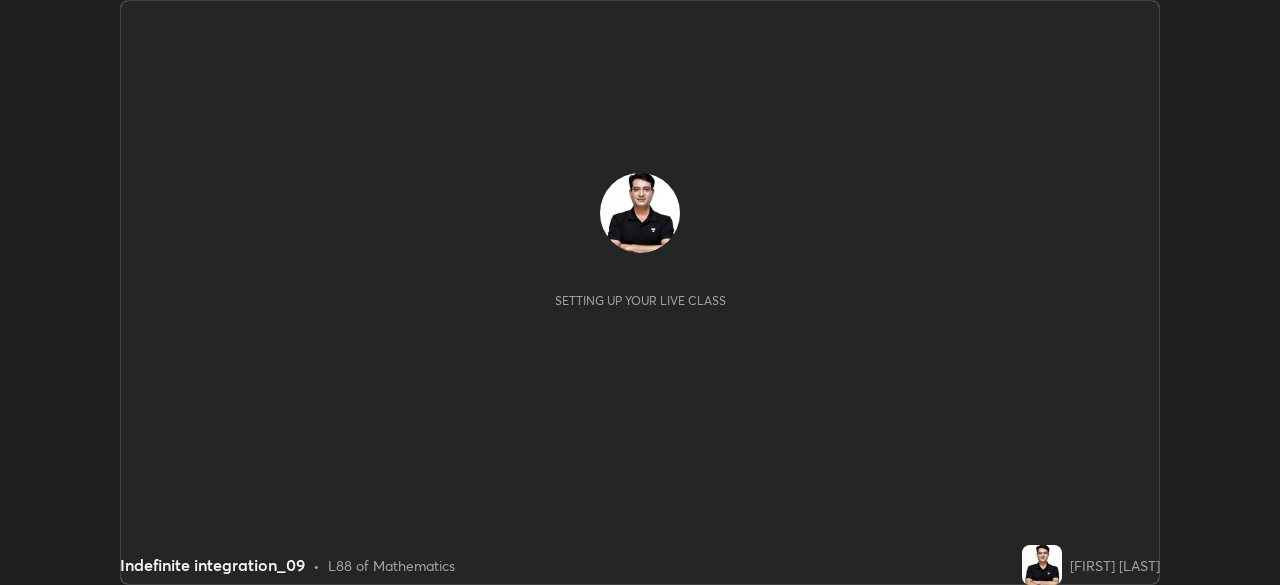 scroll, scrollTop: 0, scrollLeft: 0, axis: both 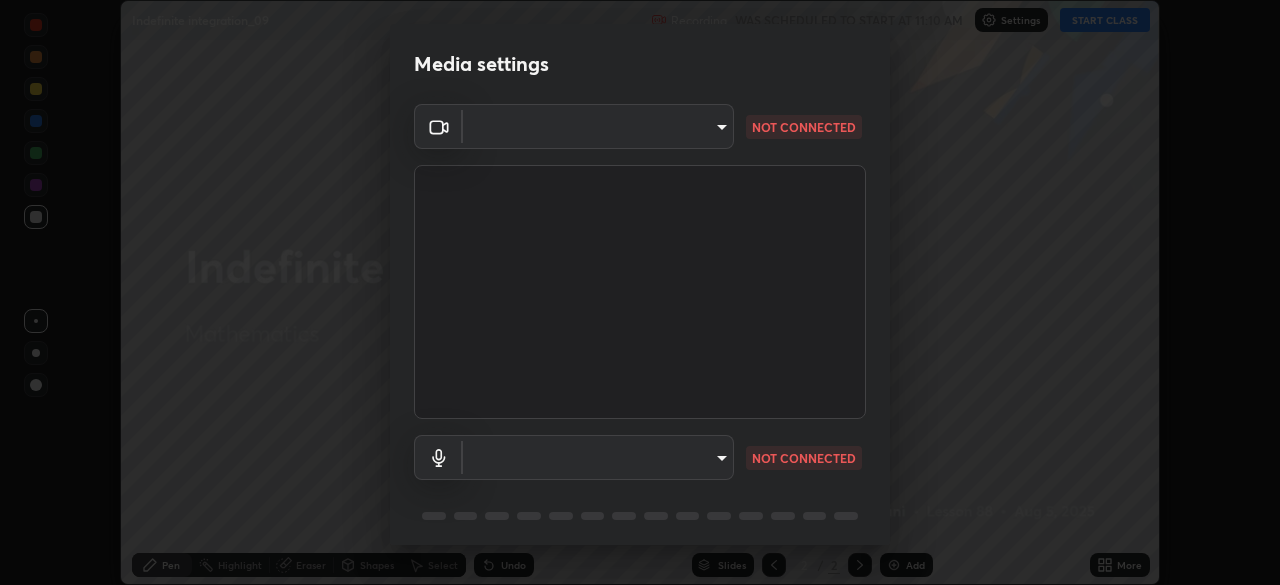 type on "9d859b0dc9df3993e45d71748640ef8916b2c21d6ac1b4416f64a69378af508e" 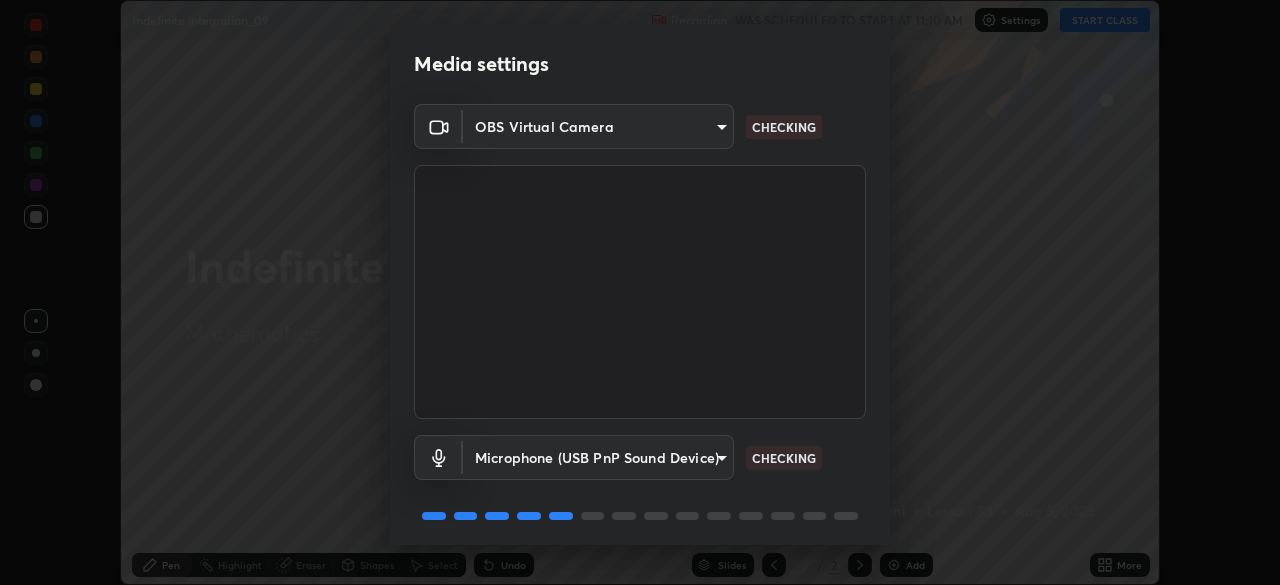 scroll, scrollTop: 71, scrollLeft: 0, axis: vertical 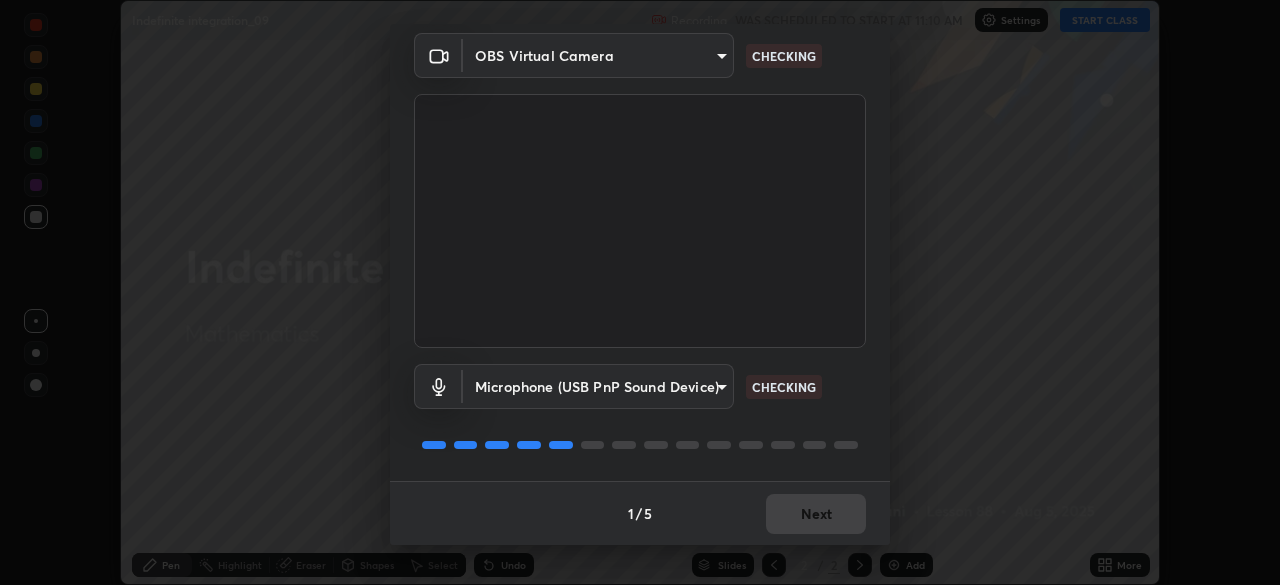 click on "Erase all Indefinite integration_09 Recording WAS SCHEDULED TO START AT  11:10 AM Settings START CLASS Setting up your live class Indefinite integration_09 • L88 of Mathematics [FIRST] [LAST] Pen Highlight Eraser Shapes Select Undo Slides 2 / 2 Add More No doubts shared Encourage your learners to ask a doubt for better clarity Report an issue Reason for reporting Buffering Chat not working Audio - Video sync issue Educator video quality low ​ Attach an image Report Media settings OBS Virtual Camera [HASH] CHECKING Microphone (USB PnP Sound Device) [HASH] CHECKING 1 / 5 Next" at bounding box center (640, 292) 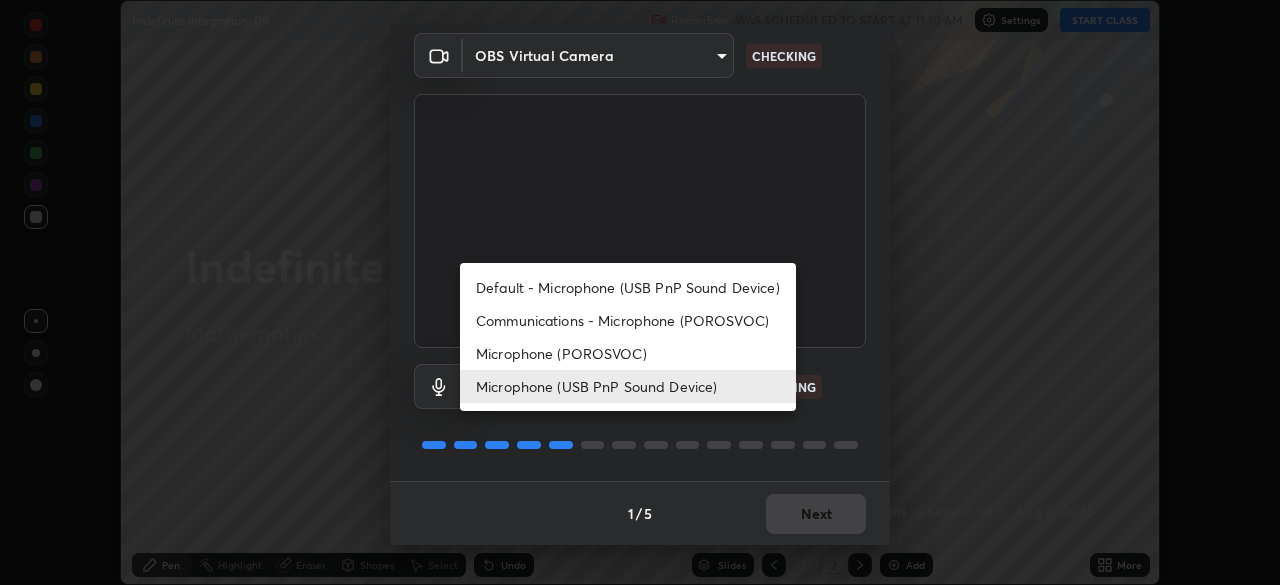click on "Microphone (POROSVOC)" at bounding box center [628, 353] 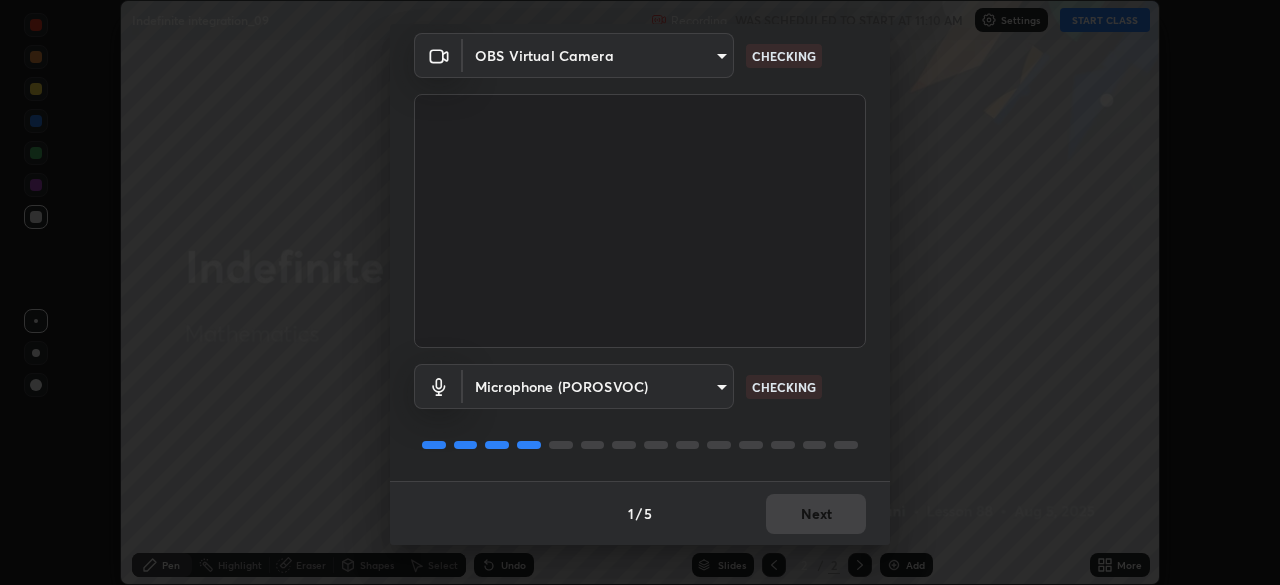 click on "Erase all Indefinite integration_09 Recording WAS SCHEDULED TO START AT  11:10 AM Settings START CLASS Setting up your live class Indefinite integration_09 • L88 of Mathematics [FIRST] [LAST] Pen Highlight Eraser Shapes Select Undo Slides 2 / 2 Add More No doubts shared Encourage your learners to ask a doubt for better clarity Report an issue Reason for reporting Buffering Chat not working Audio - Video sync issue Educator video quality low ​ Attach an image Report Media settings OBS Virtual Camera [HASH] CHECKING Microphone (POROSVOC) [HASH] CHECKING 1 / 5 Next" at bounding box center (640, 292) 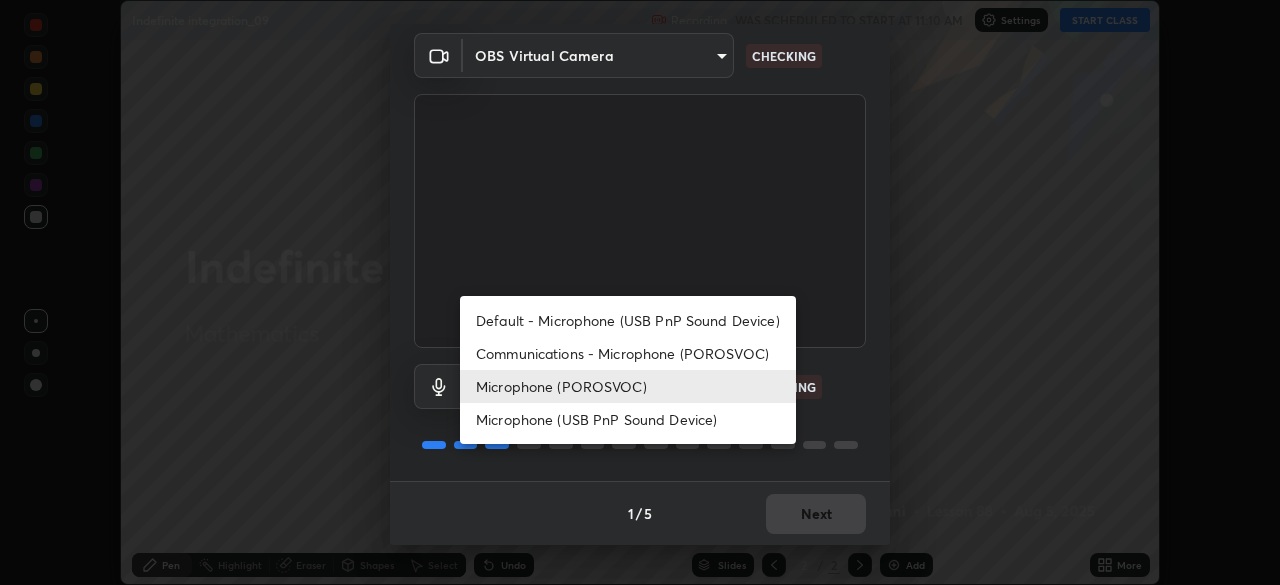 click on "Microphone (USB PnP Sound Device)" at bounding box center [628, 419] 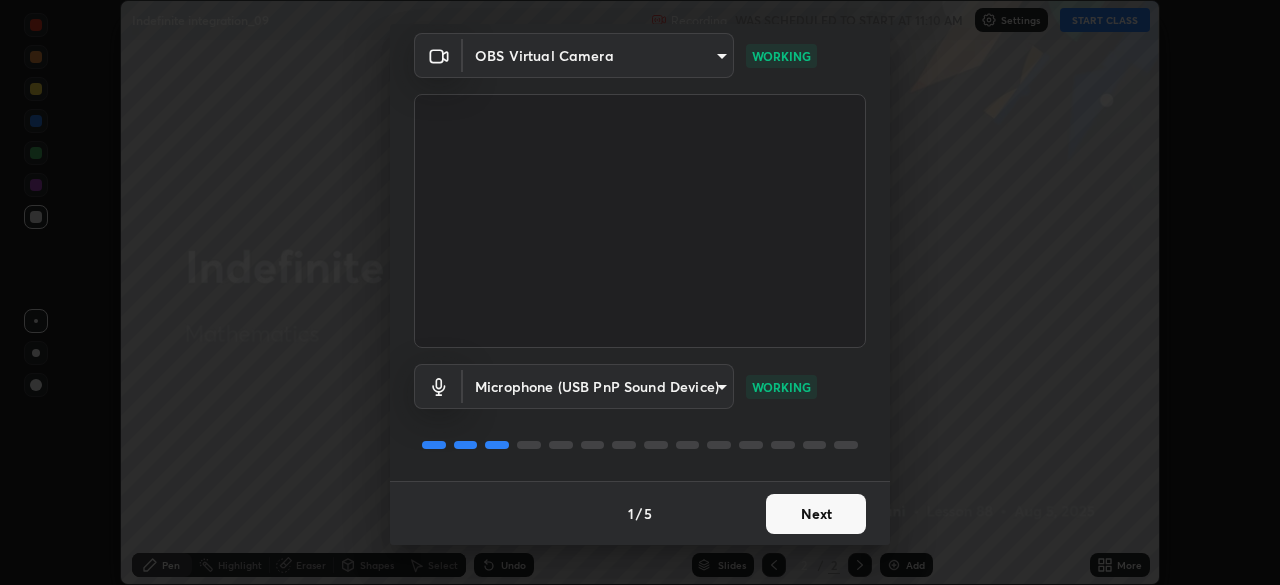 click on "Next" at bounding box center (816, 514) 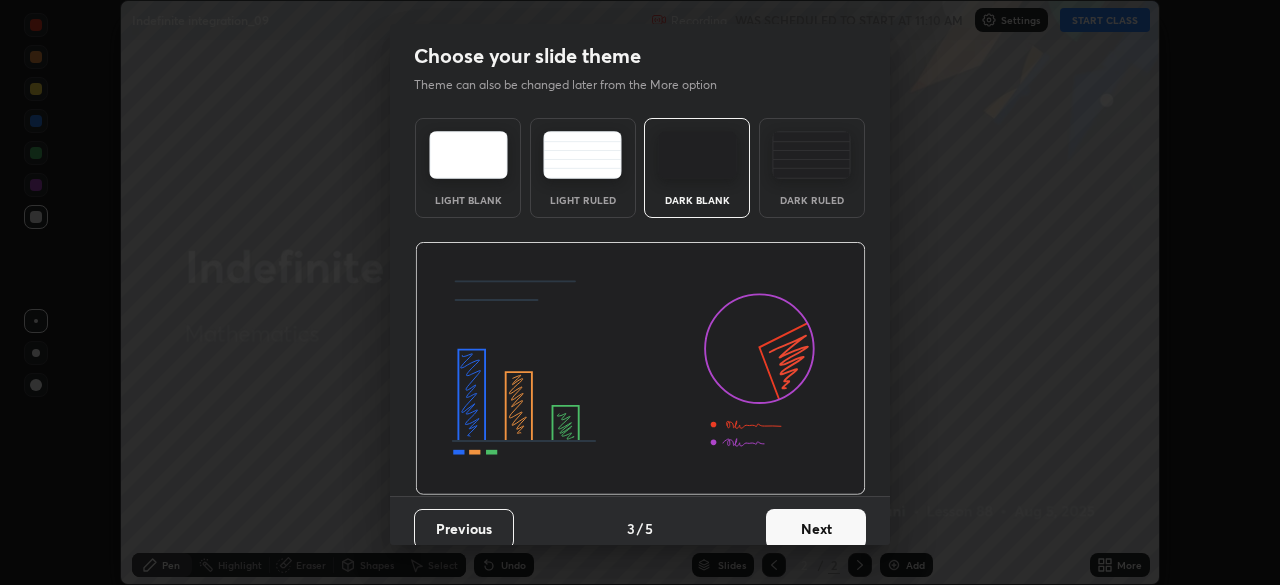 click on "Next" at bounding box center (816, 529) 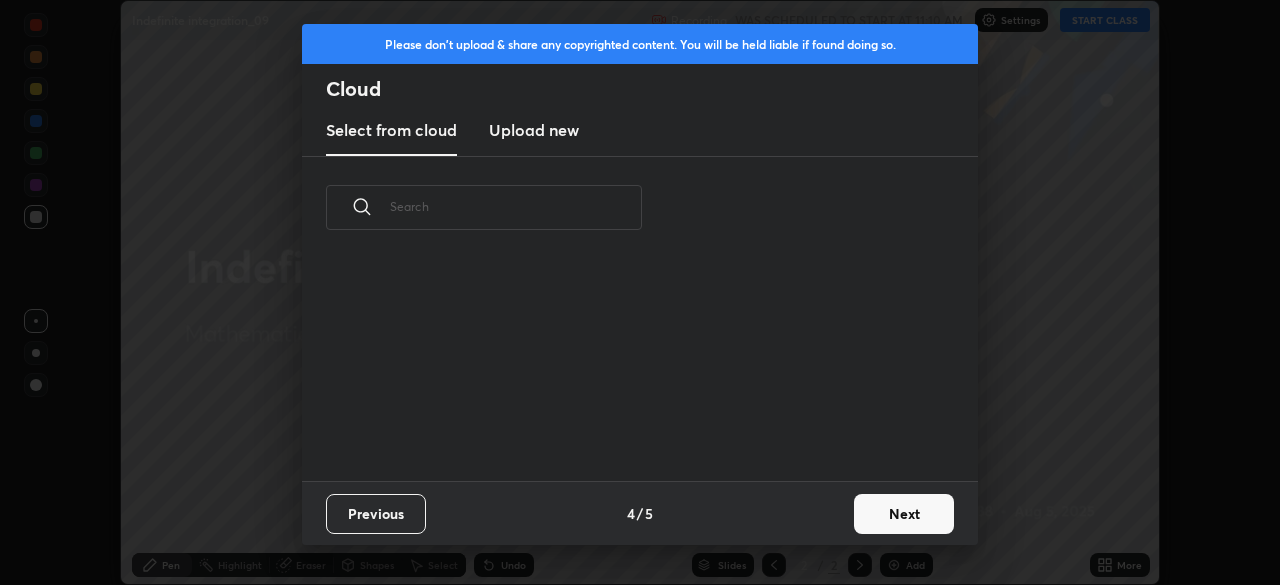 click on "Next" at bounding box center (904, 514) 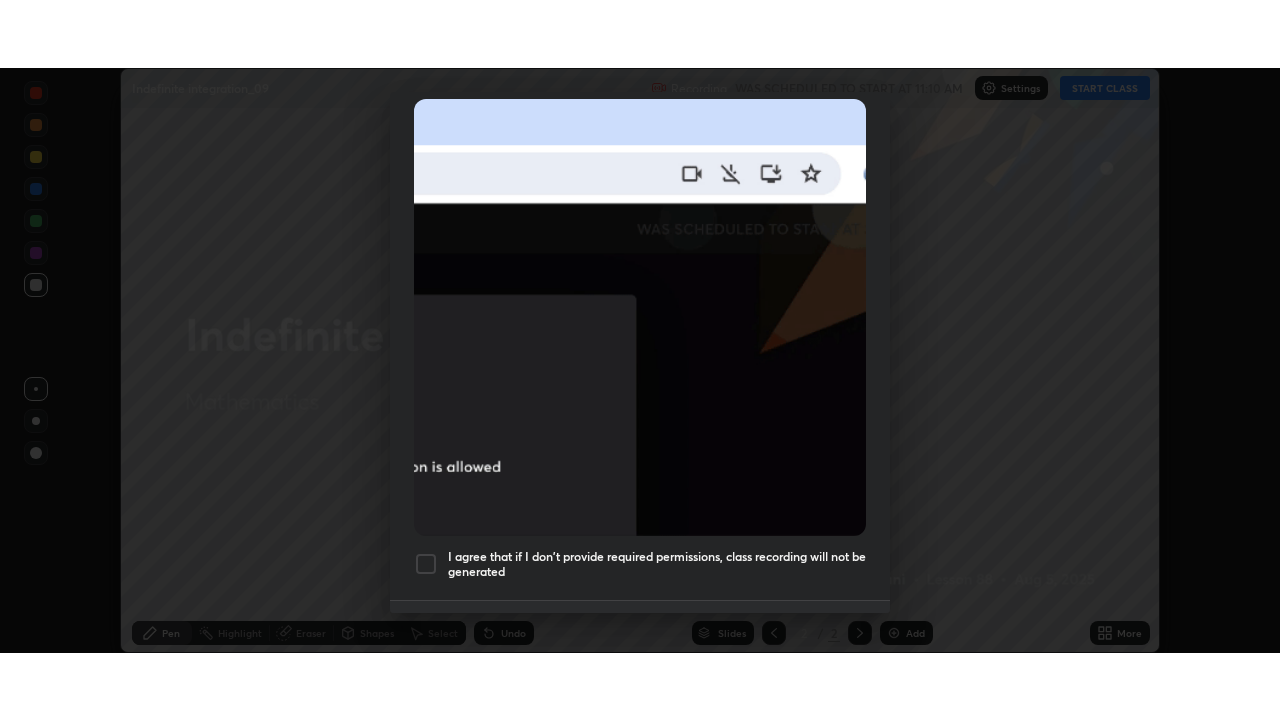 scroll, scrollTop: 479, scrollLeft: 0, axis: vertical 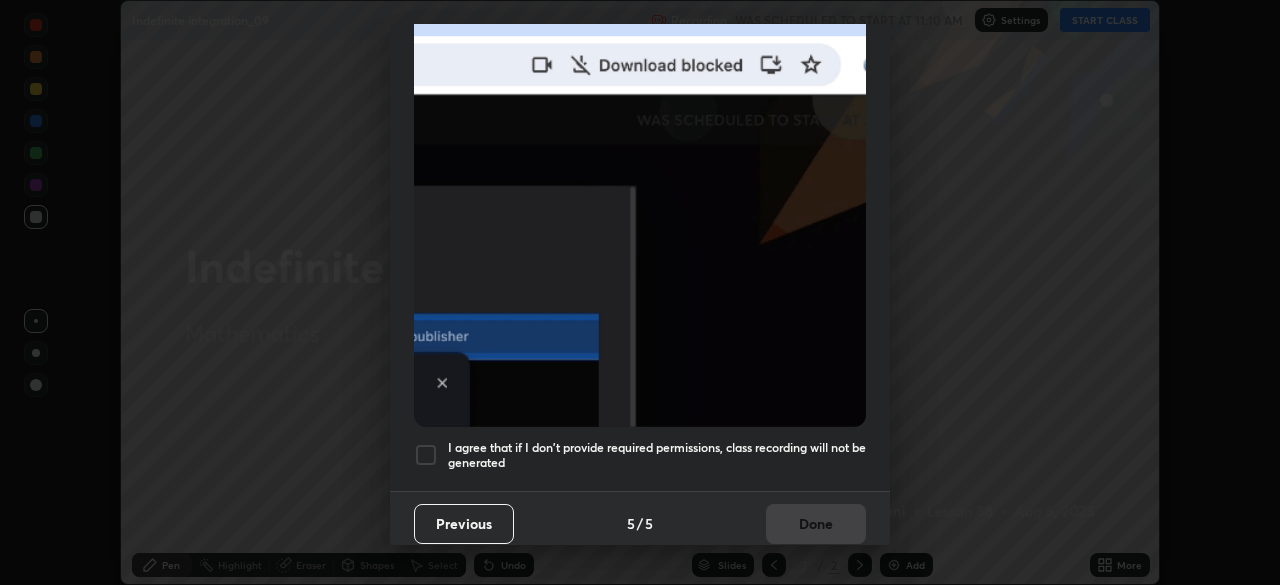 click at bounding box center (426, 455) 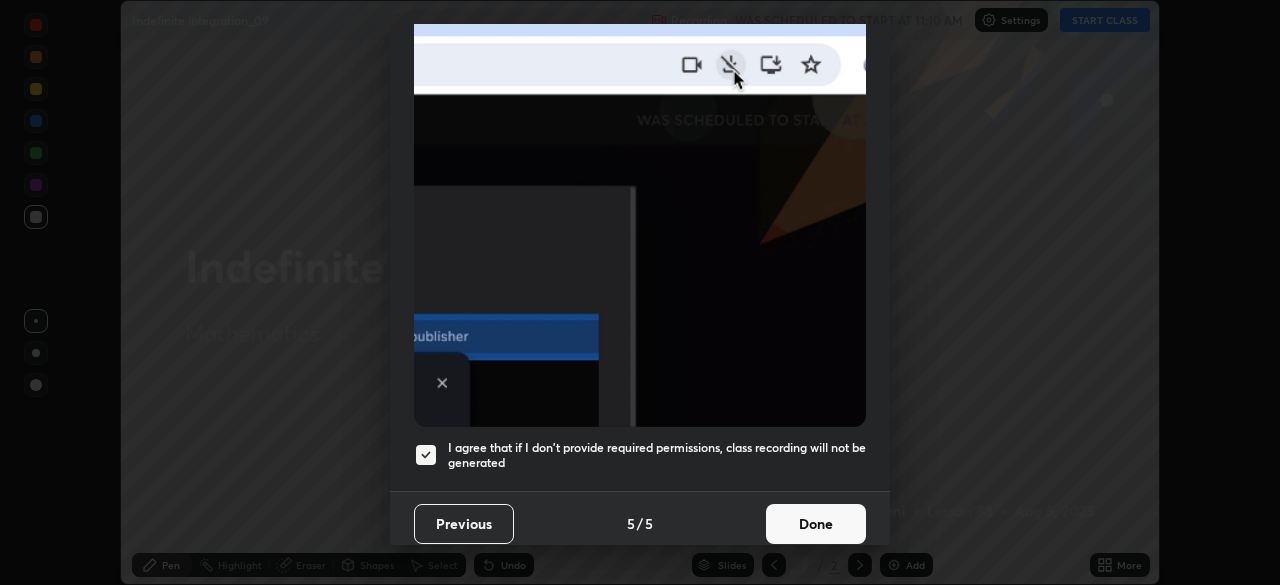 click on "Done" at bounding box center (816, 524) 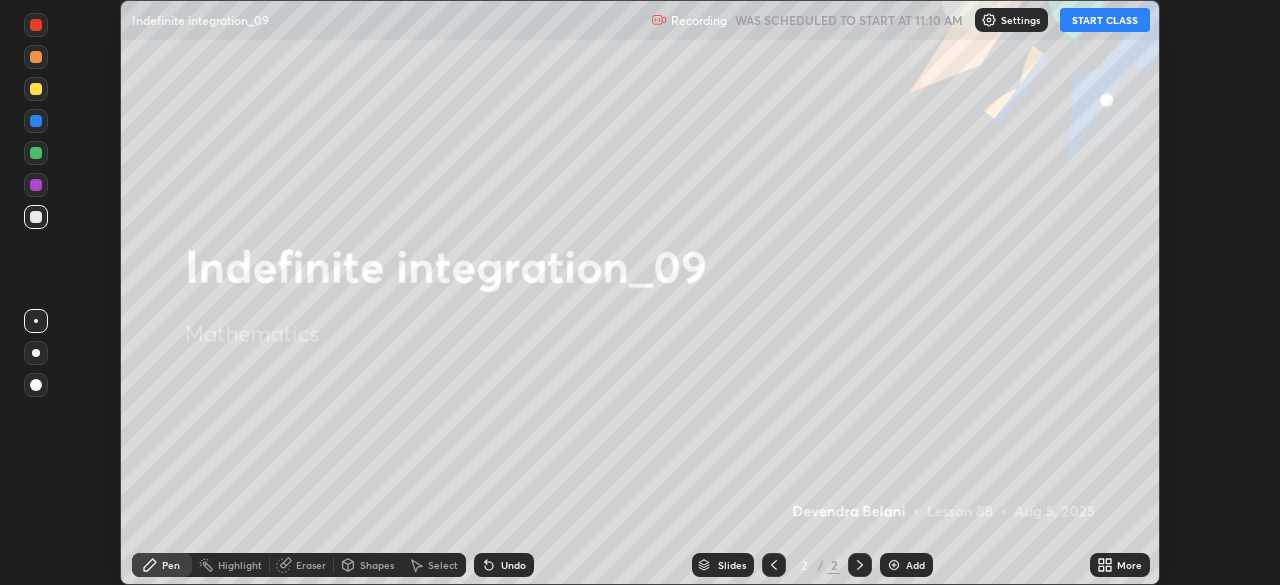 click on "START CLASS" at bounding box center [1105, 20] 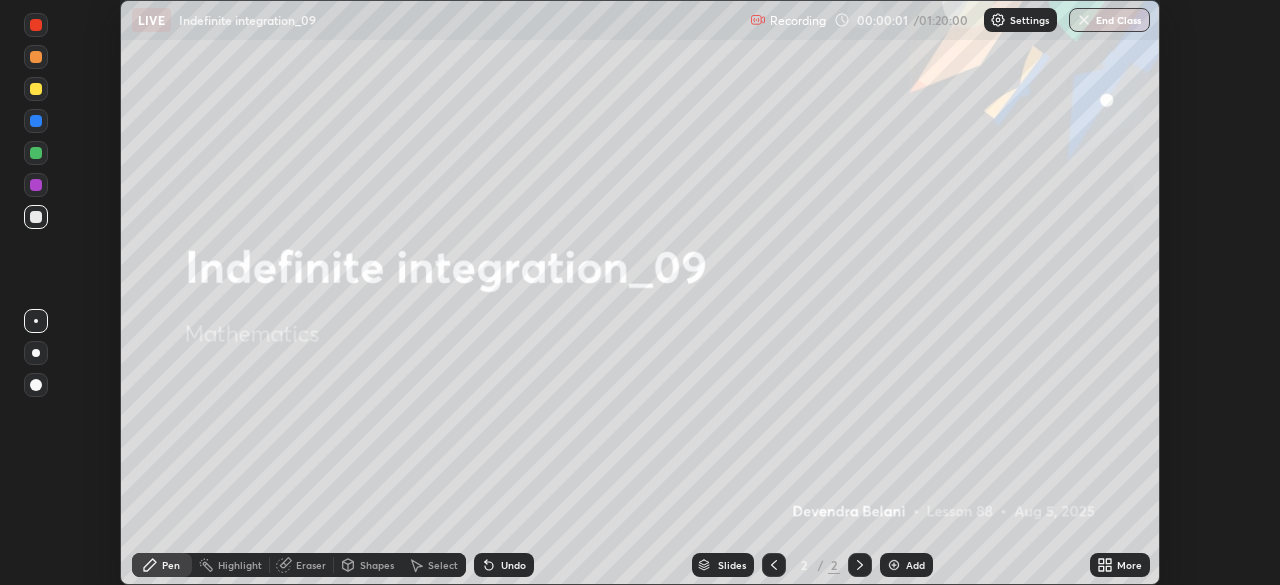click at bounding box center [894, 565] 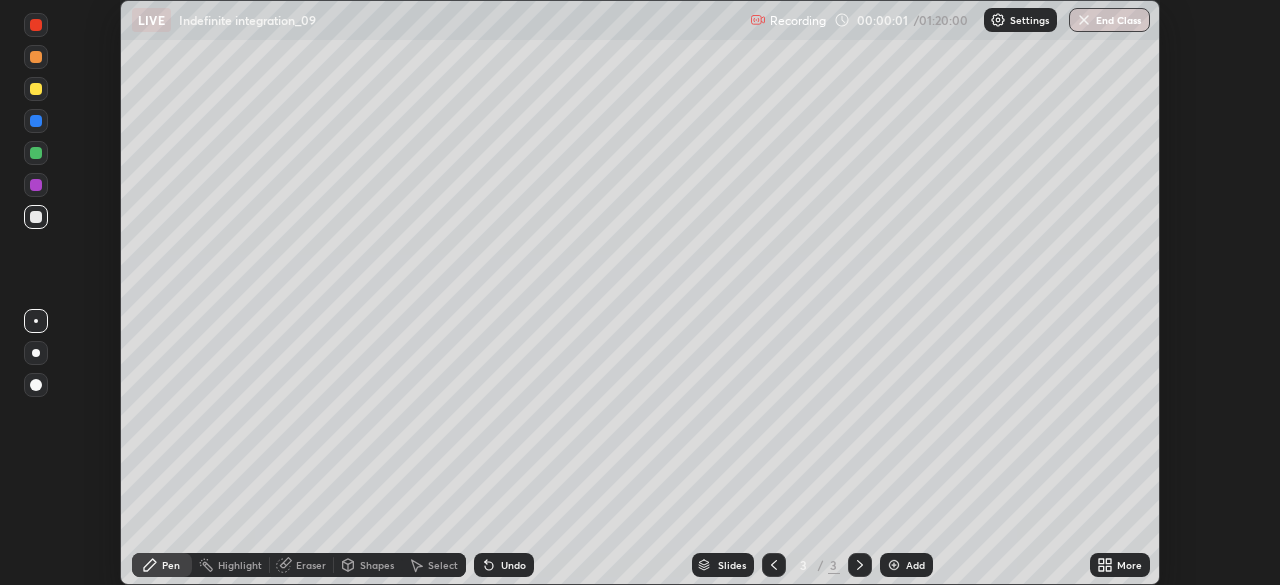 click 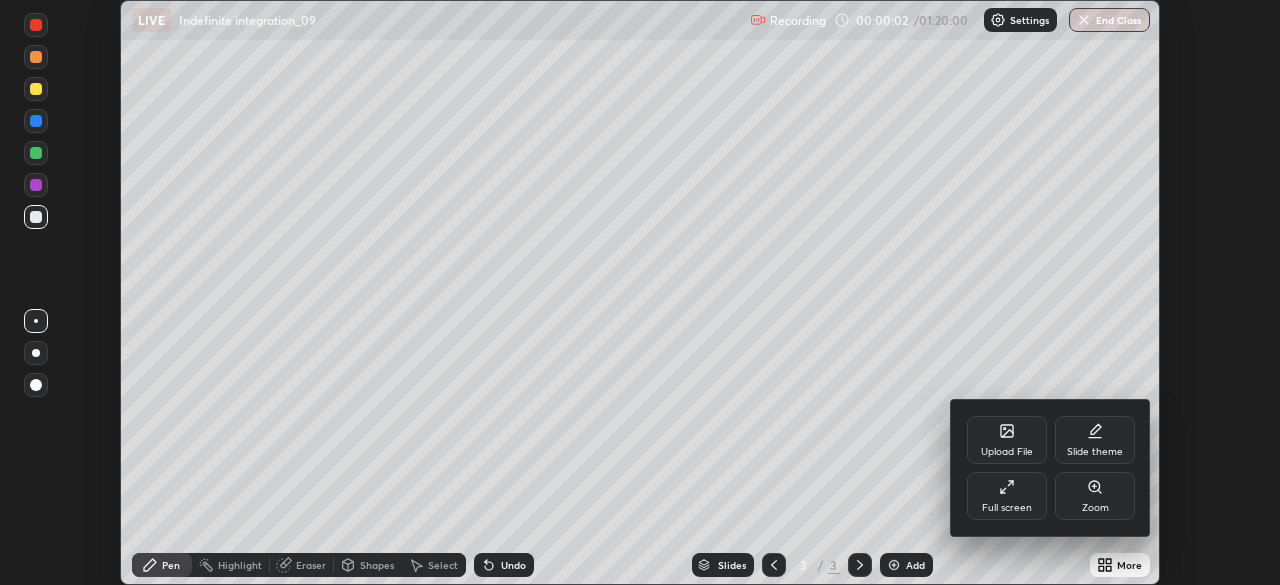 click on "Full screen" at bounding box center [1007, 496] 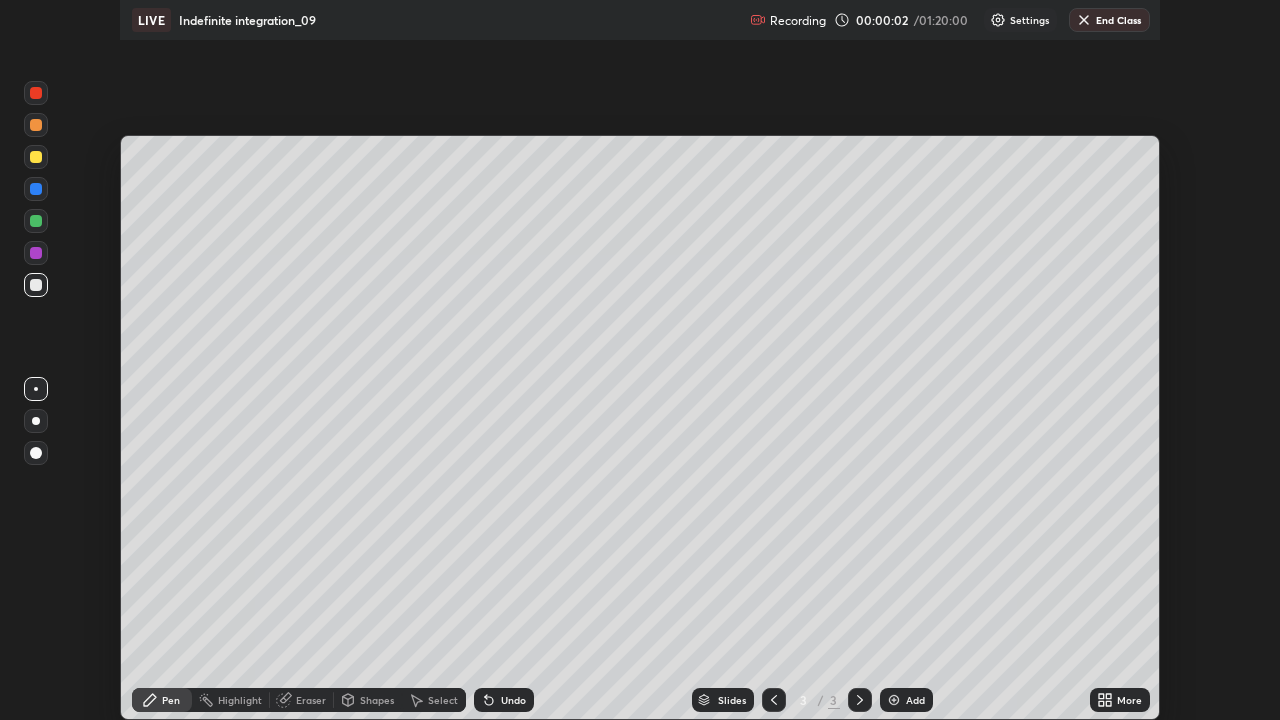 scroll, scrollTop: 99280, scrollLeft: 98720, axis: both 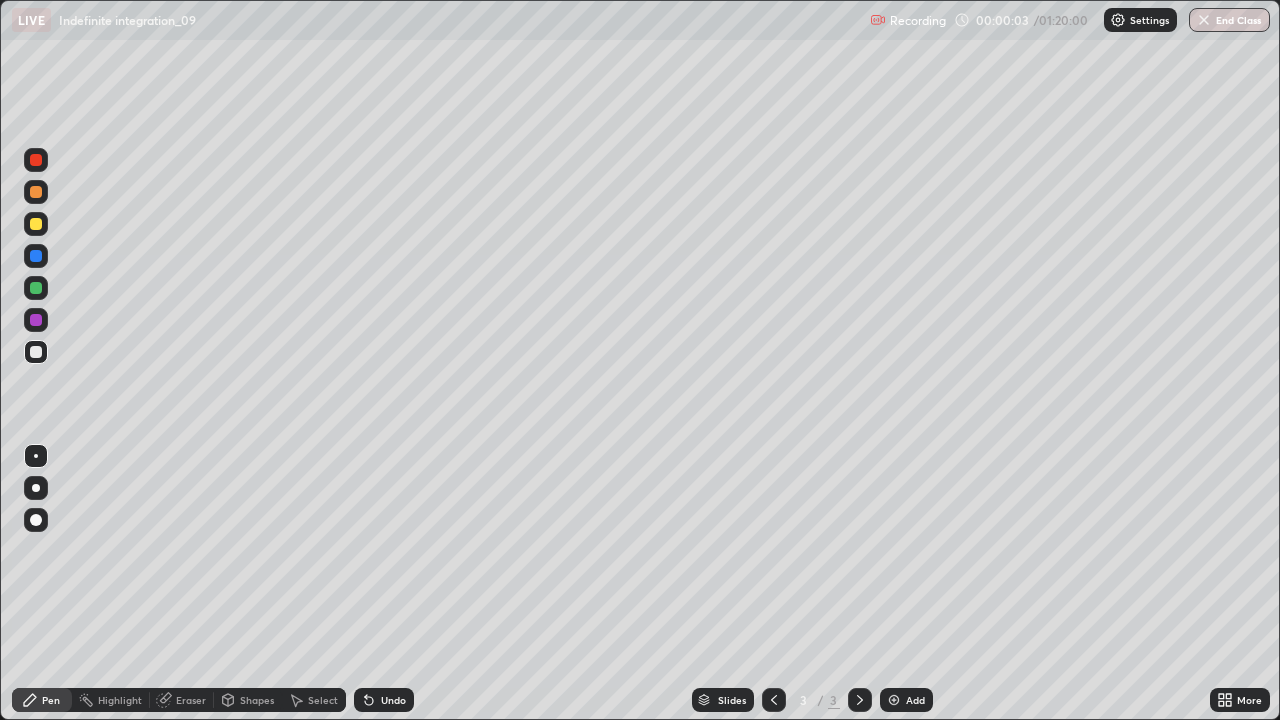 click at bounding box center (36, 224) 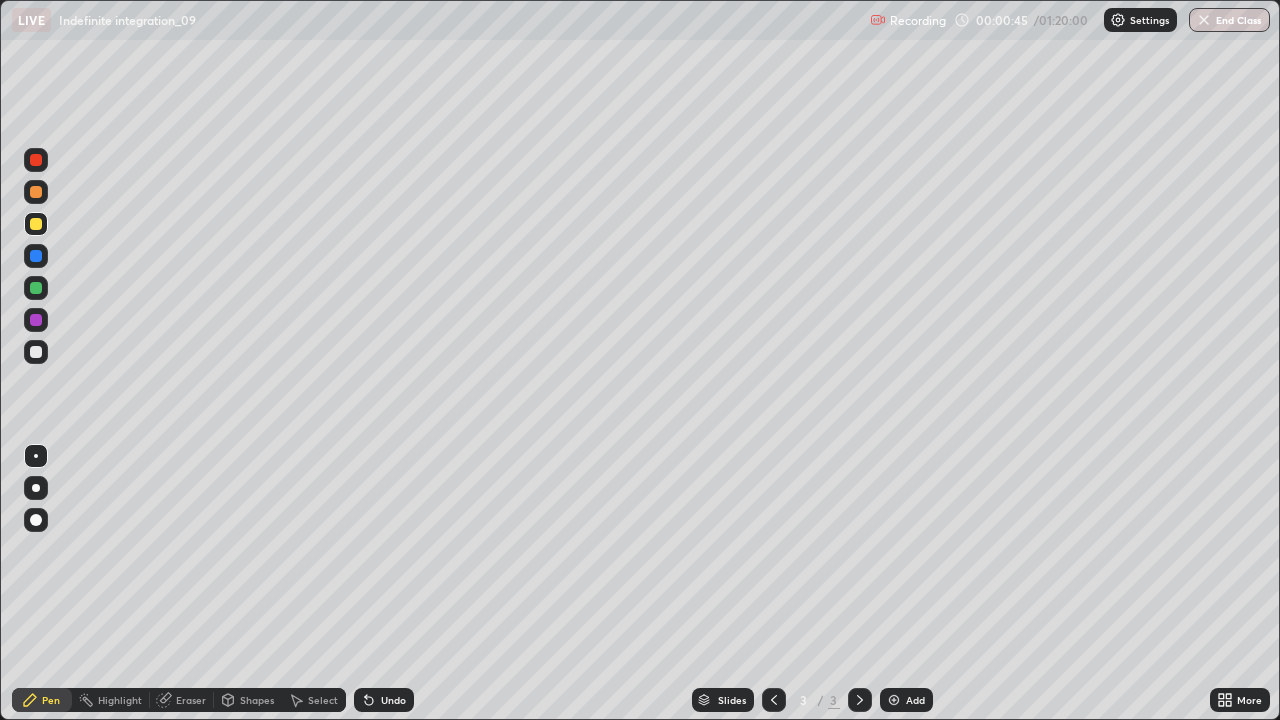 click on "Undo" at bounding box center [384, 700] 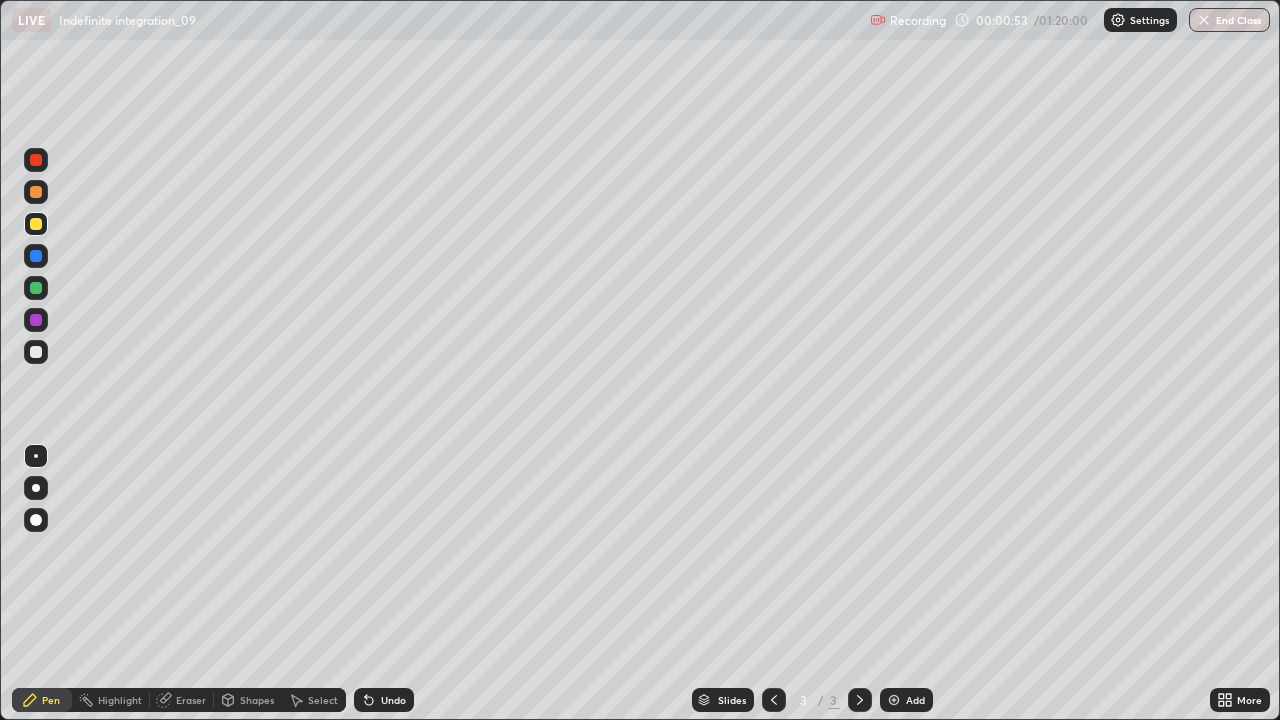click on "Undo" at bounding box center [393, 700] 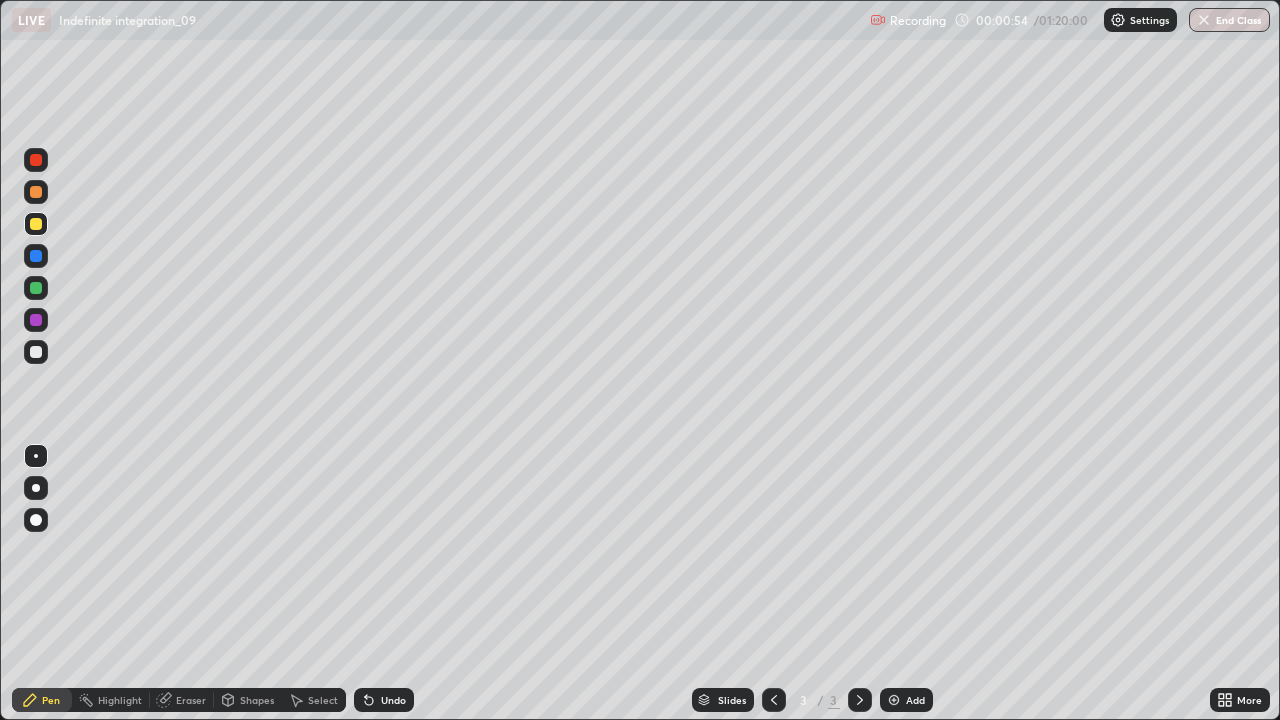 click on "Undo" at bounding box center [393, 700] 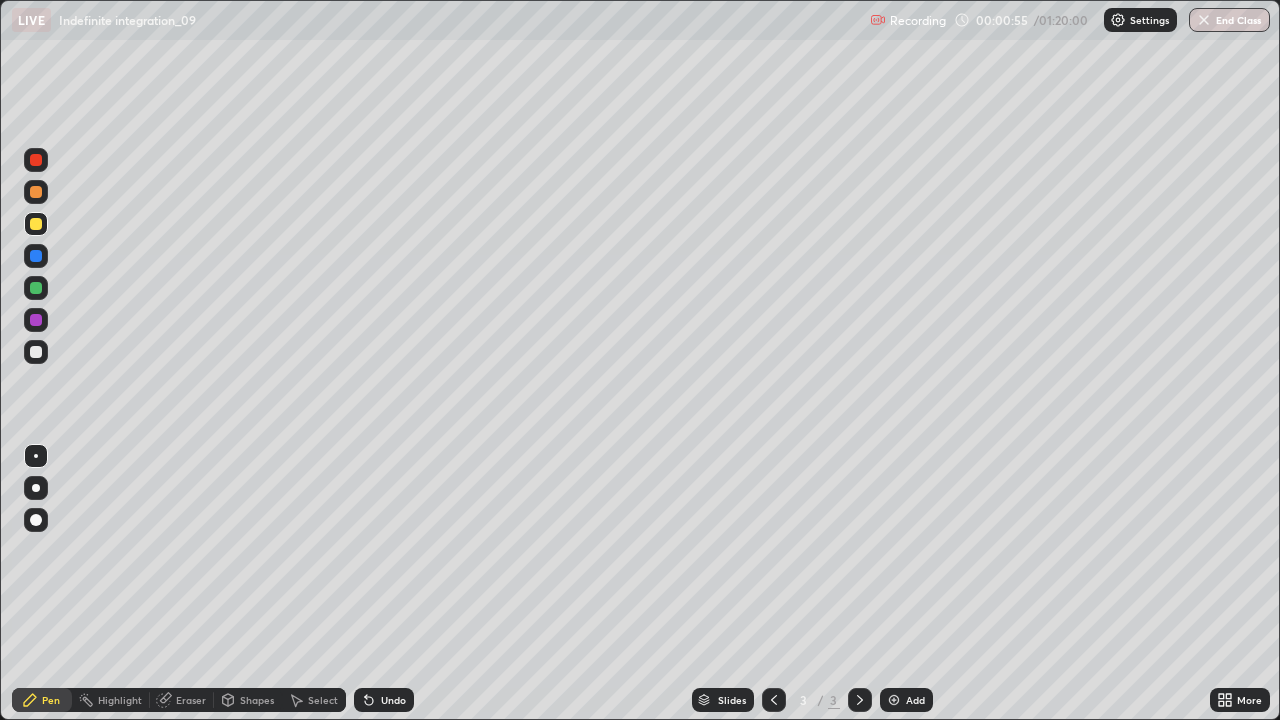 click on "Undo" at bounding box center [384, 700] 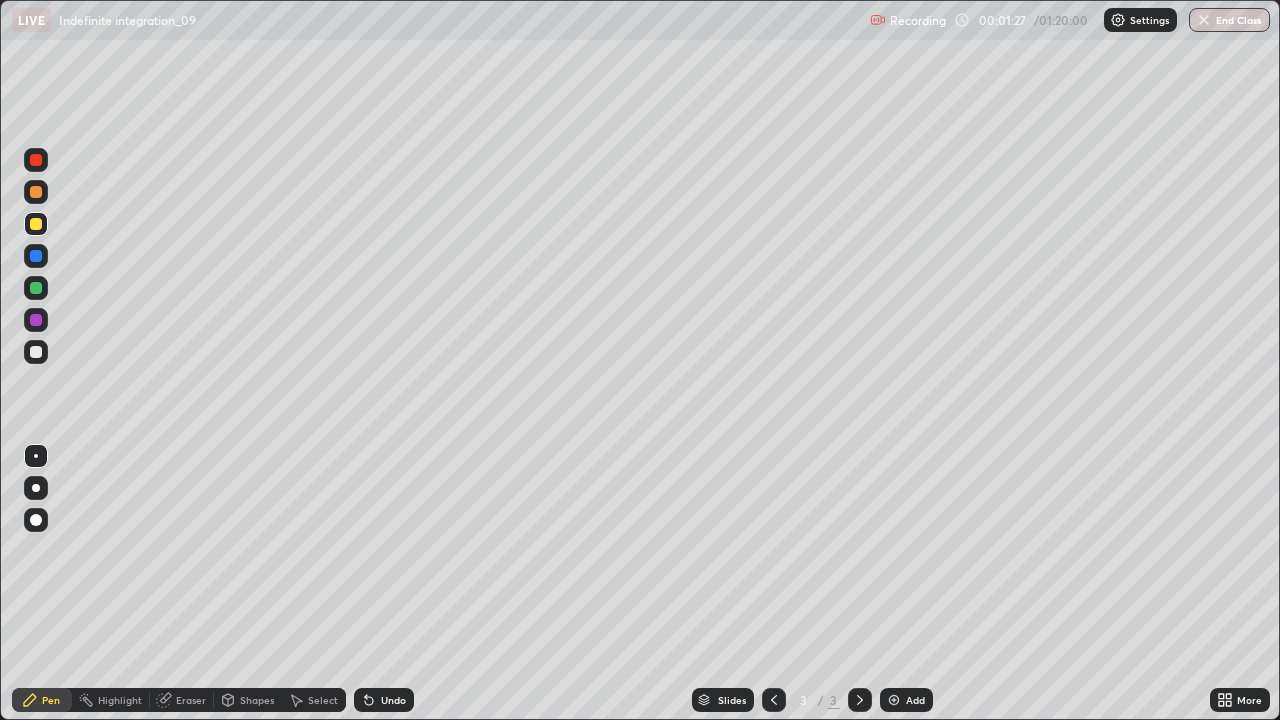 click at bounding box center [36, 288] 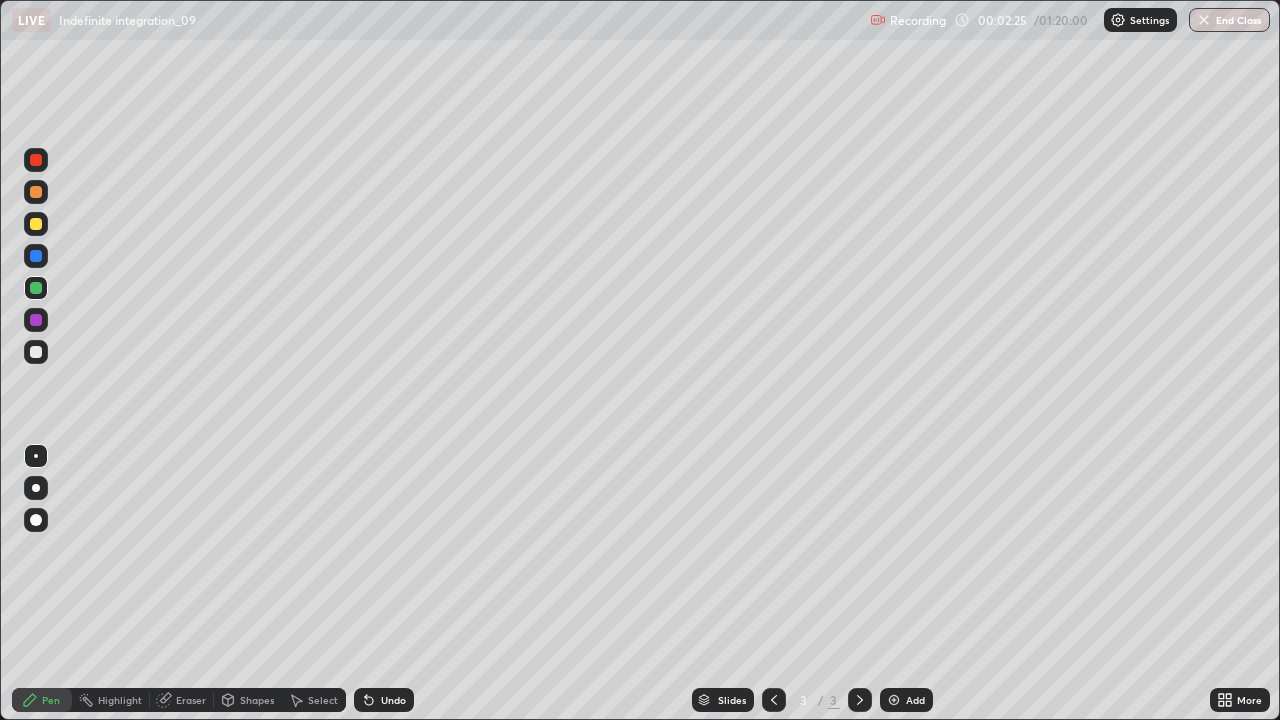 click on "Select" at bounding box center [323, 700] 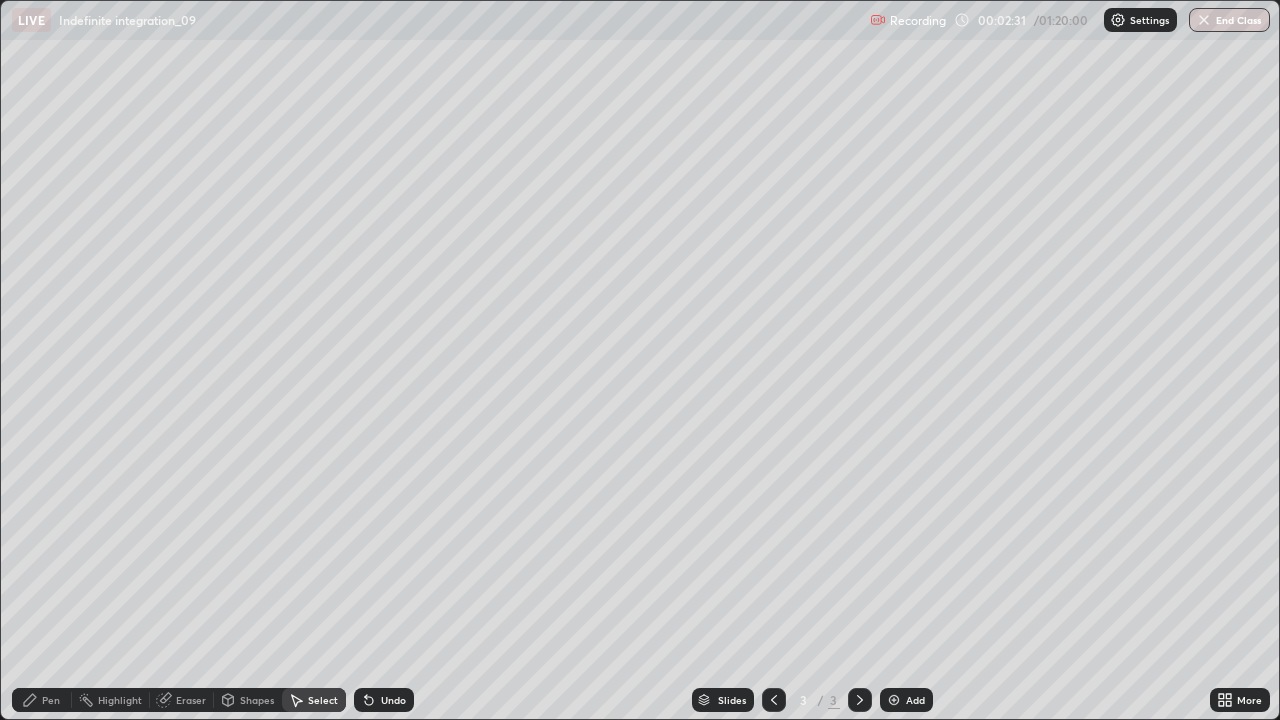 click on "Select" at bounding box center [323, 700] 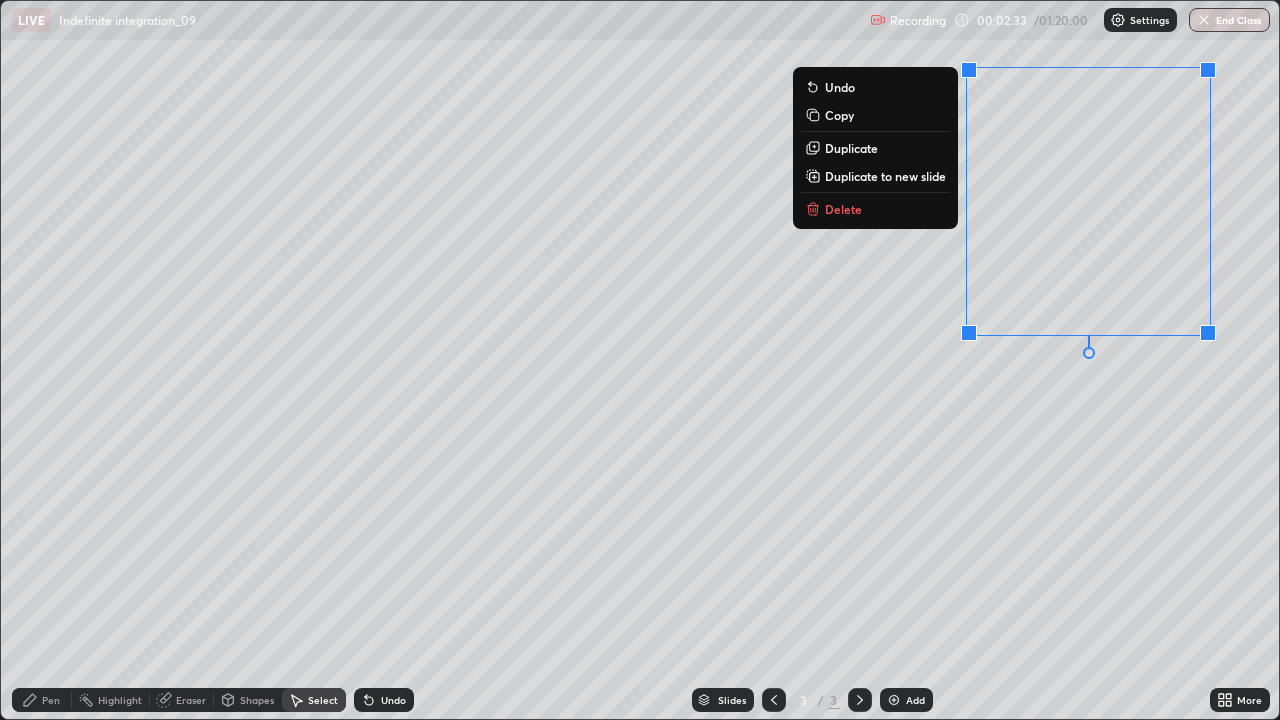 click on "Delete" at bounding box center [875, 209] 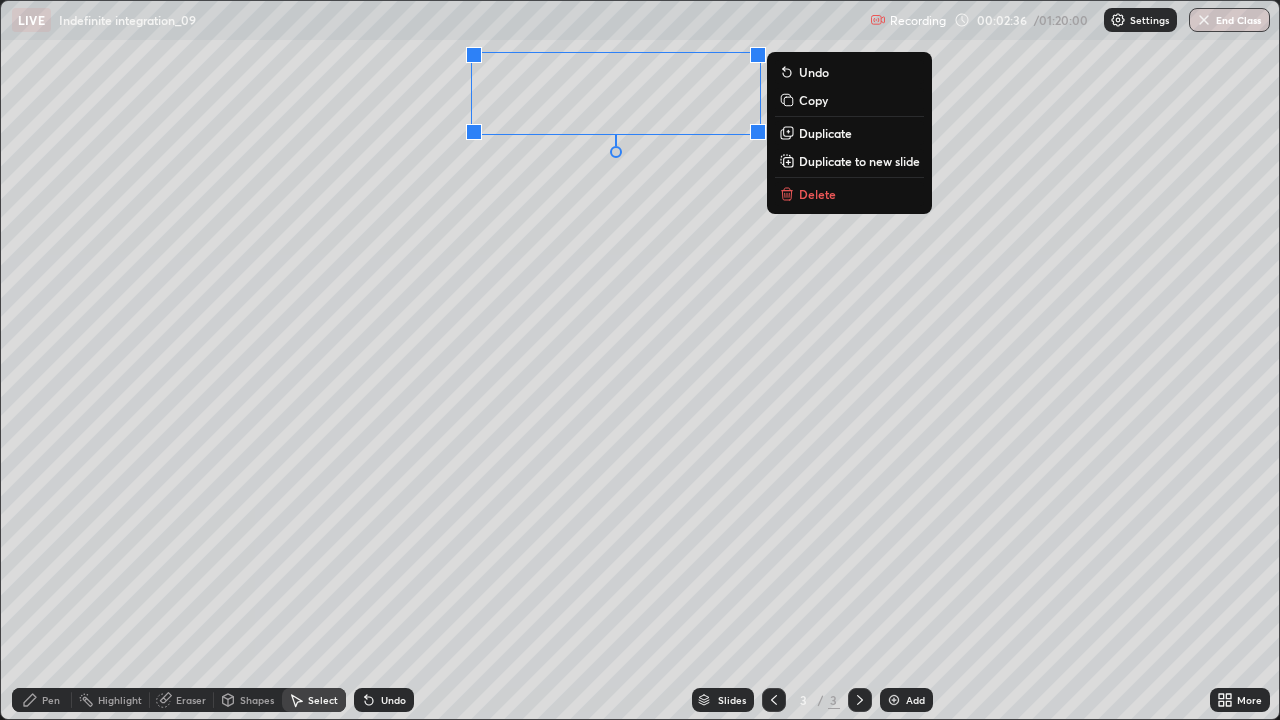 click on "Delete" at bounding box center (817, 194) 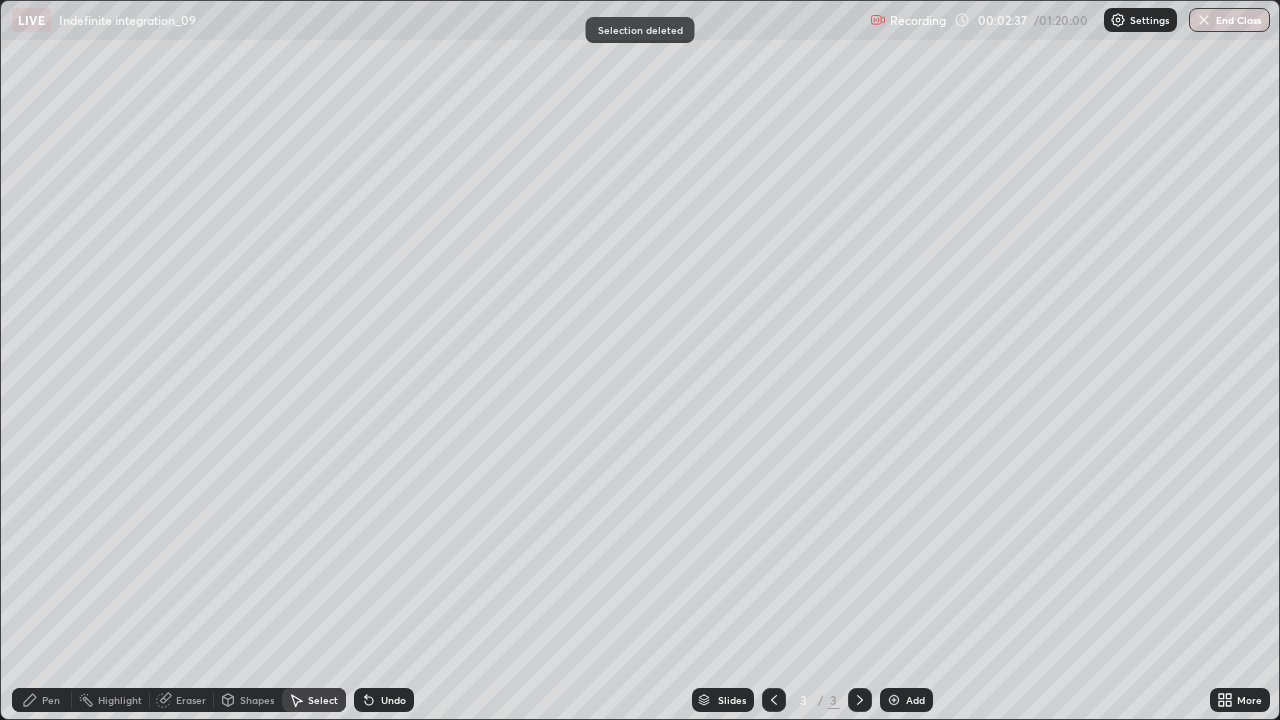 click on "Pen" at bounding box center (51, 700) 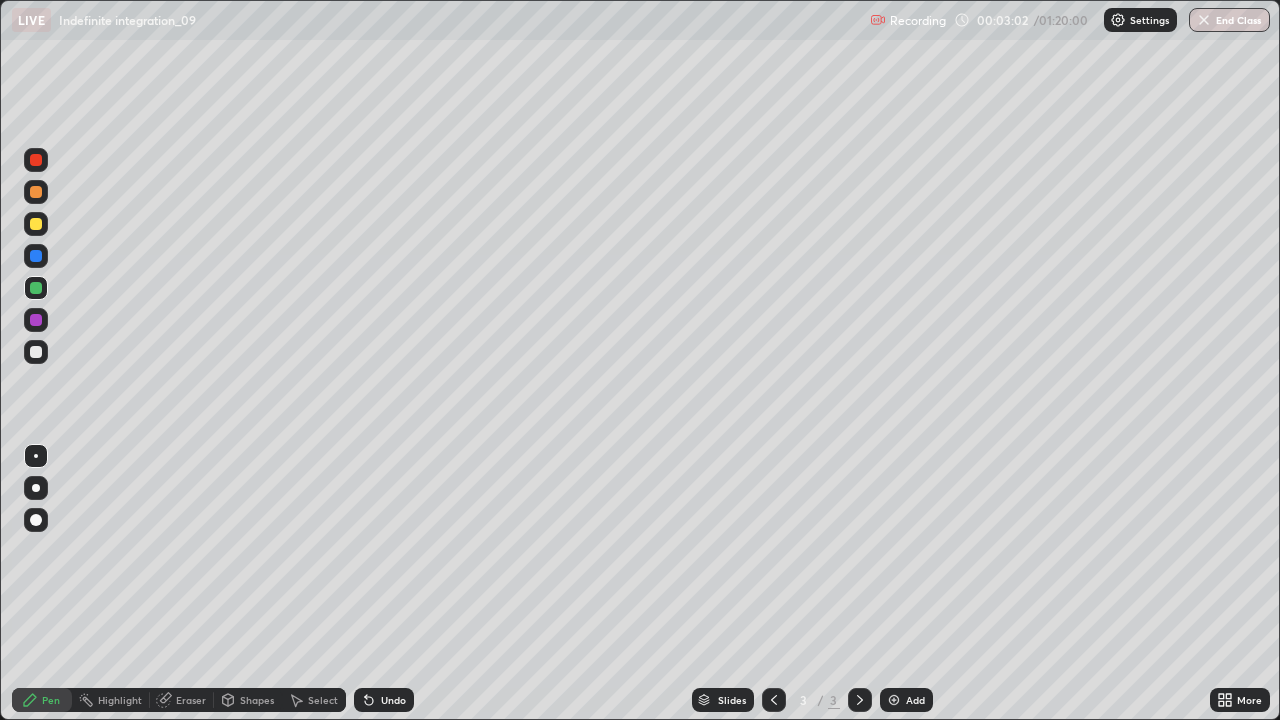 click on "Select" at bounding box center (314, 700) 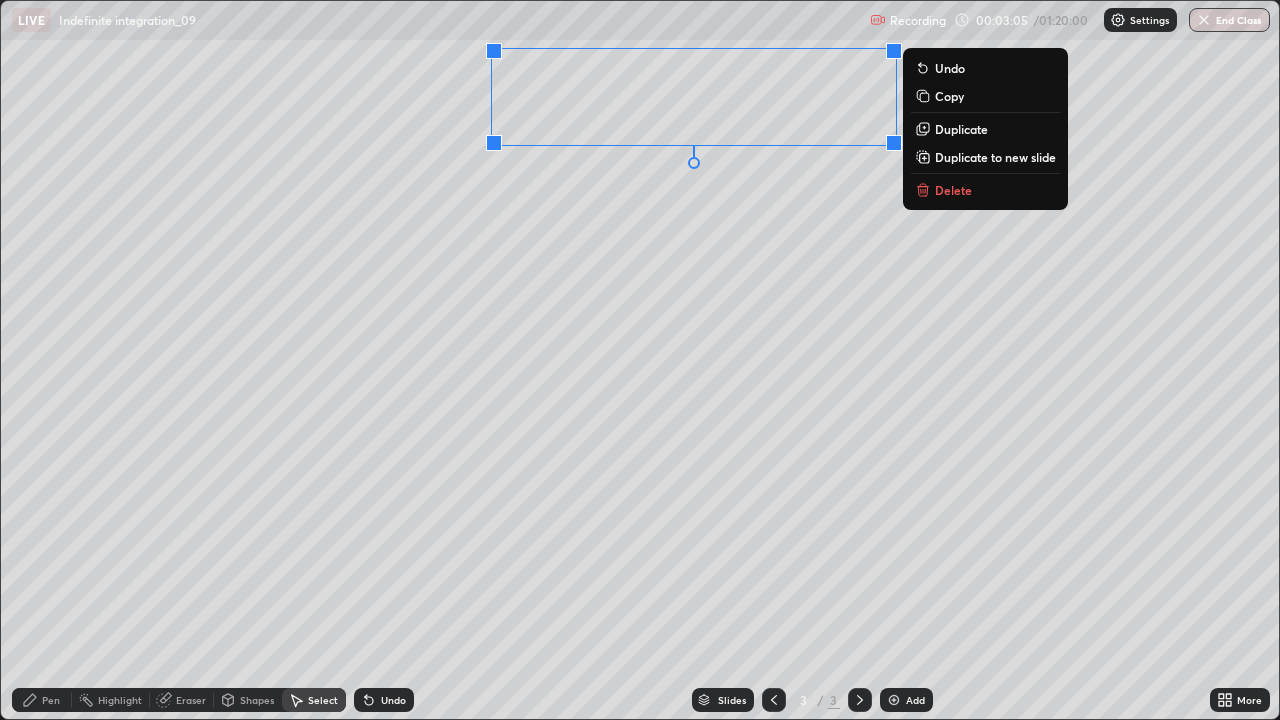 click on "Delete" at bounding box center [953, 190] 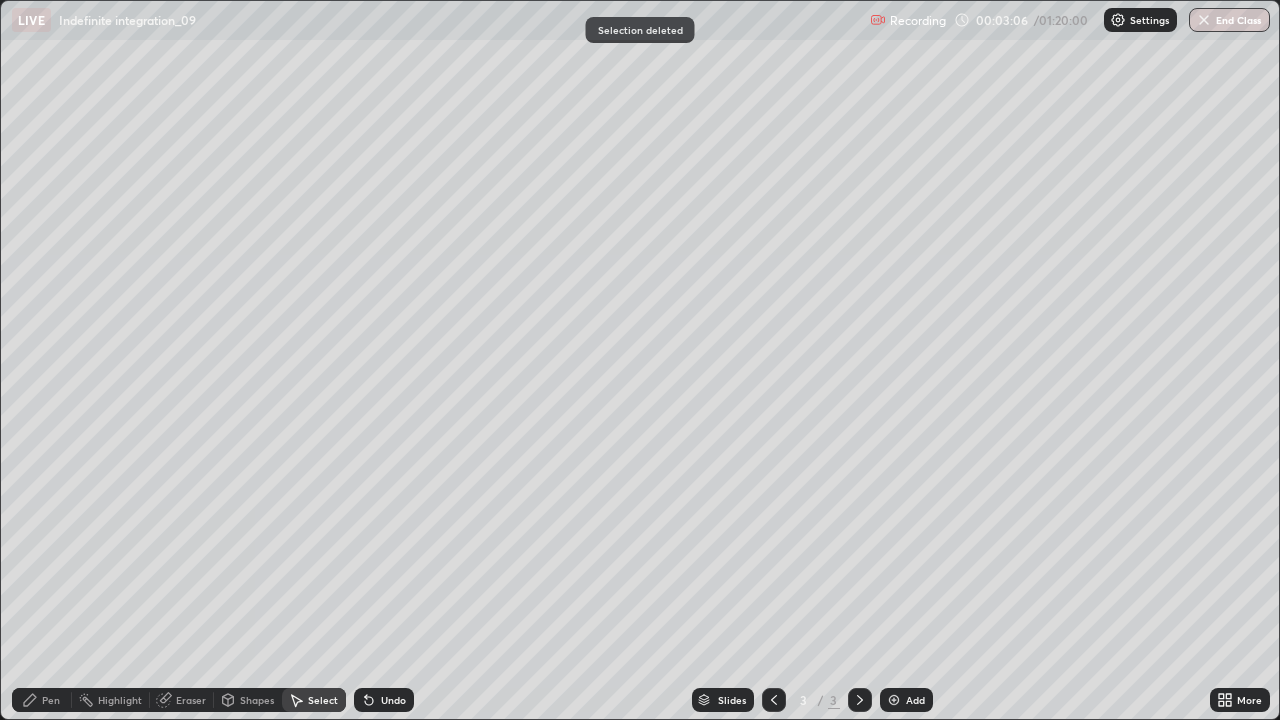 click on "Pen" at bounding box center (42, 700) 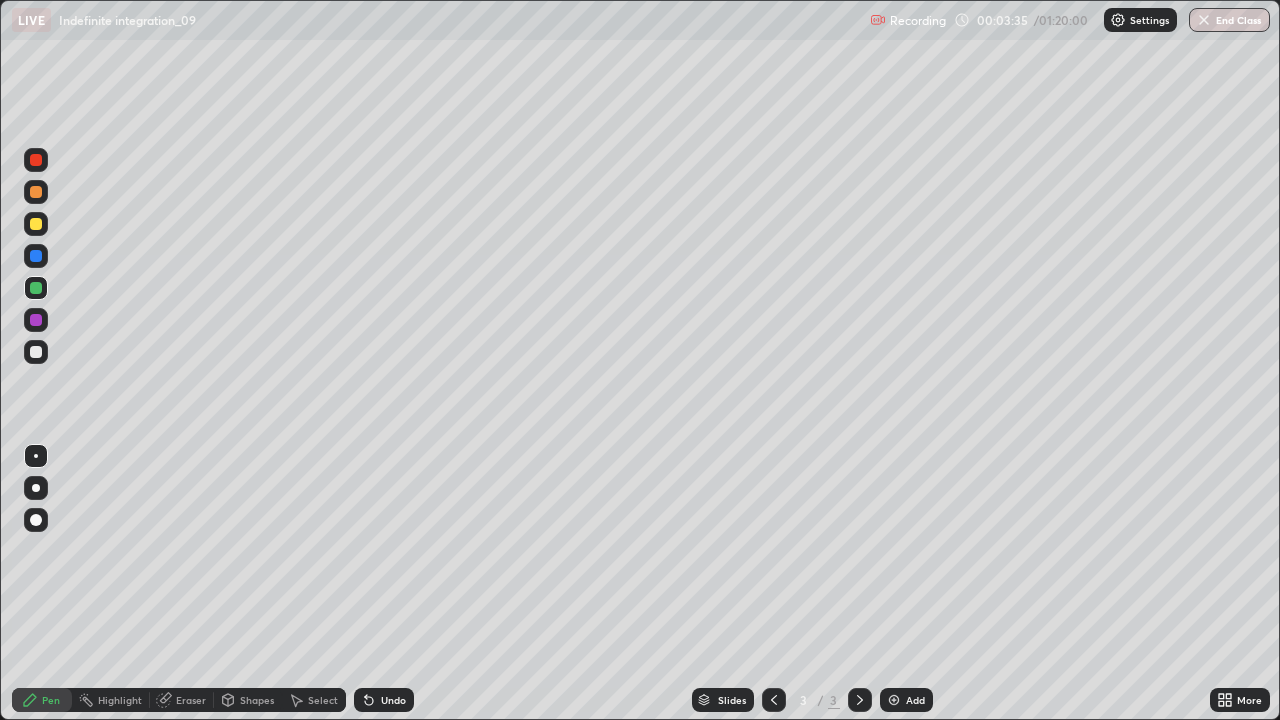 click on "Undo" at bounding box center (393, 700) 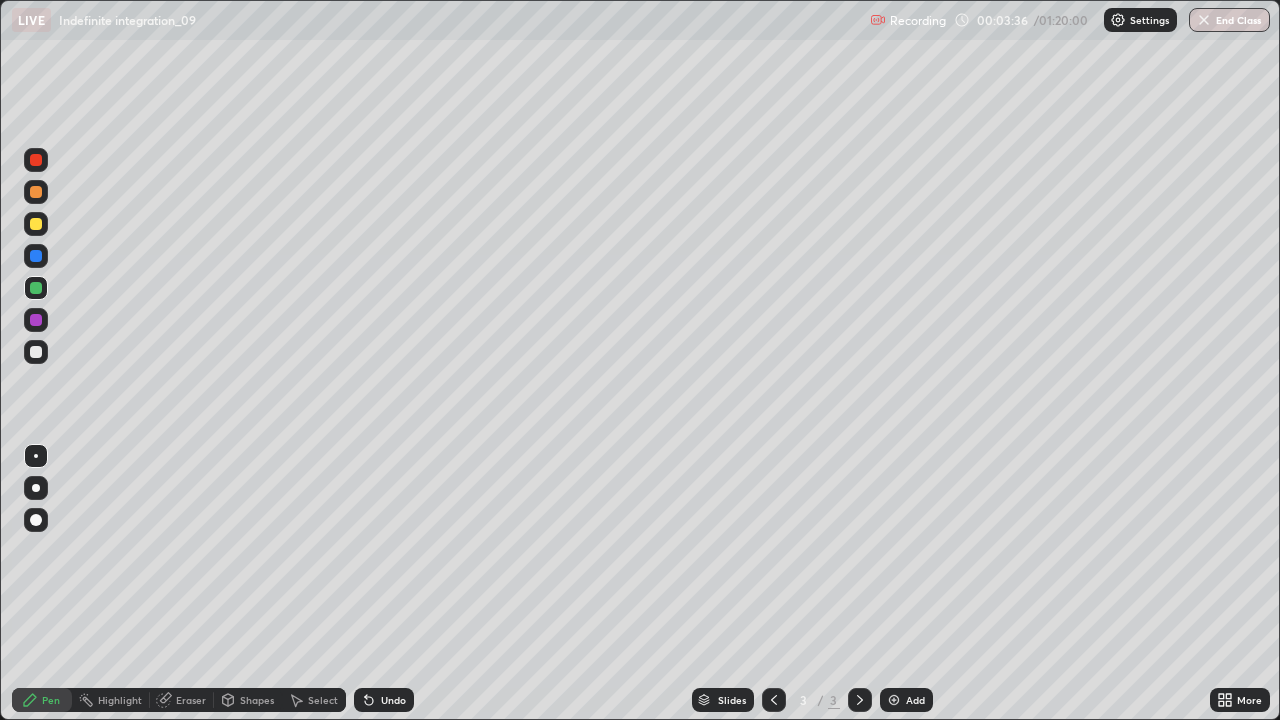click on "Undo" at bounding box center [393, 700] 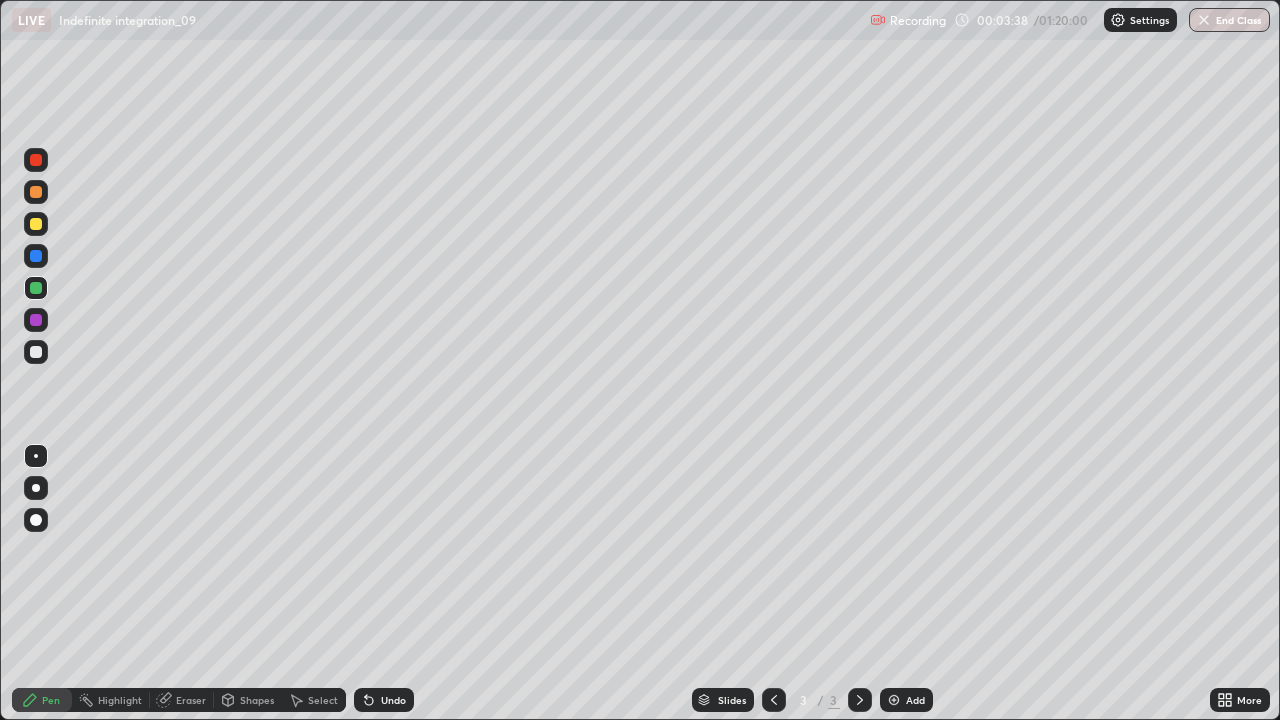 click on "Undo" at bounding box center (384, 700) 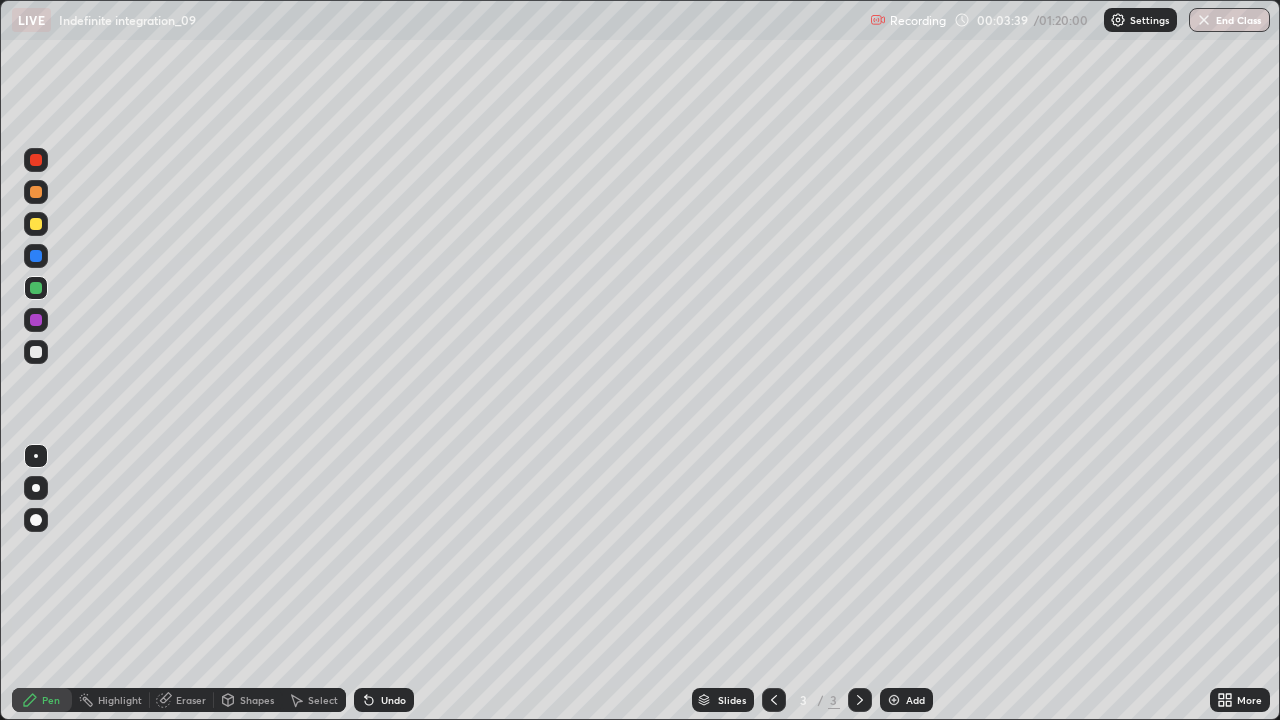click on "Undo" at bounding box center (393, 700) 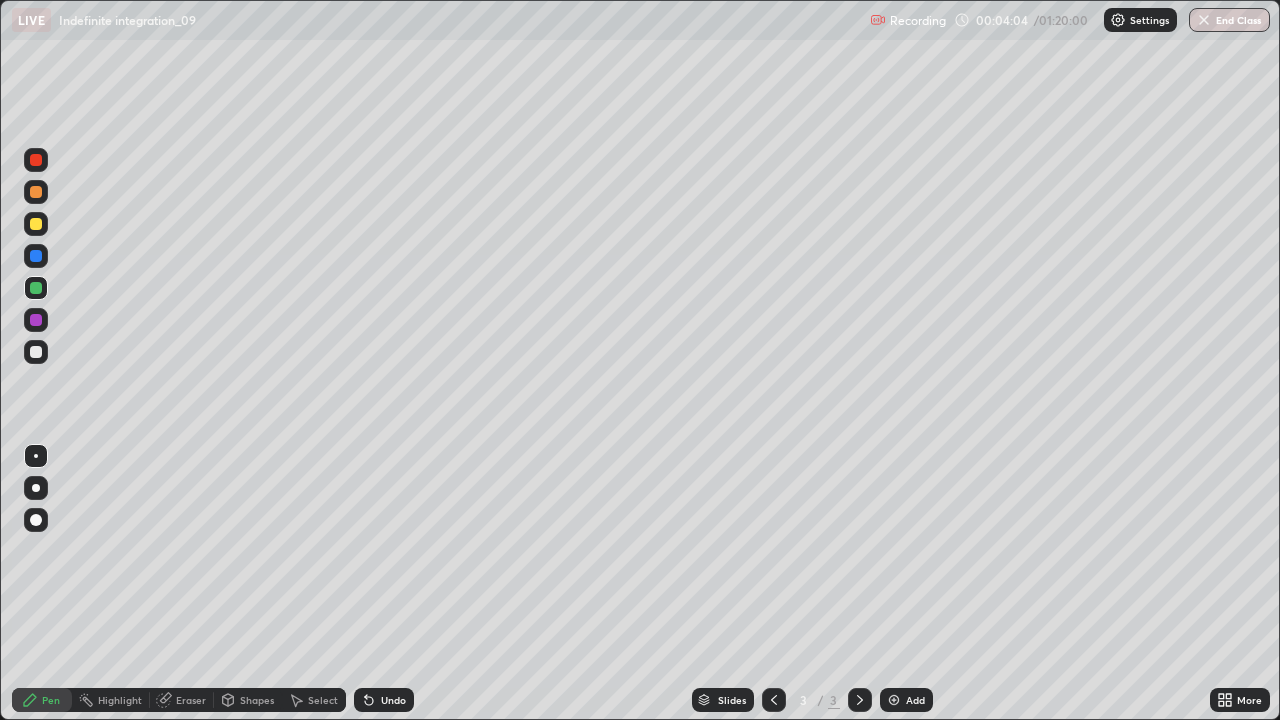 click on "Select" at bounding box center [323, 700] 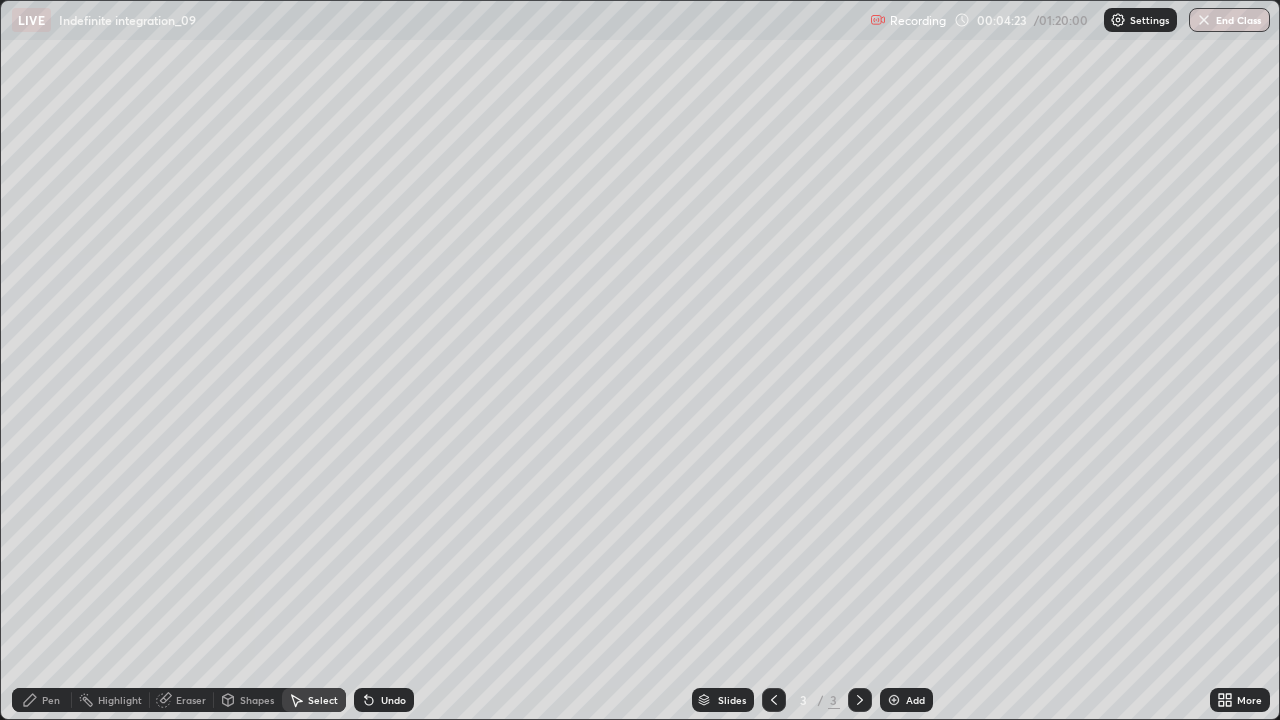 click on "Pen" at bounding box center (42, 700) 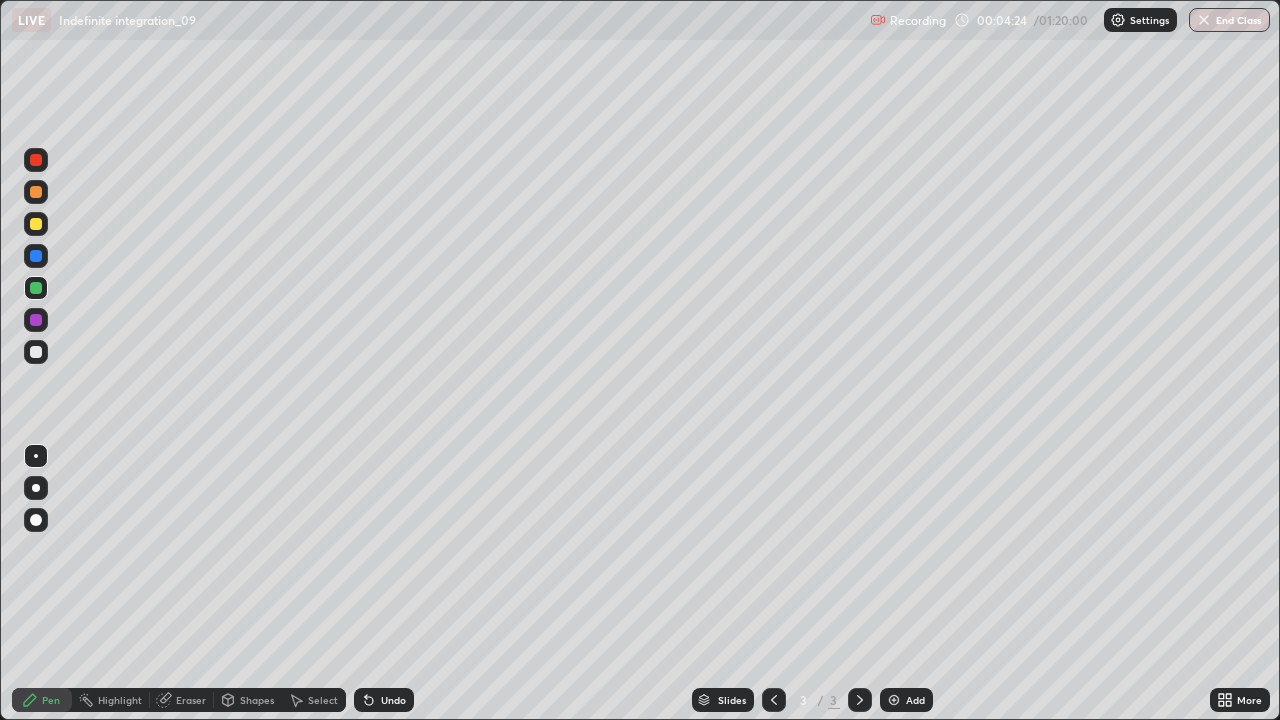 click at bounding box center (36, 352) 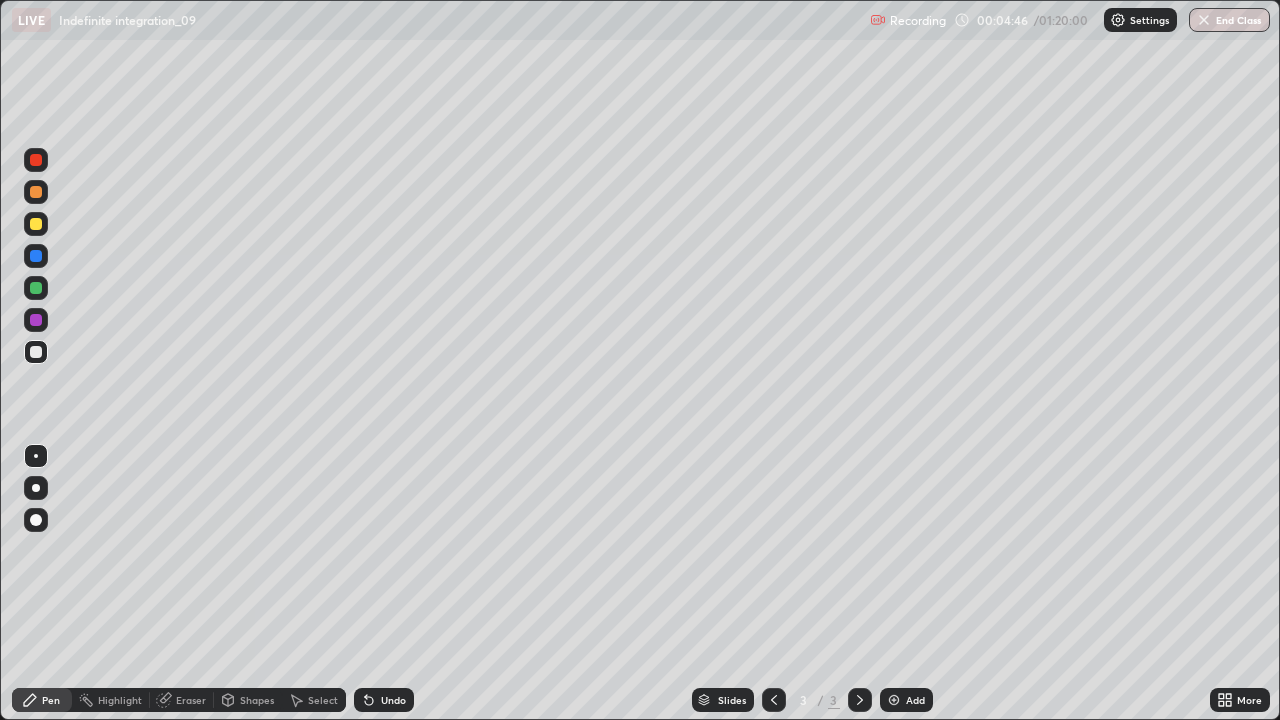 click on "Select" at bounding box center (314, 700) 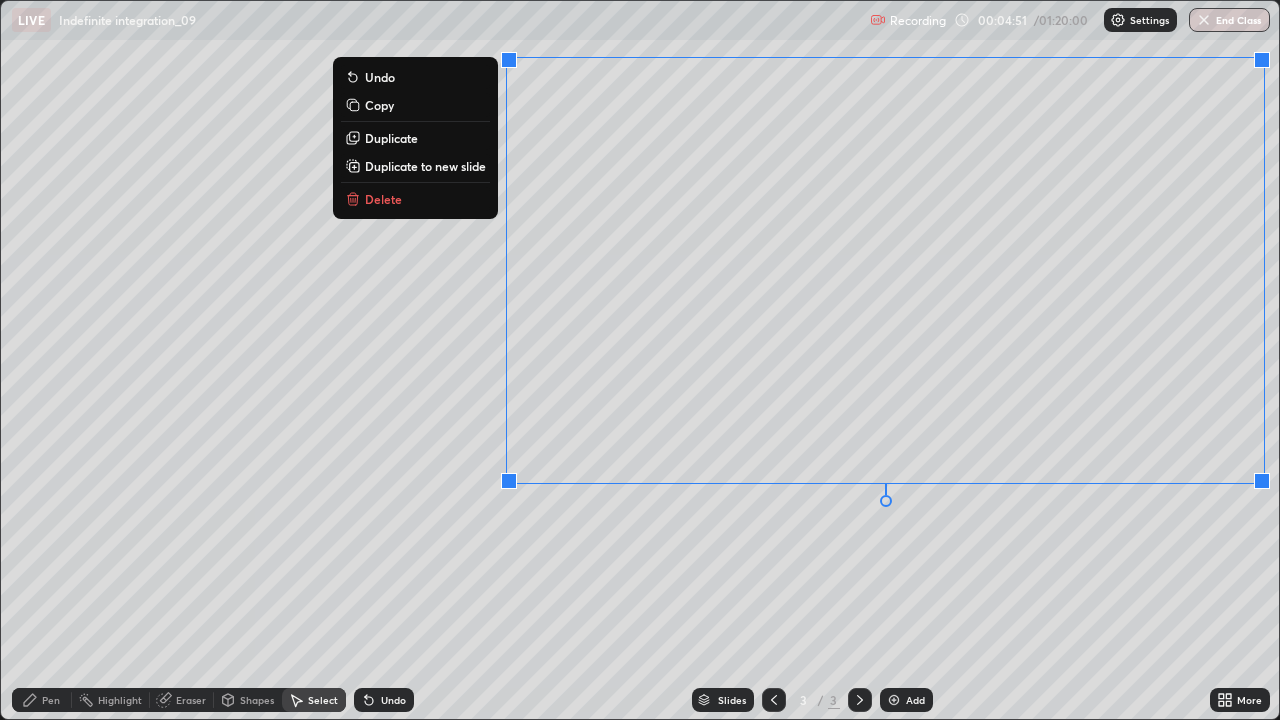 click on "Delete" at bounding box center (415, 199) 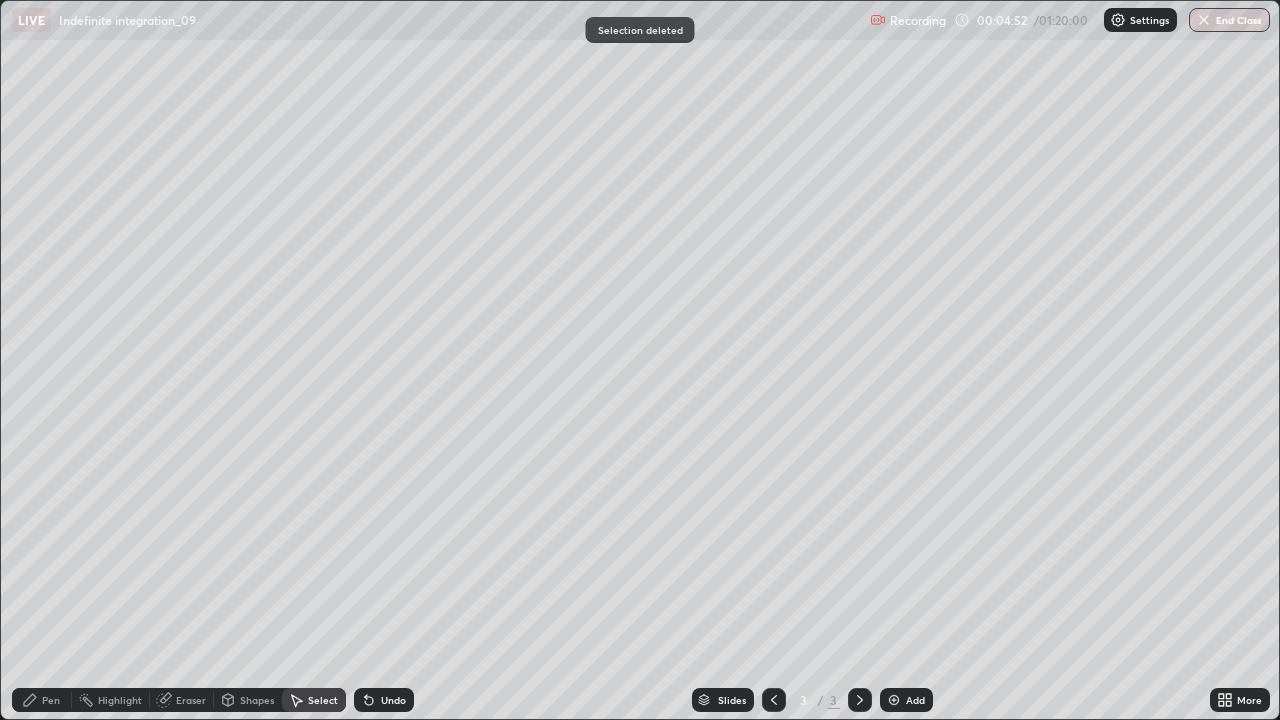 click on "Pen" at bounding box center (42, 700) 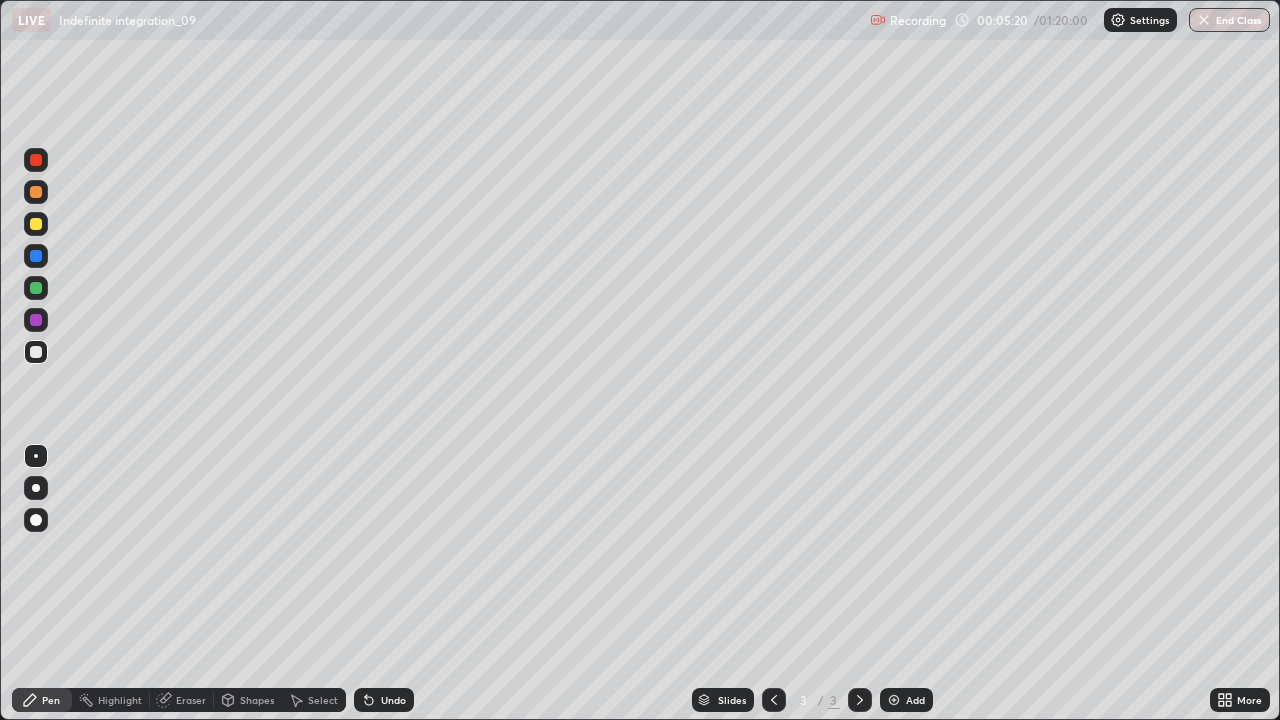 click on "Eraser" at bounding box center [191, 700] 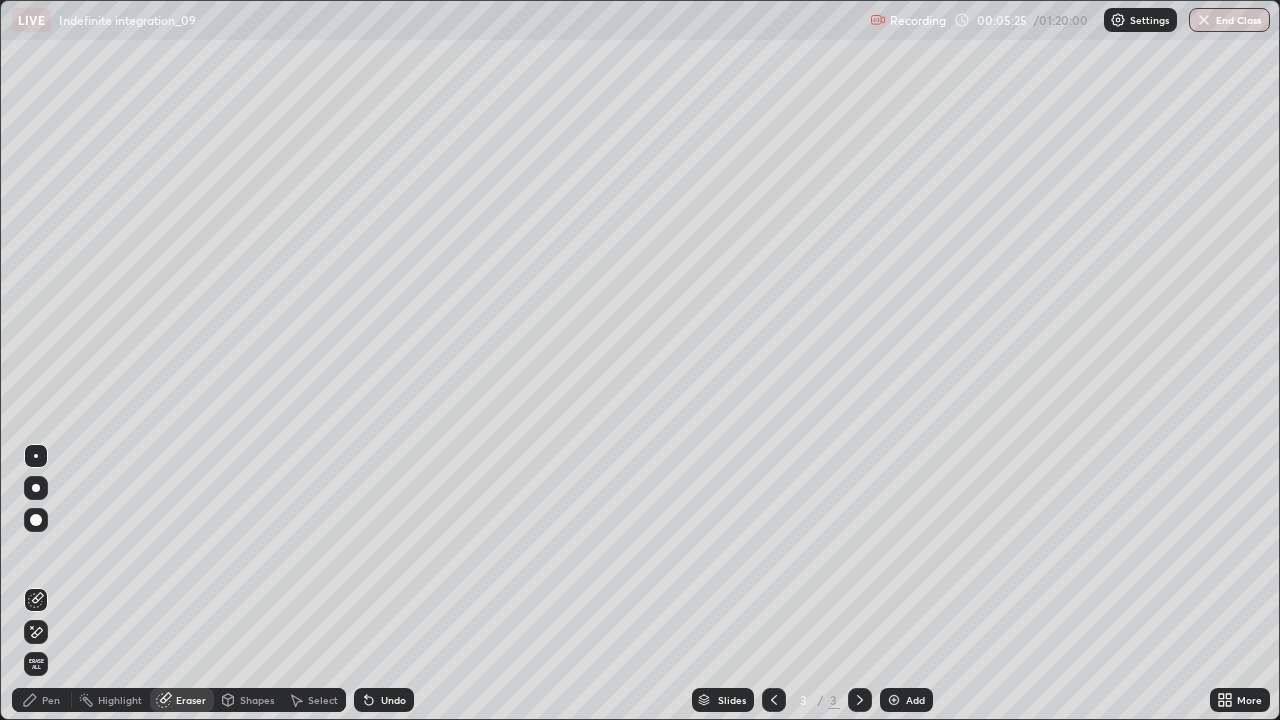 click on "Pen" at bounding box center (51, 700) 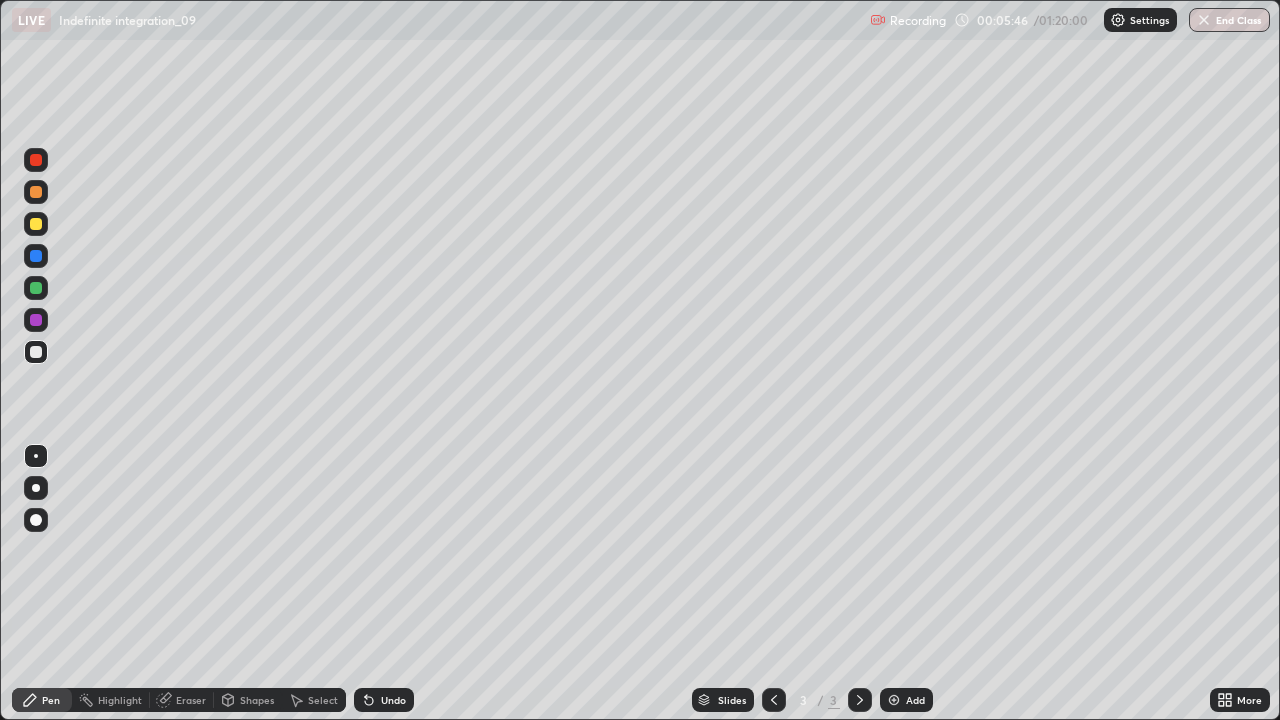 click on "Select" at bounding box center [314, 700] 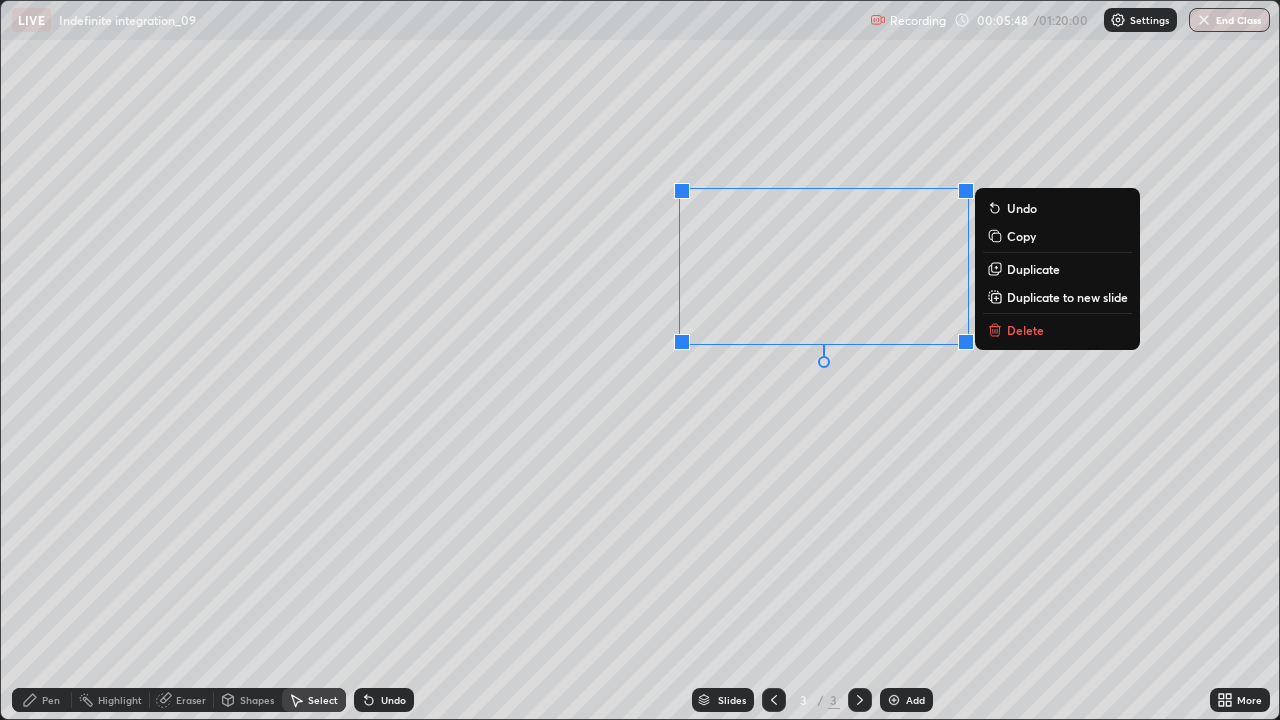 click on "Delete" at bounding box center [1057, 330] 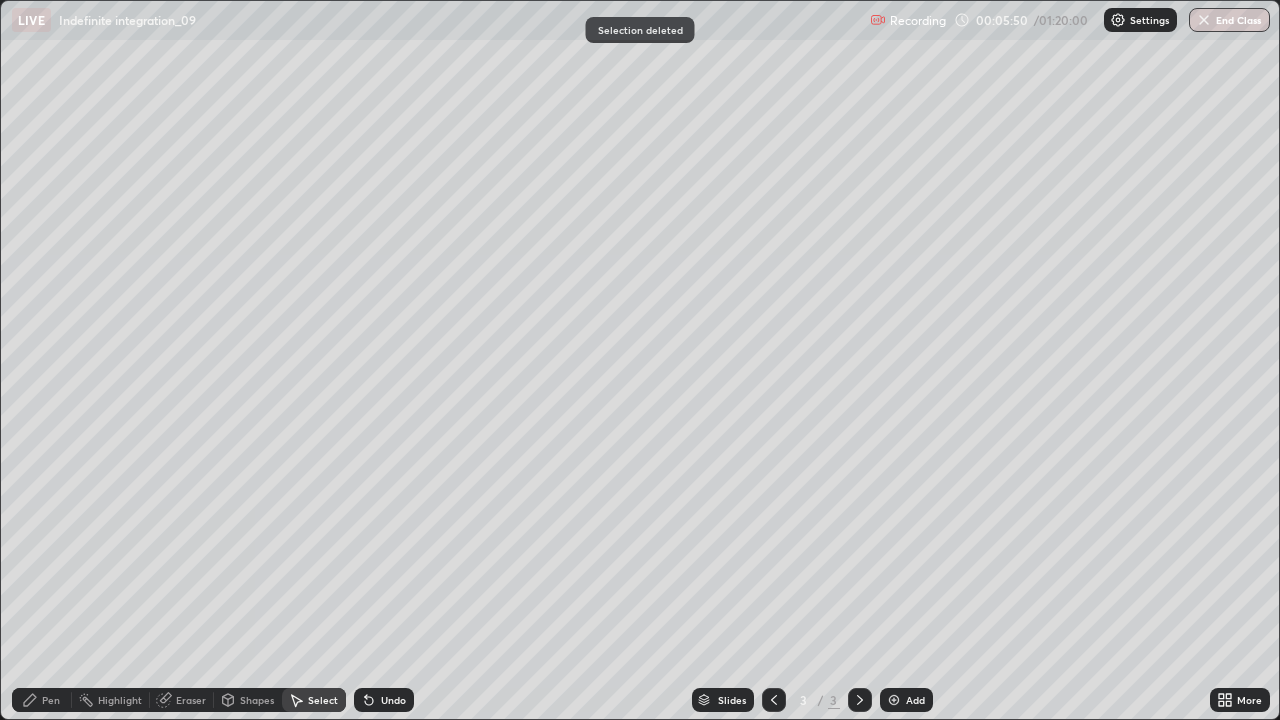 click on "Pen" at bounding box center (51, 700) 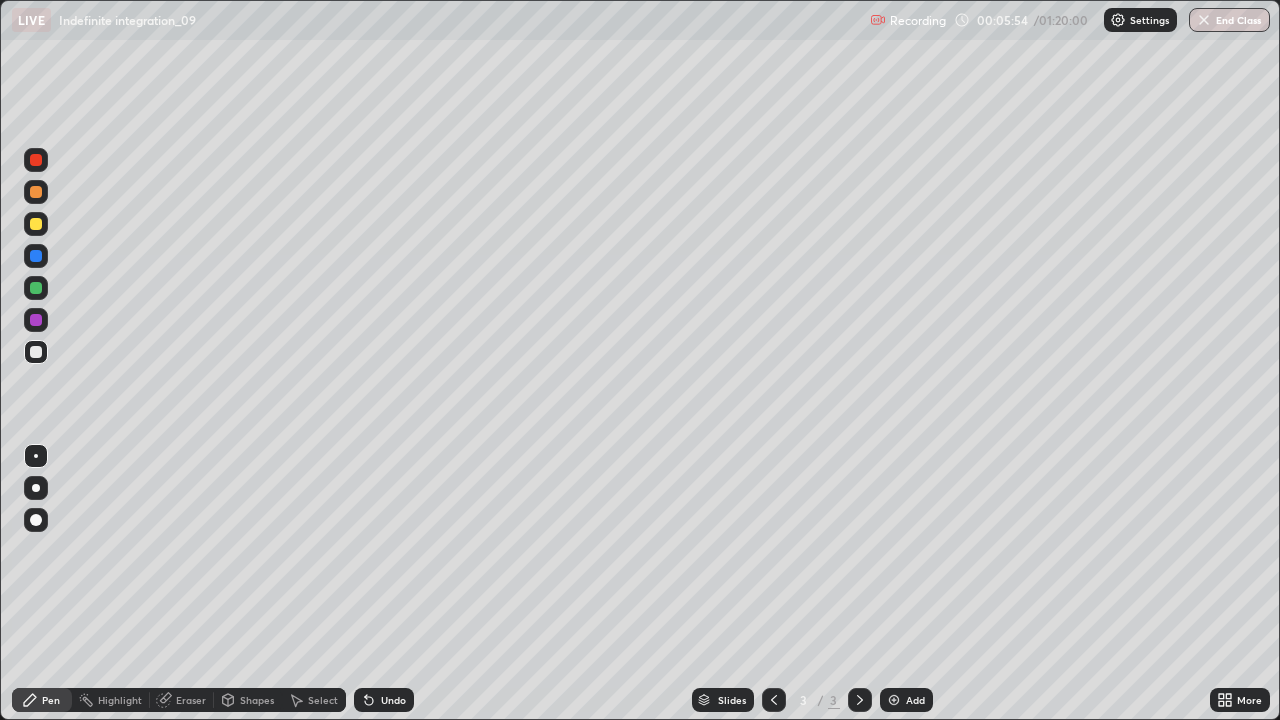 click on "Eraser" at bounding box center (182, 700) 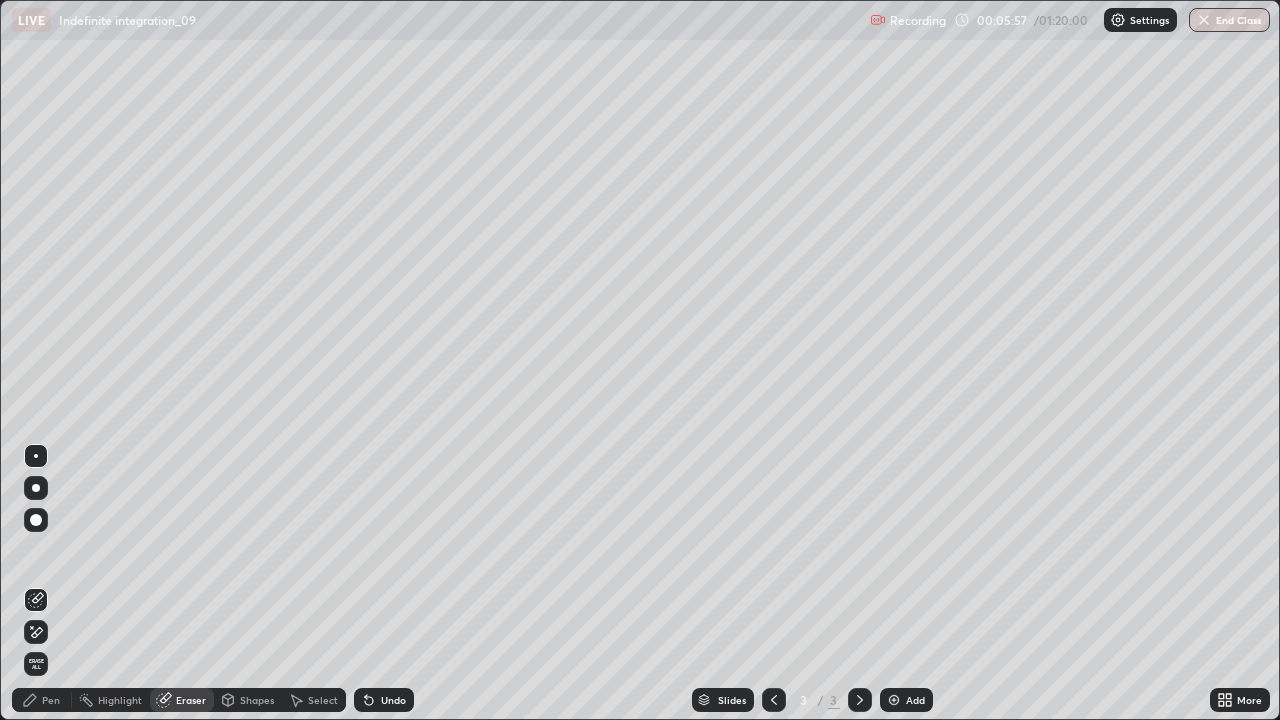 click on "Pen" at bounding box center [51, 700] 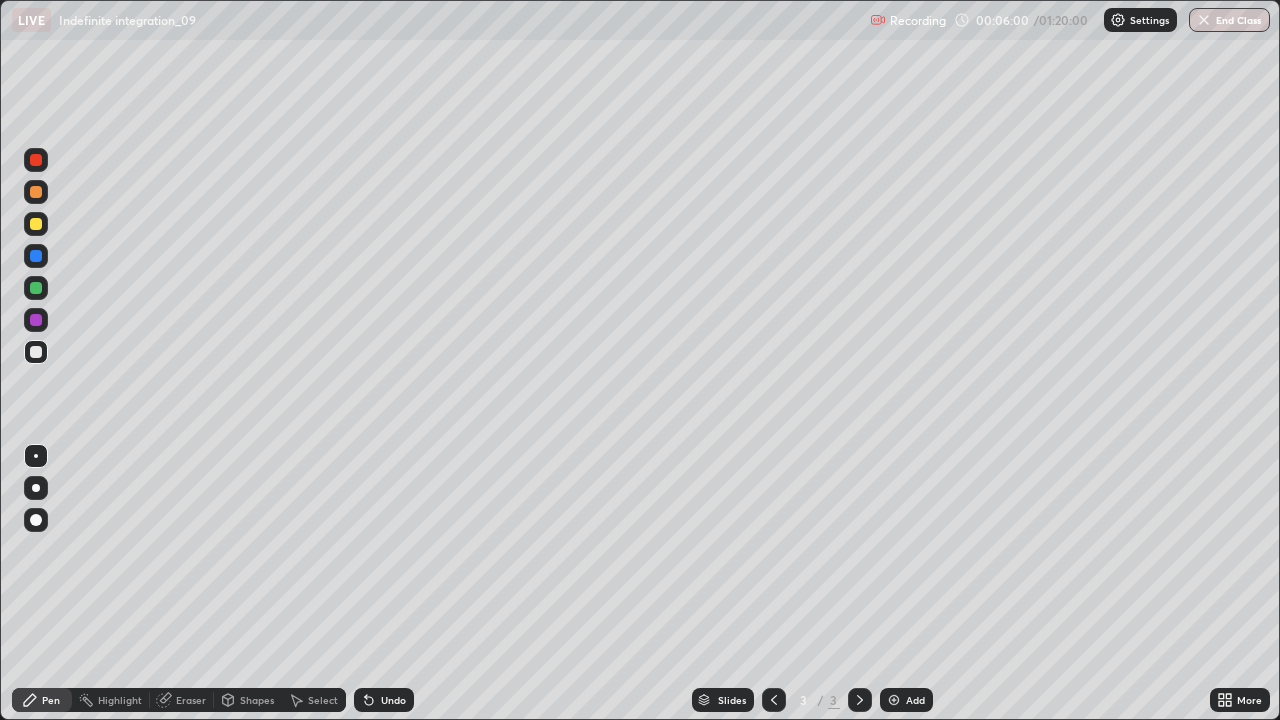 click on "Eraser" at bounding box center (182, 700) 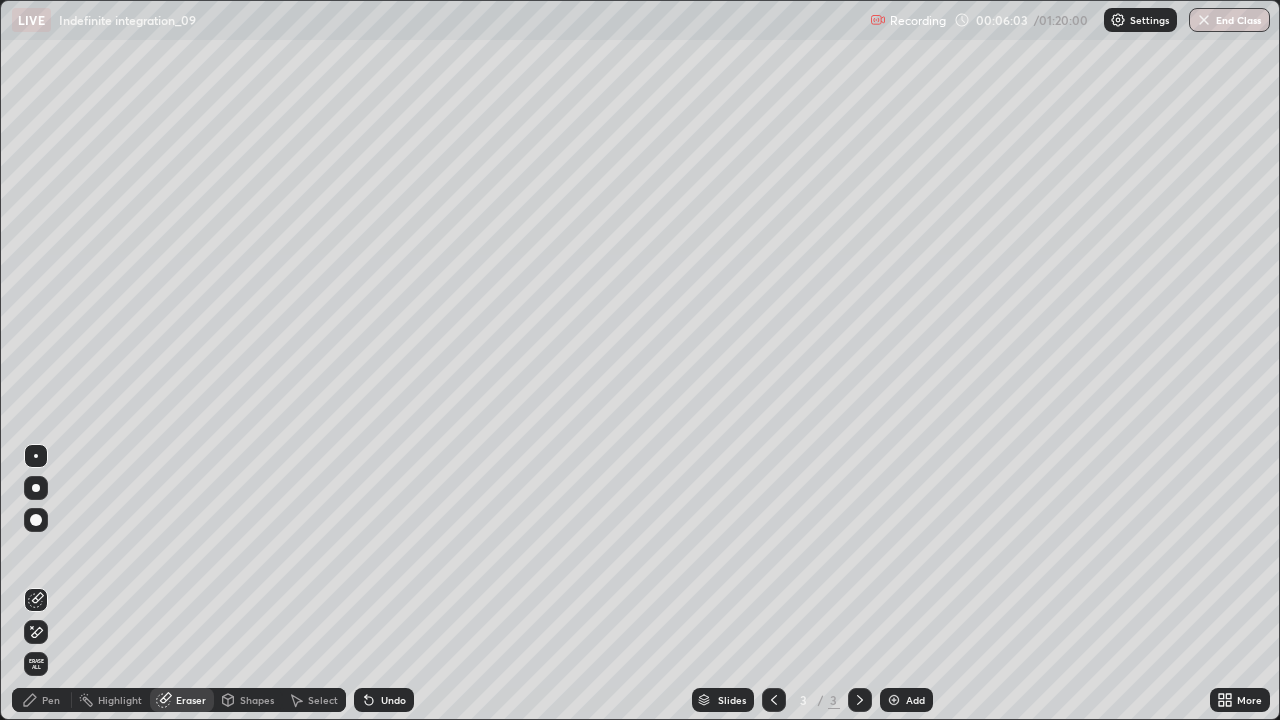 click on "Pen" at bounding box center (51, 700) 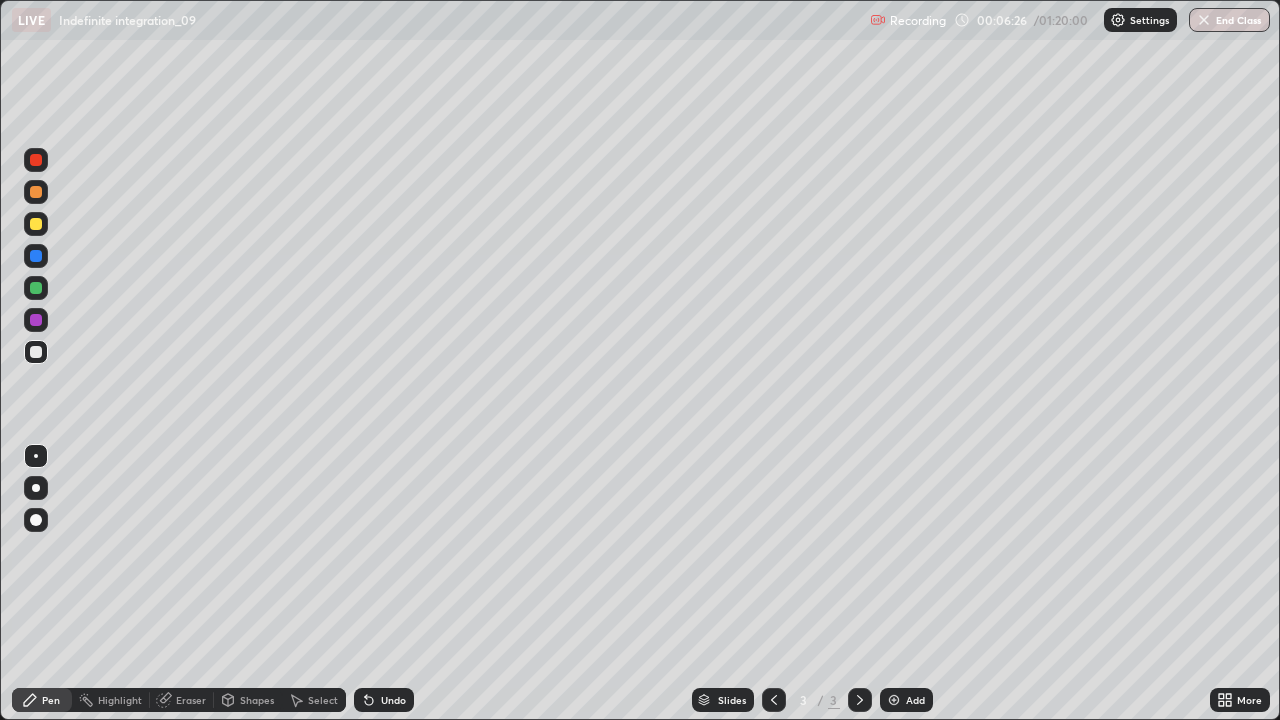 click on "Eraser" at bounding box center [191, 700] 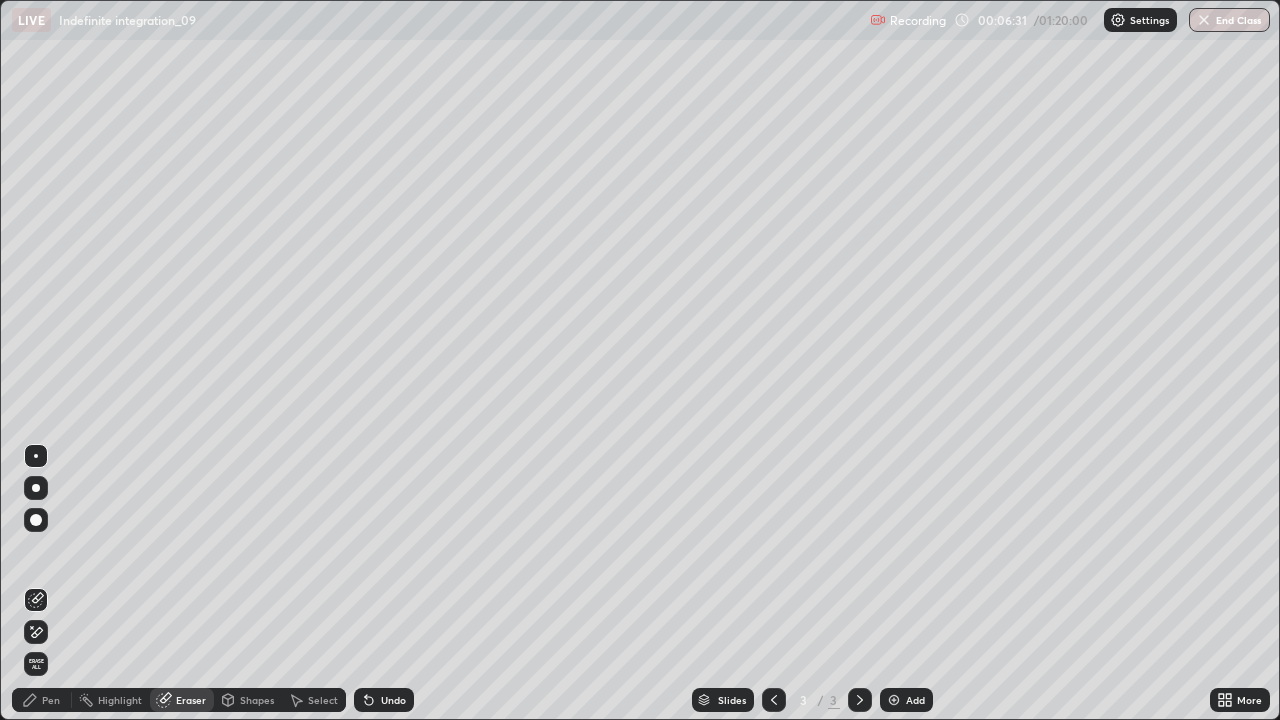 click on "Pen" at bounding box center (51, 700) 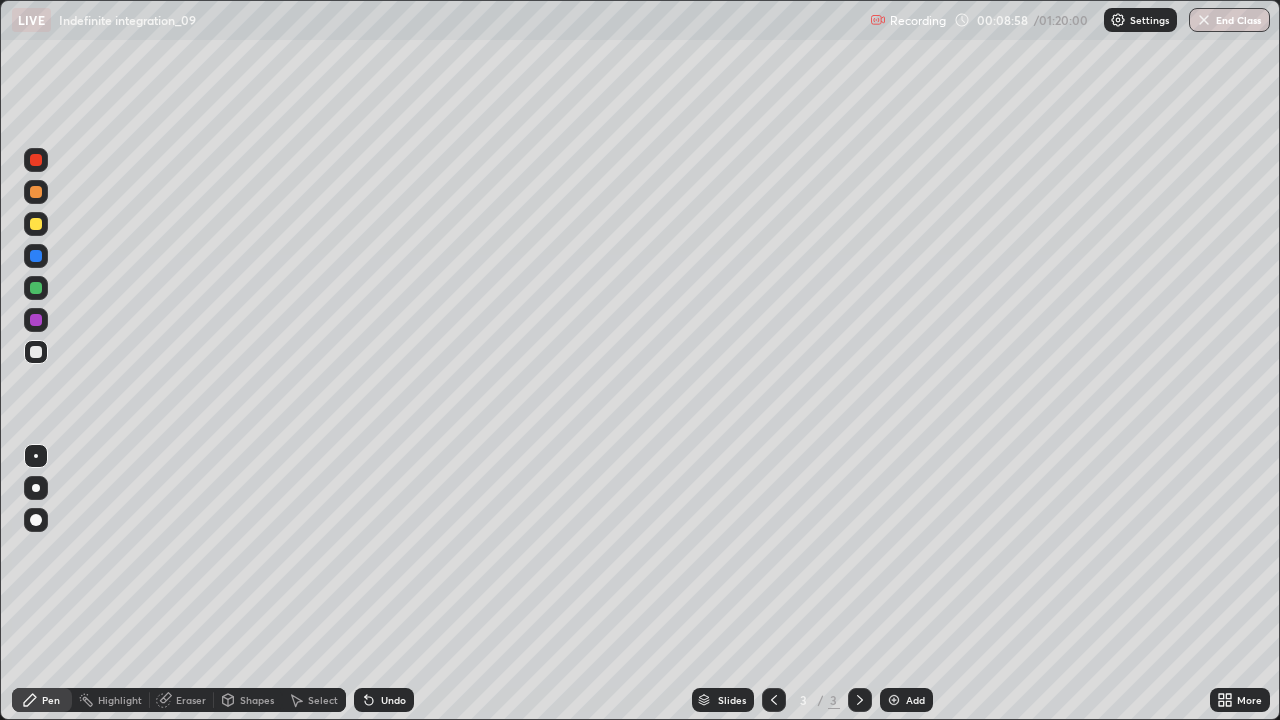click at bounding box center [36, 192] 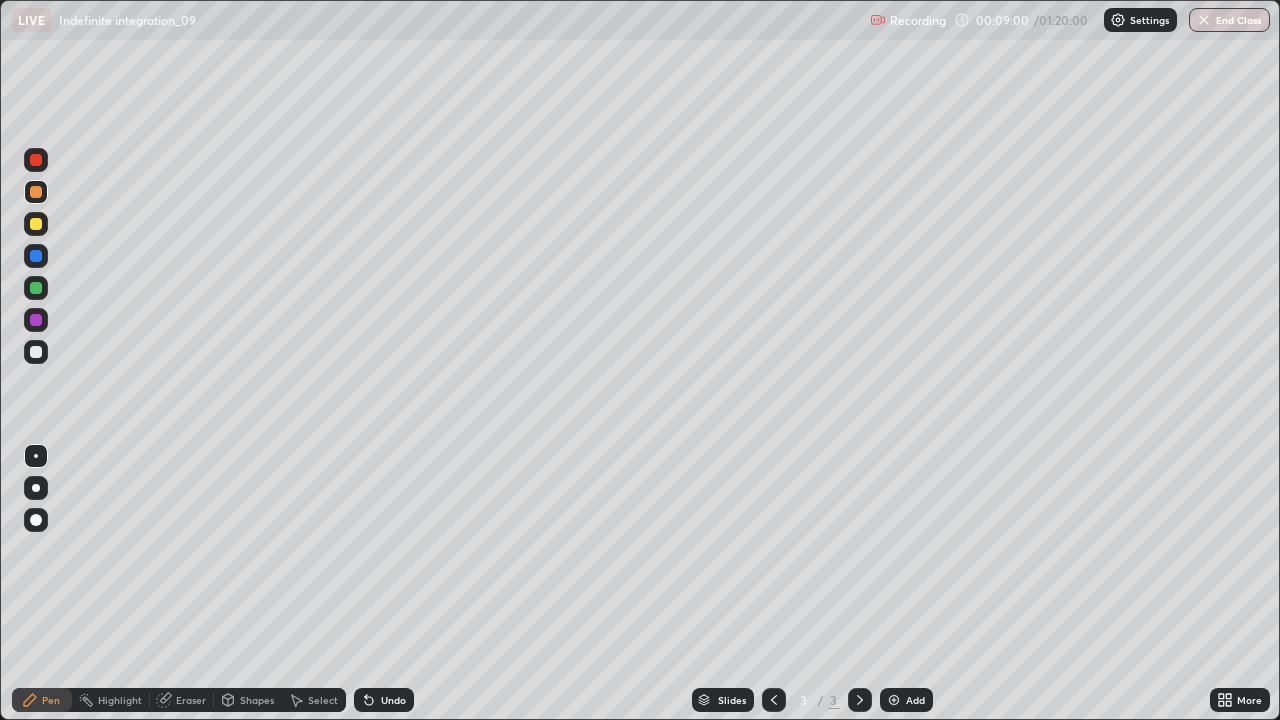 click at bounding box center (894, 700) 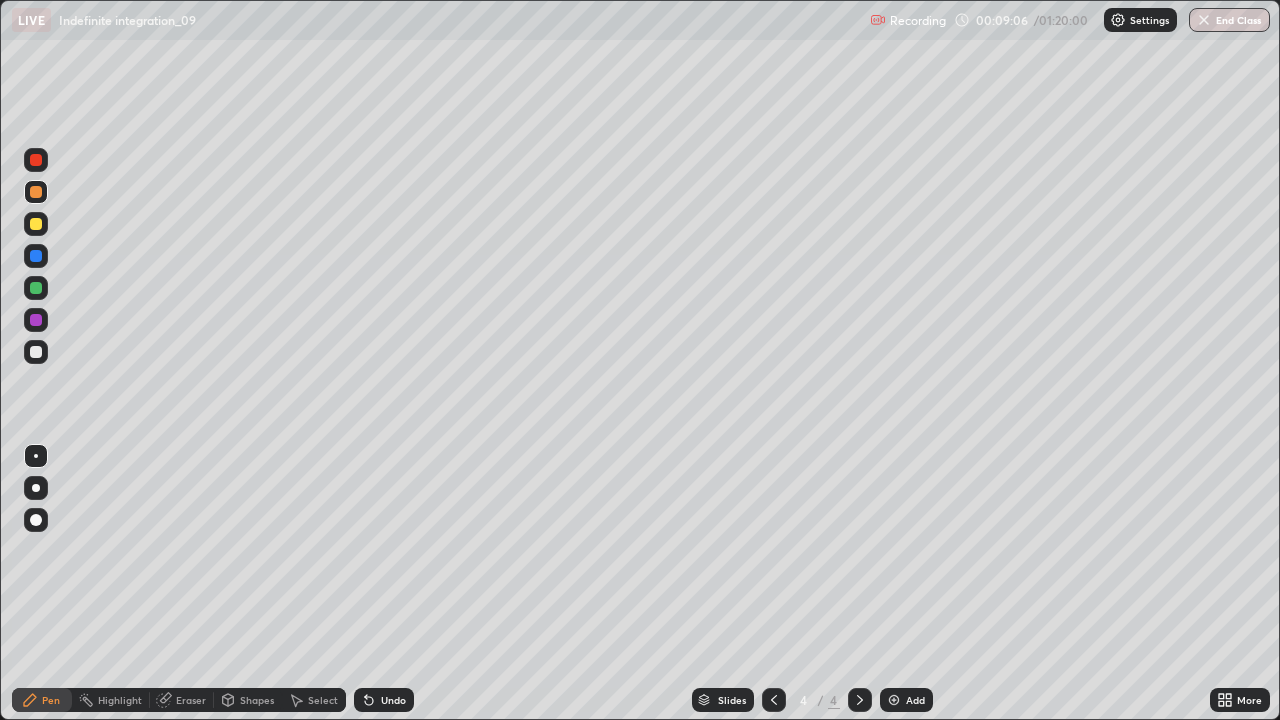 click on "Undo" at bounding box center (393, 700) 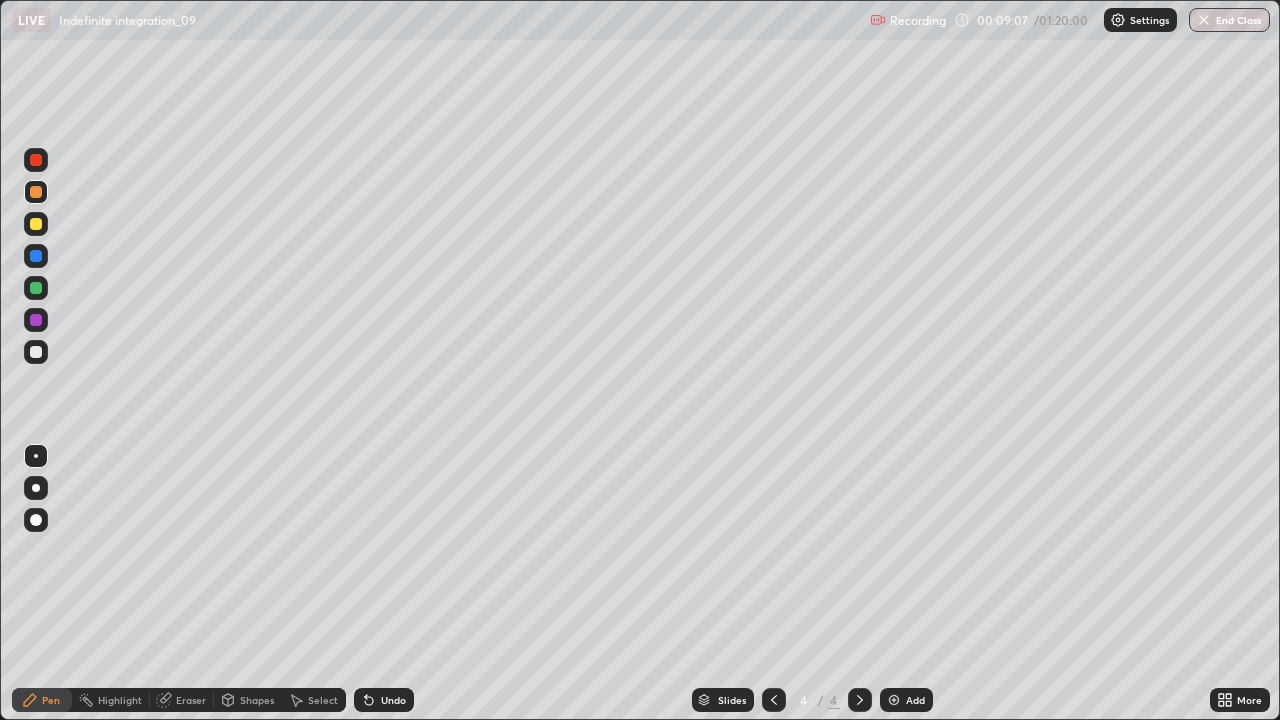 click on "Undo" at bounding box center [393, 700] 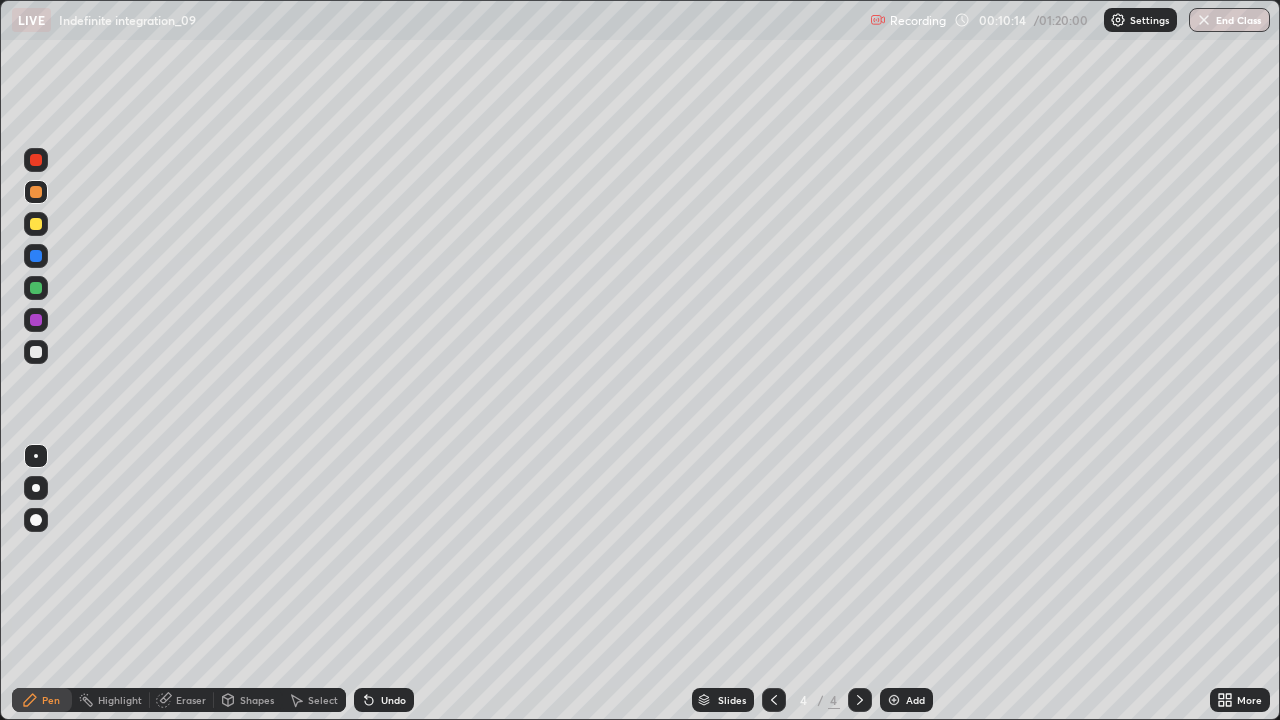 click 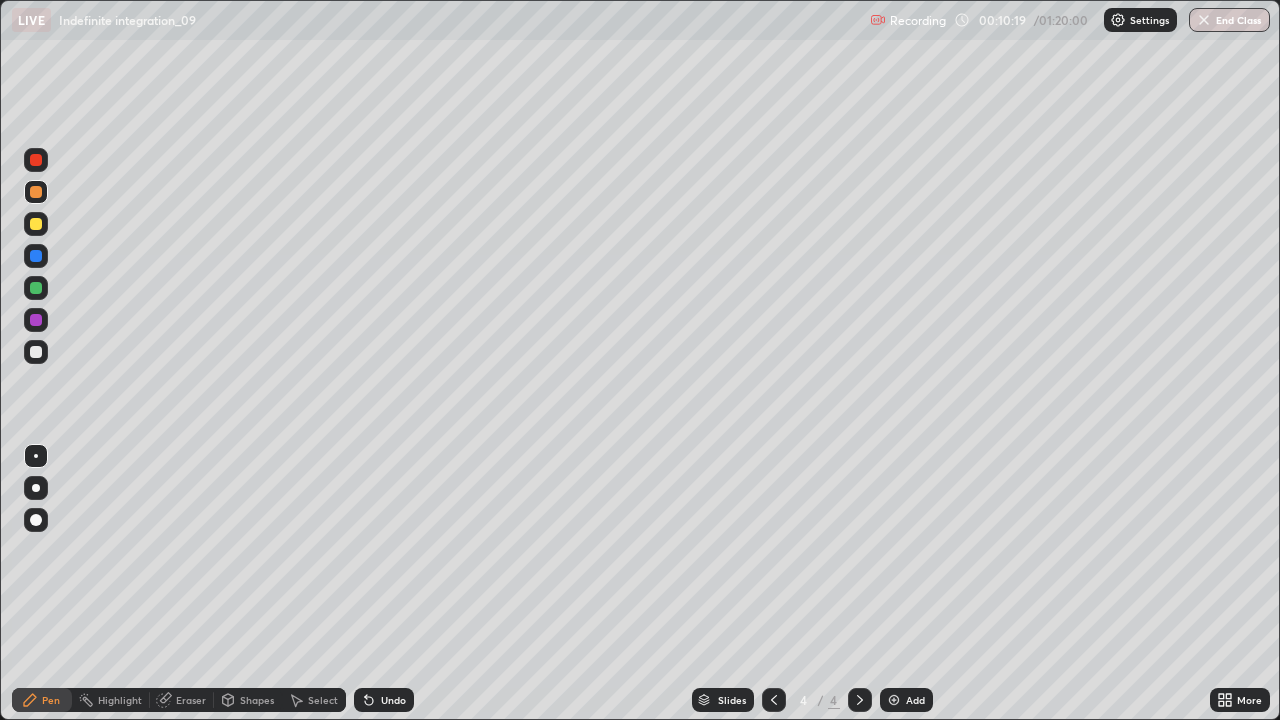 click on "Select" at bounding box center (323, 700) 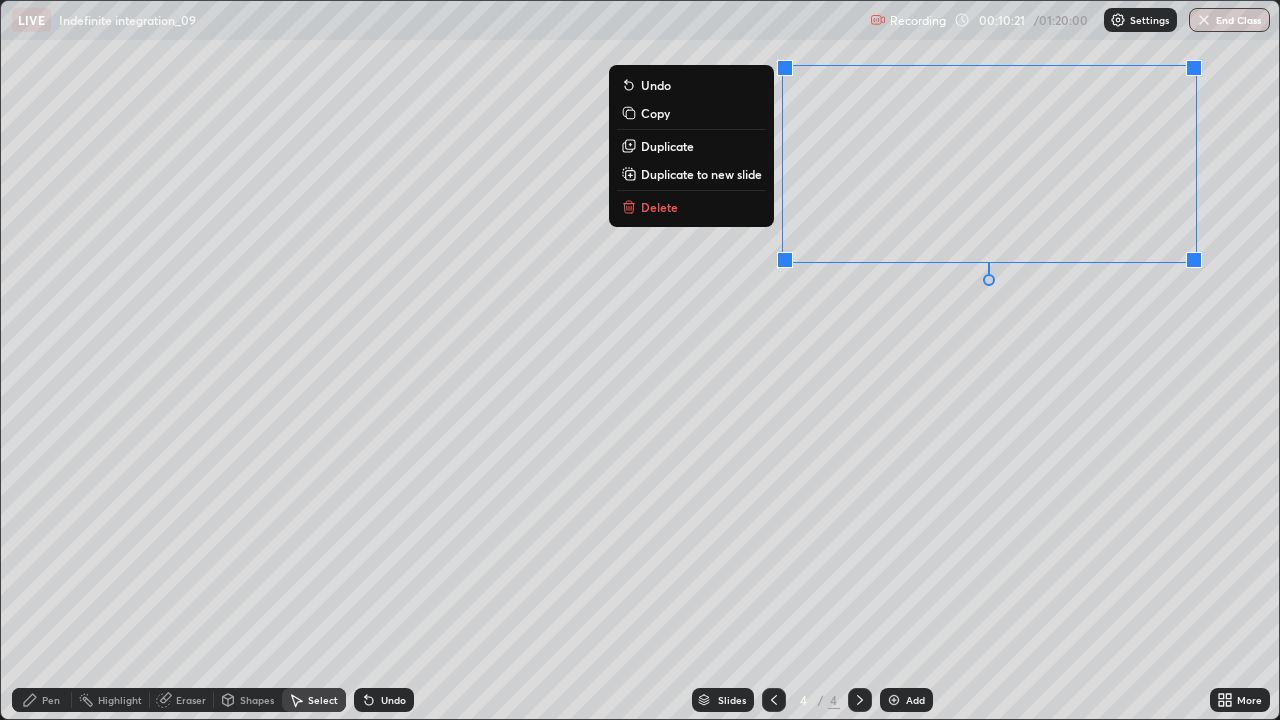 click on "Delete" at bounding box center (691, 207) 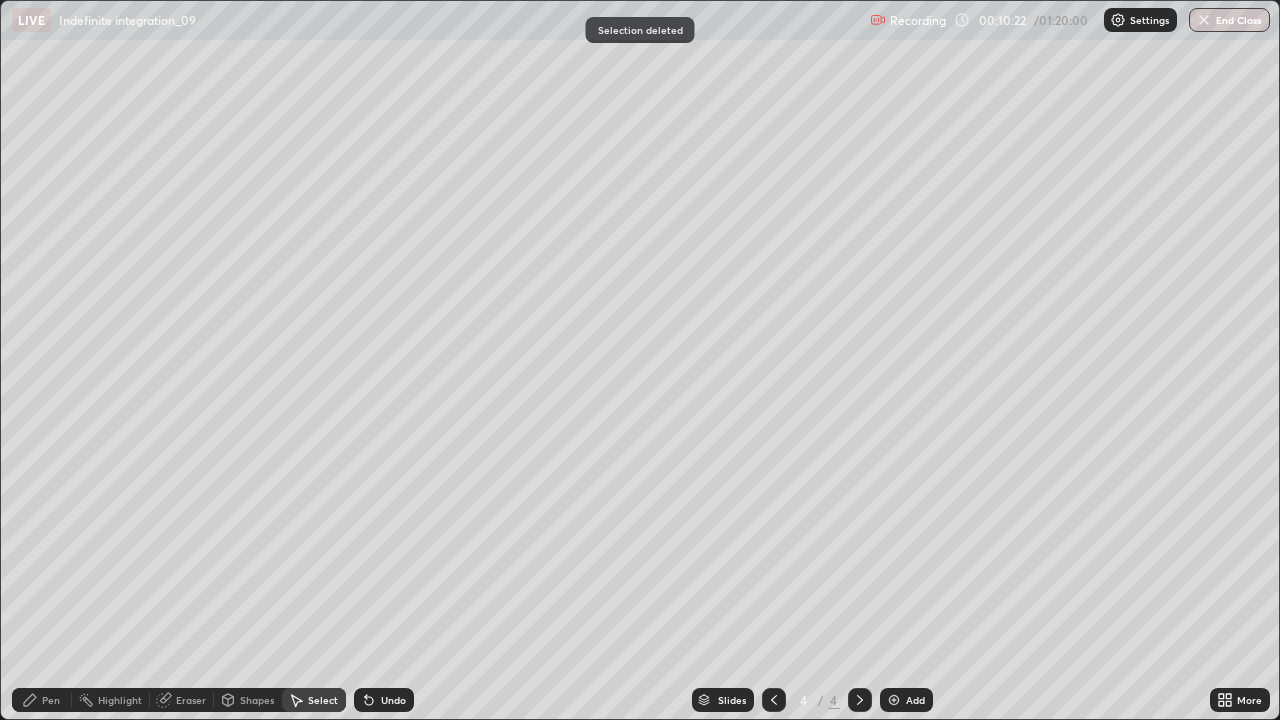 click on "Pen" at bounding box center [51, 700] 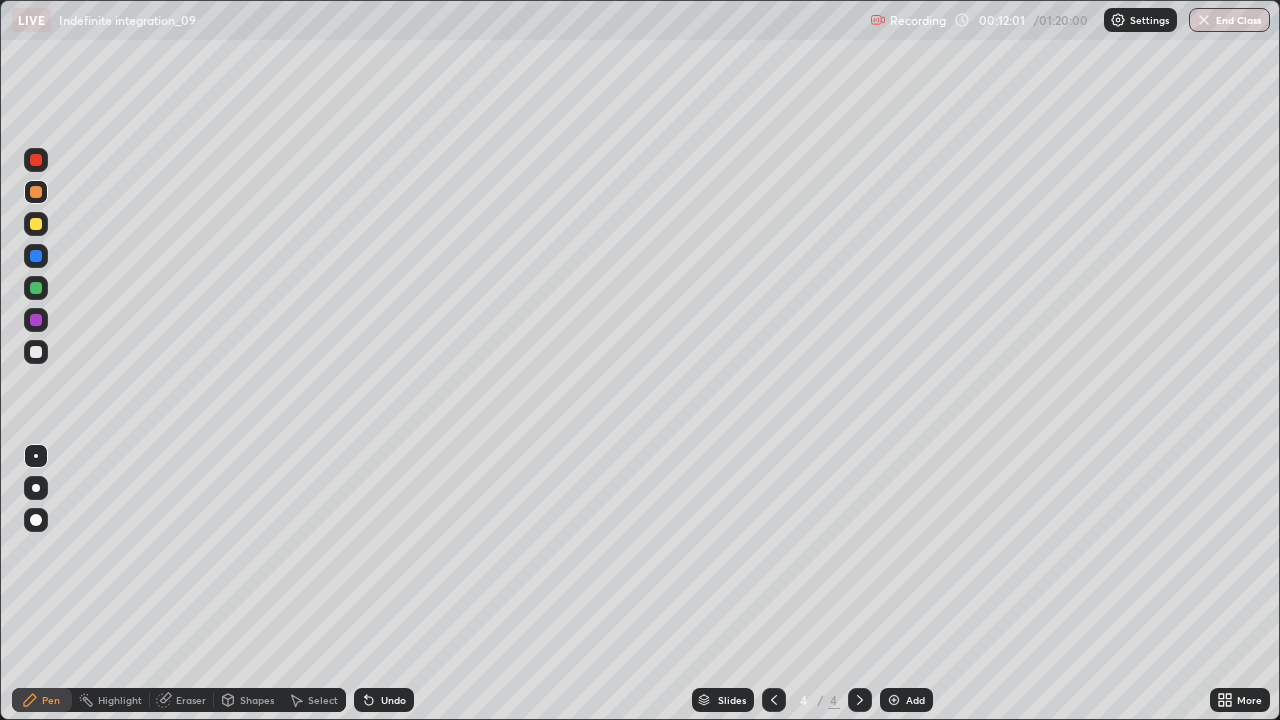 click 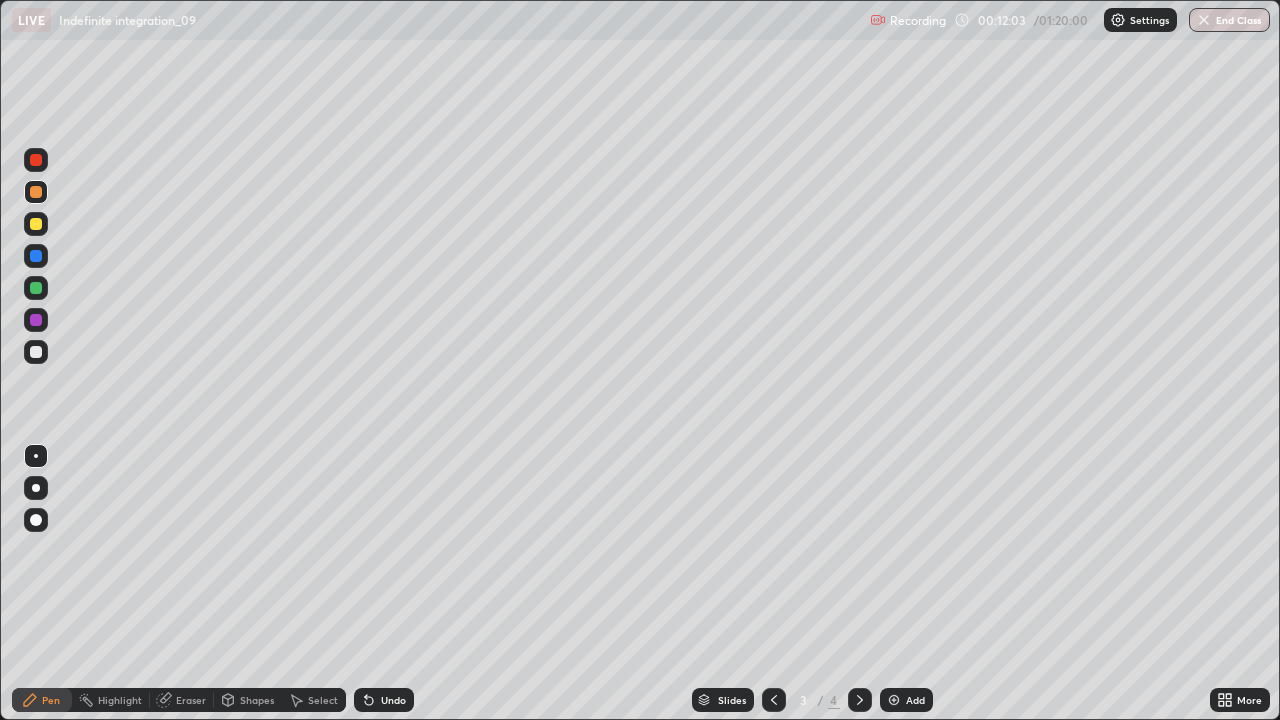 click 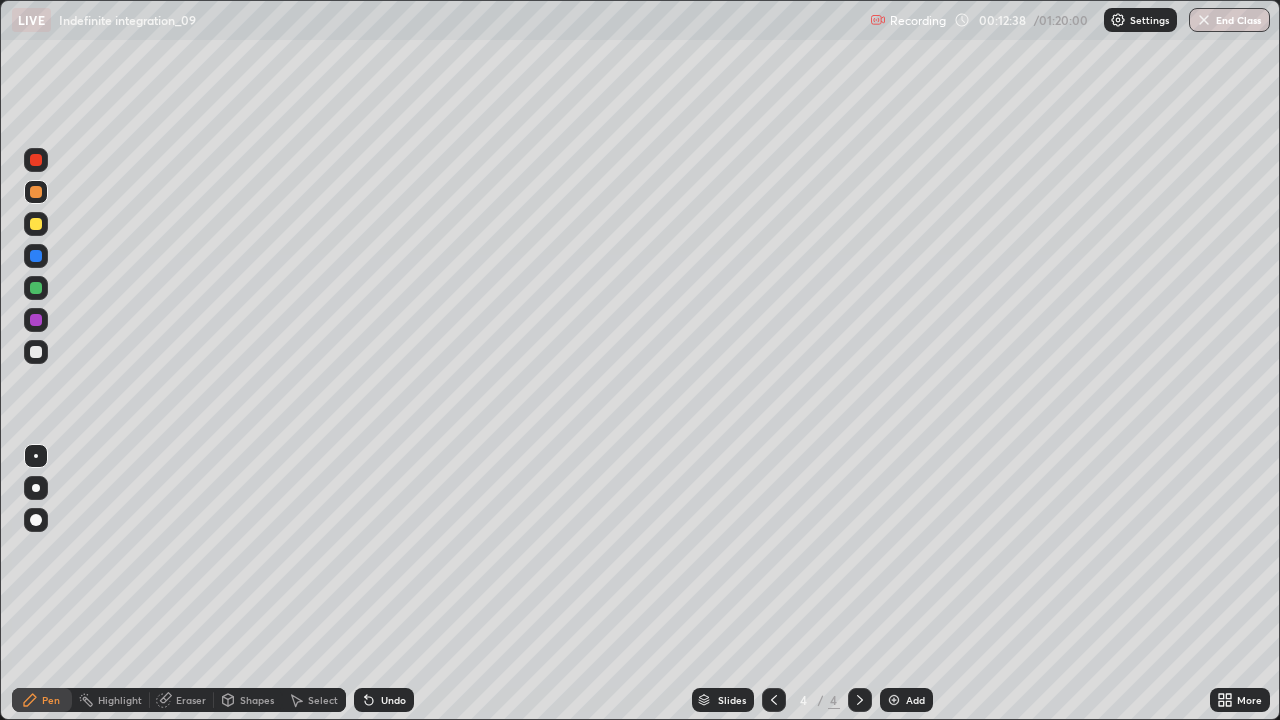 click 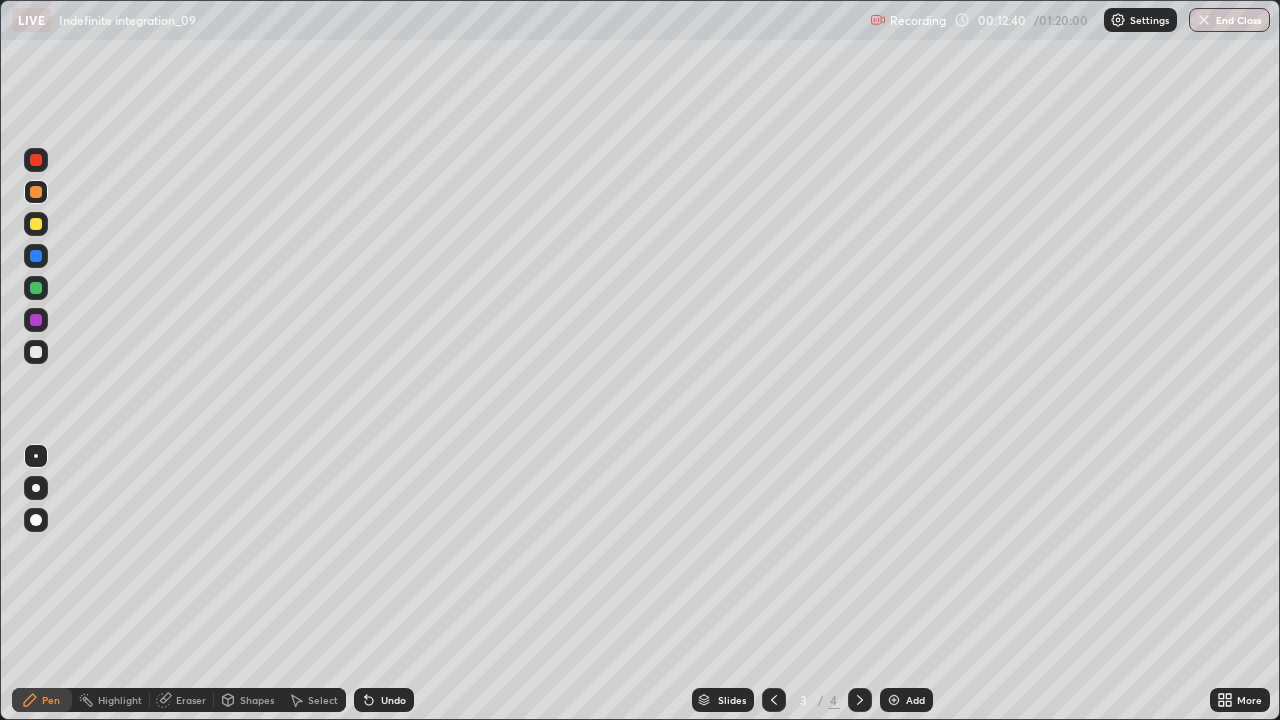 click 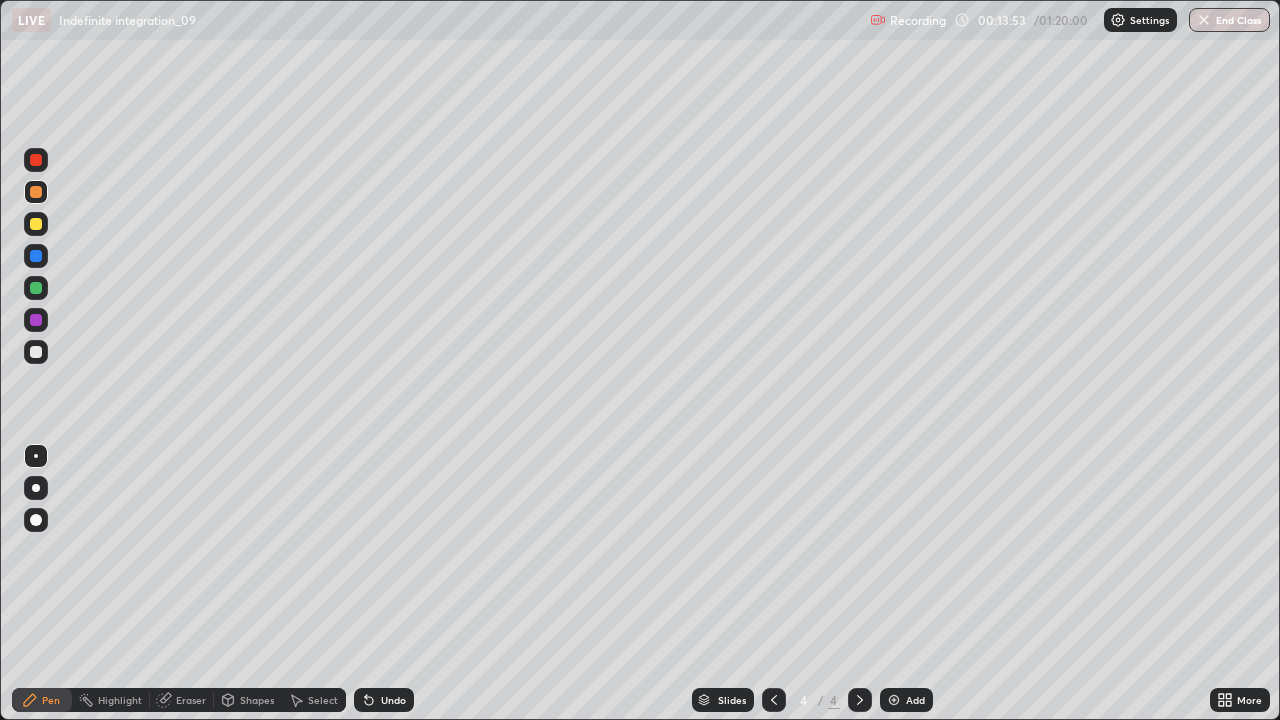 click at bounding box center [894, 700] 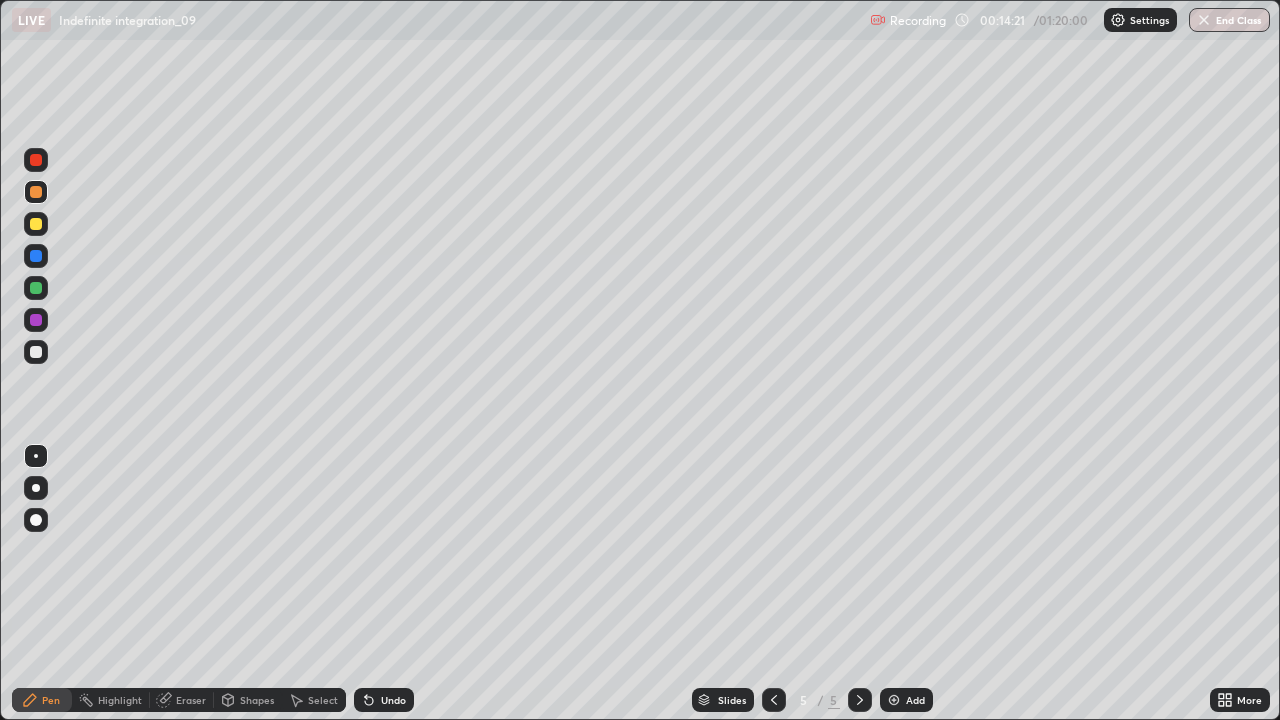 click at bounding box center (36, 224) 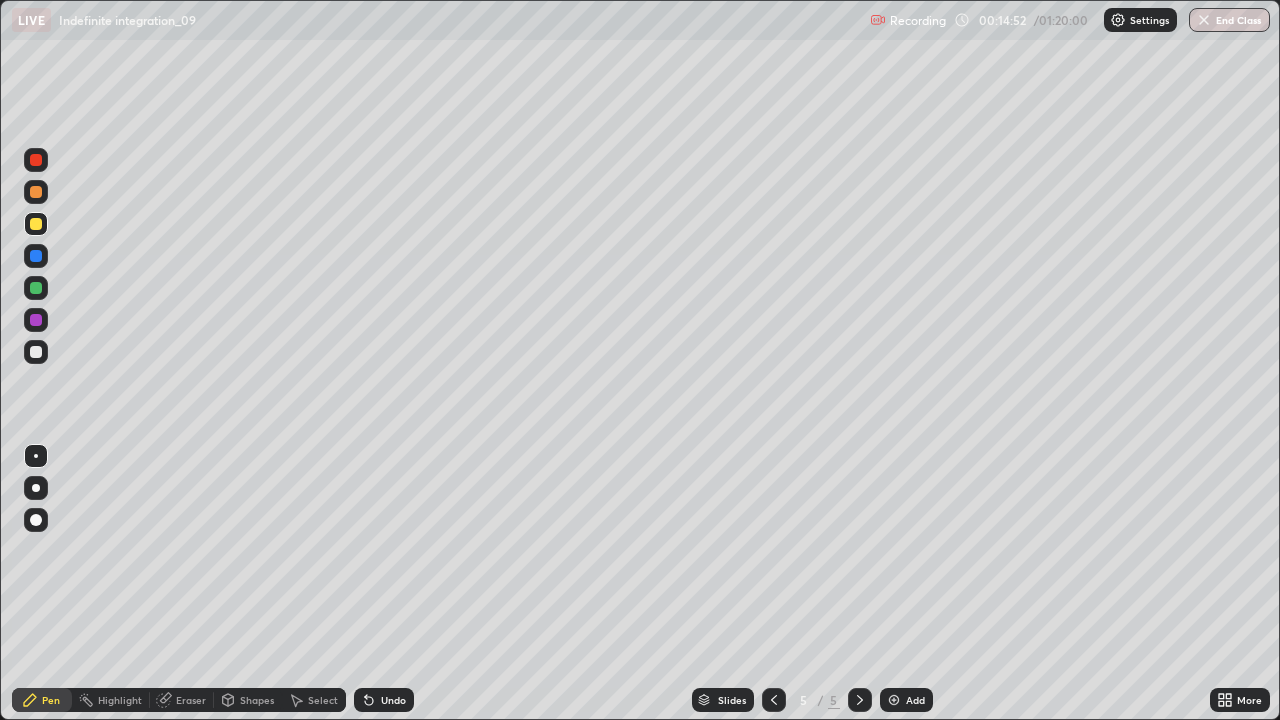 click on "Select" at bounding box center (323, 700) 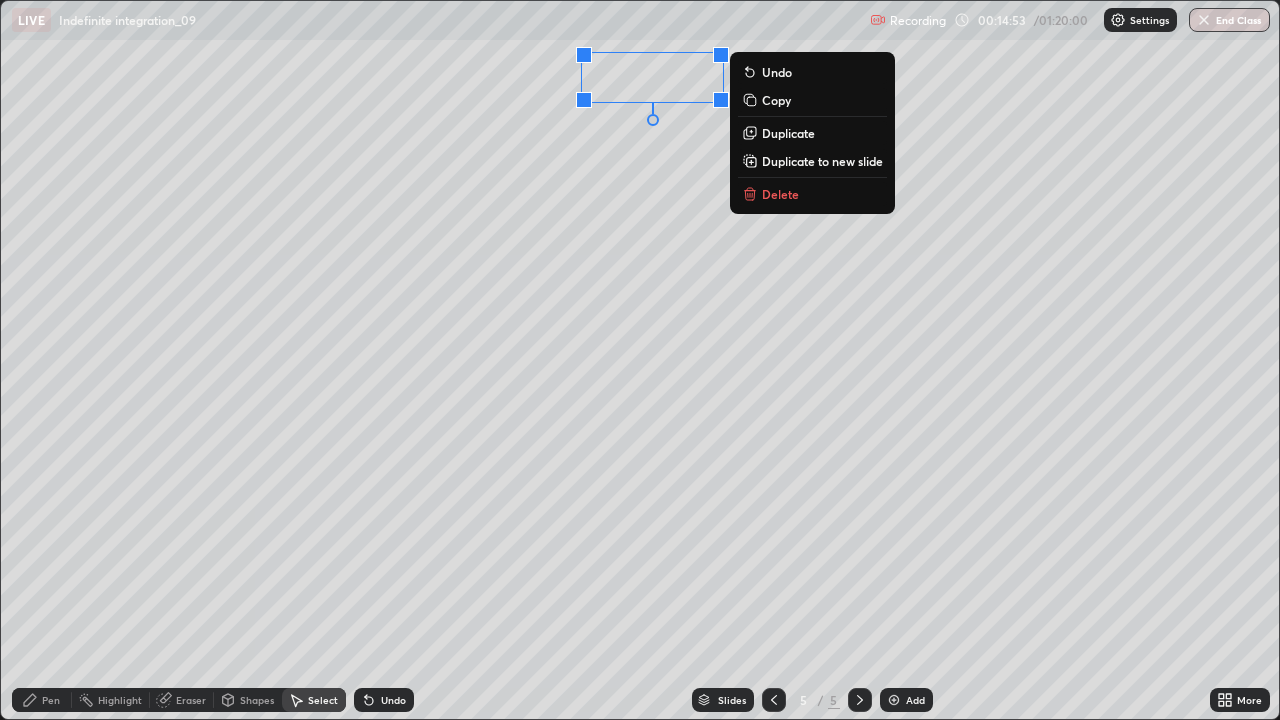 click on "Delete" at bounding box center [780, 194] 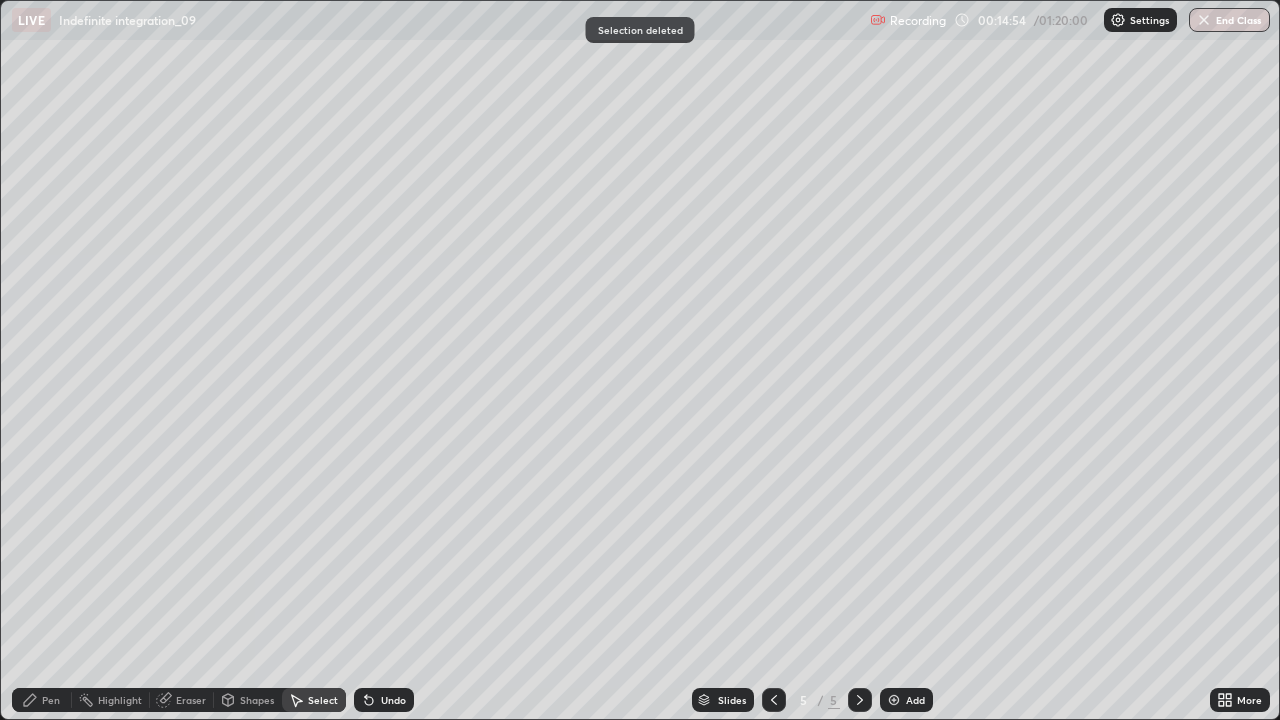 click on "Pen" at bounding box center (42, 700) 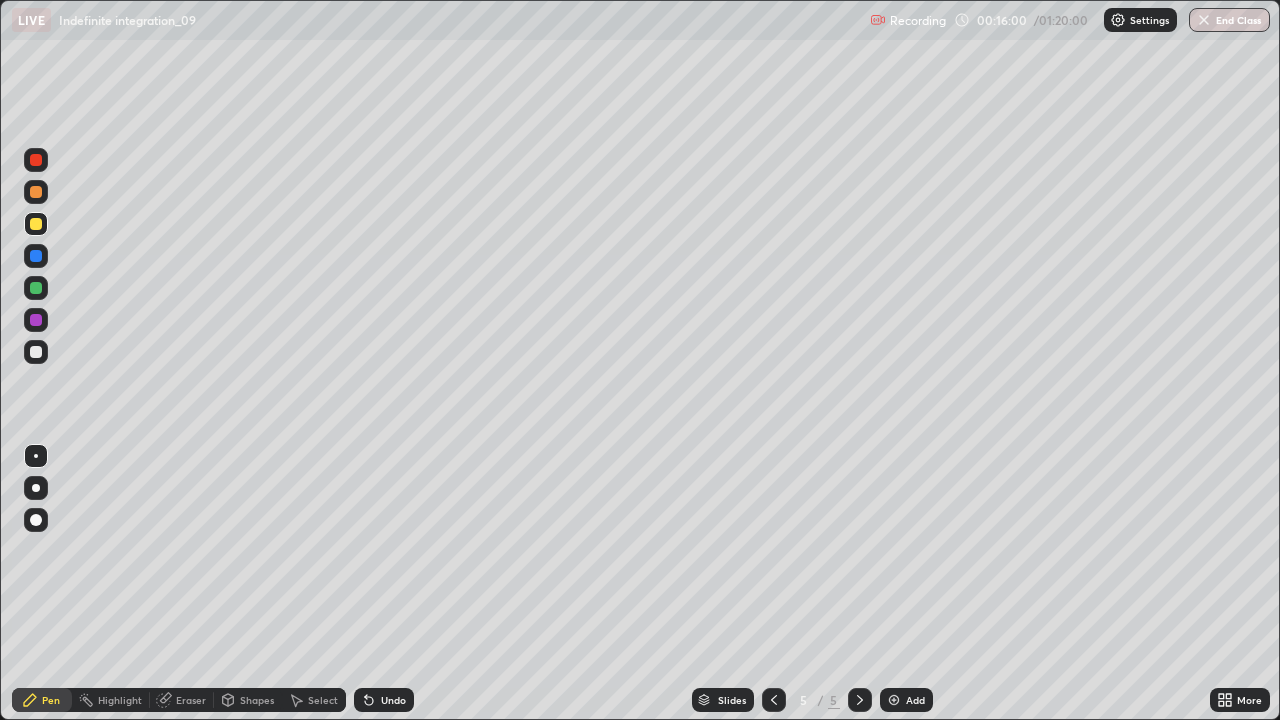 click on "Eraser" at bounding box center [182, 700] 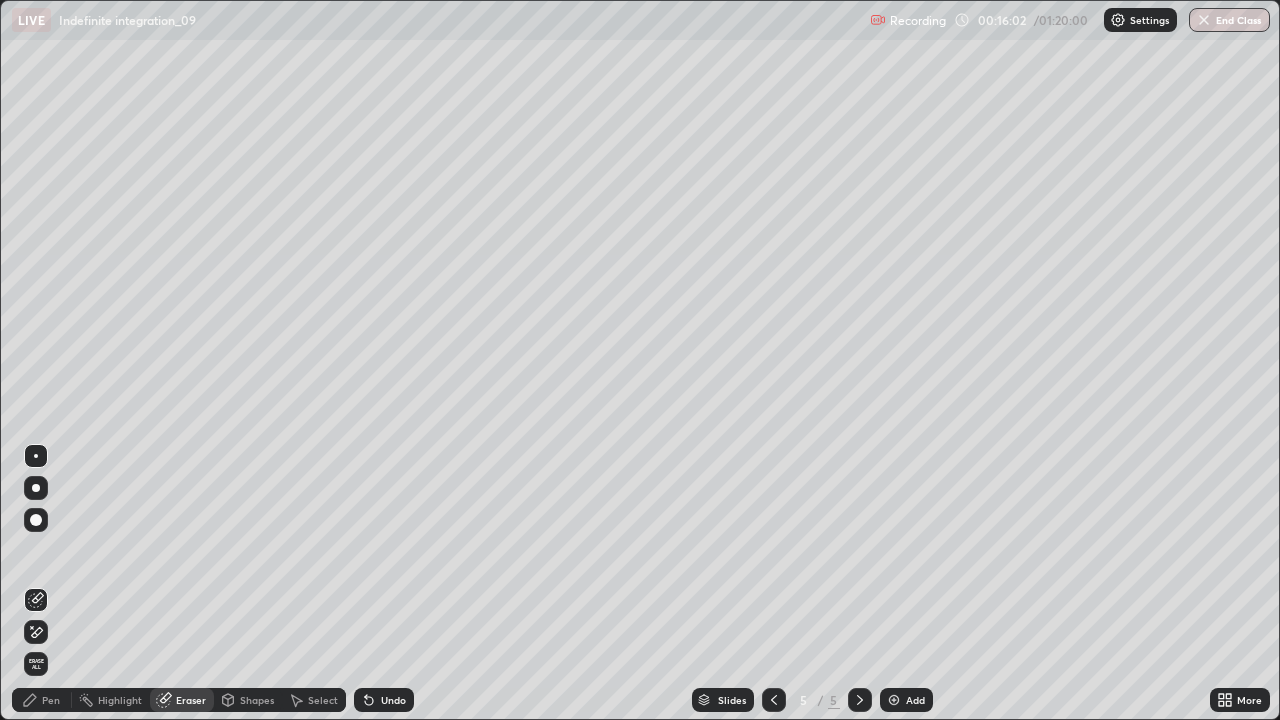 click on "Pen" at bounding box center (42, 700) 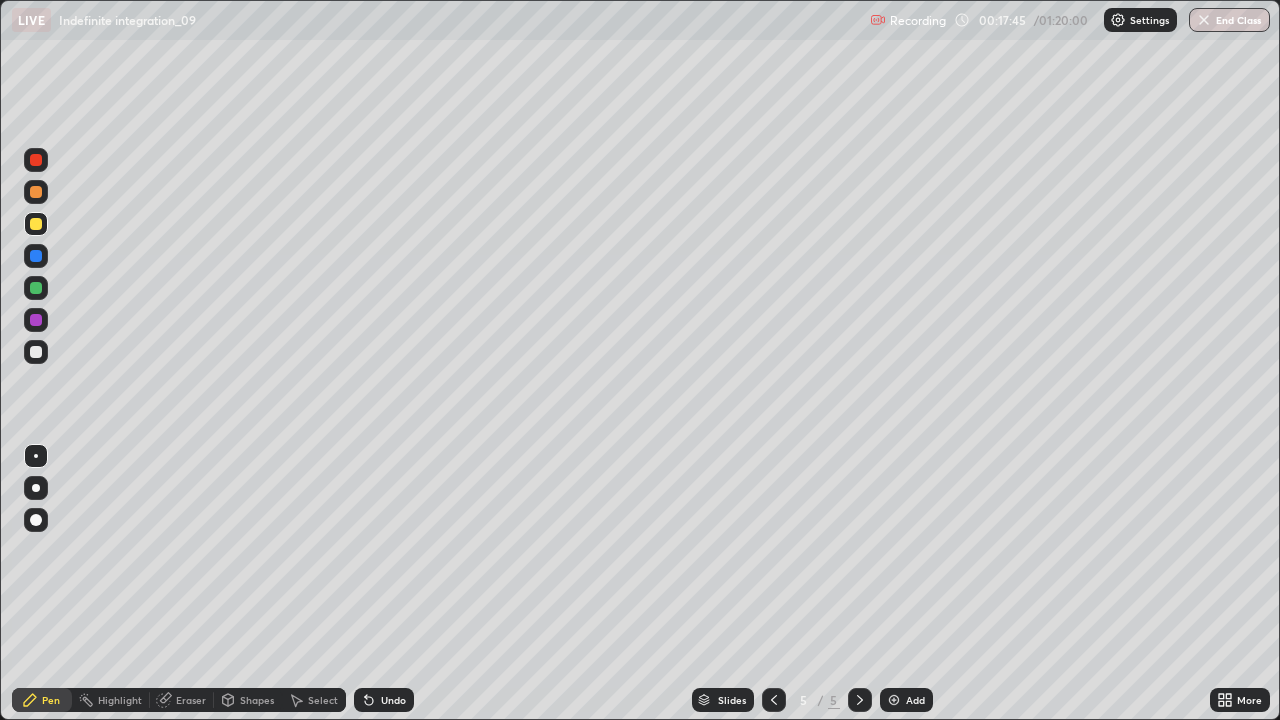 click at bounding box center (894, 700) 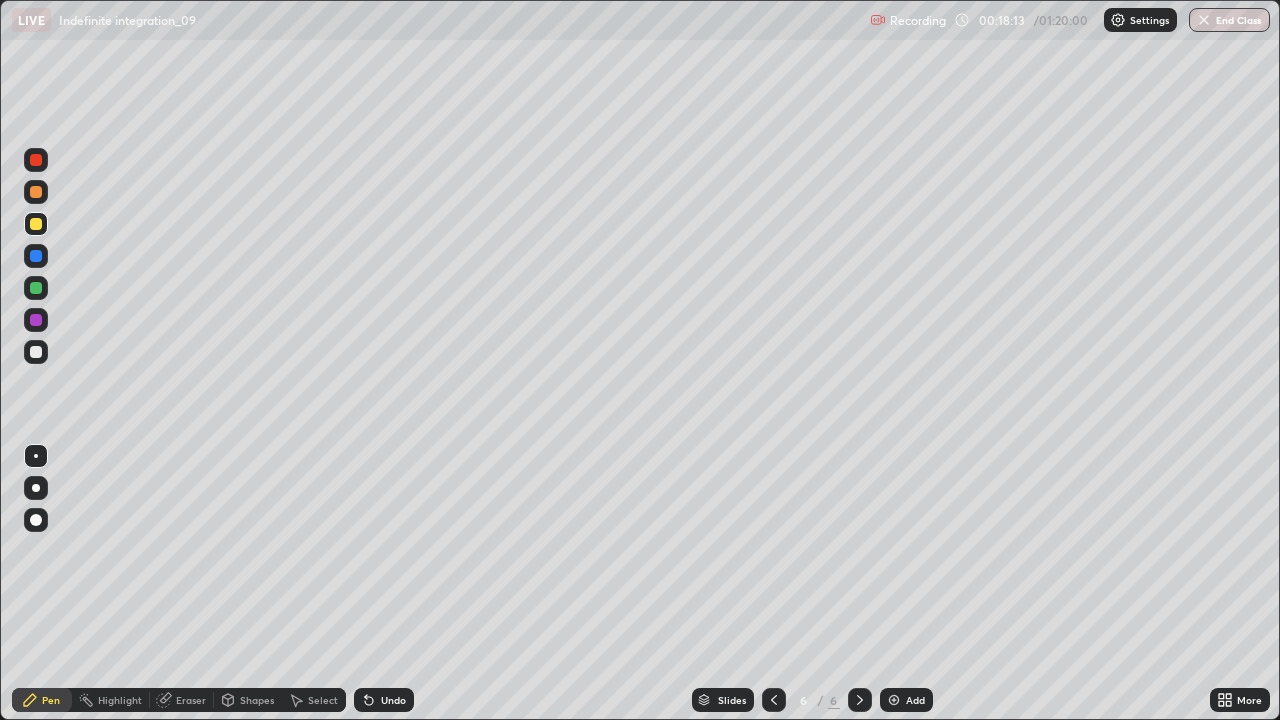 click at bounding box center (36, 256) 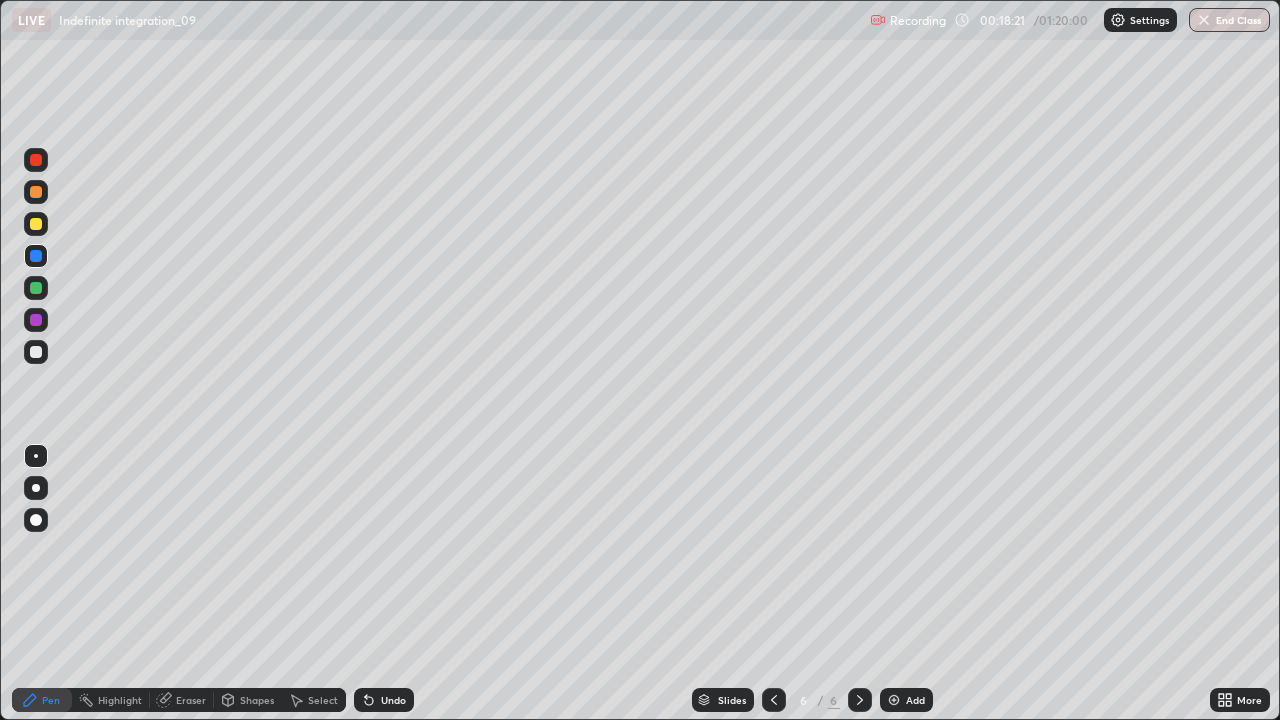 click 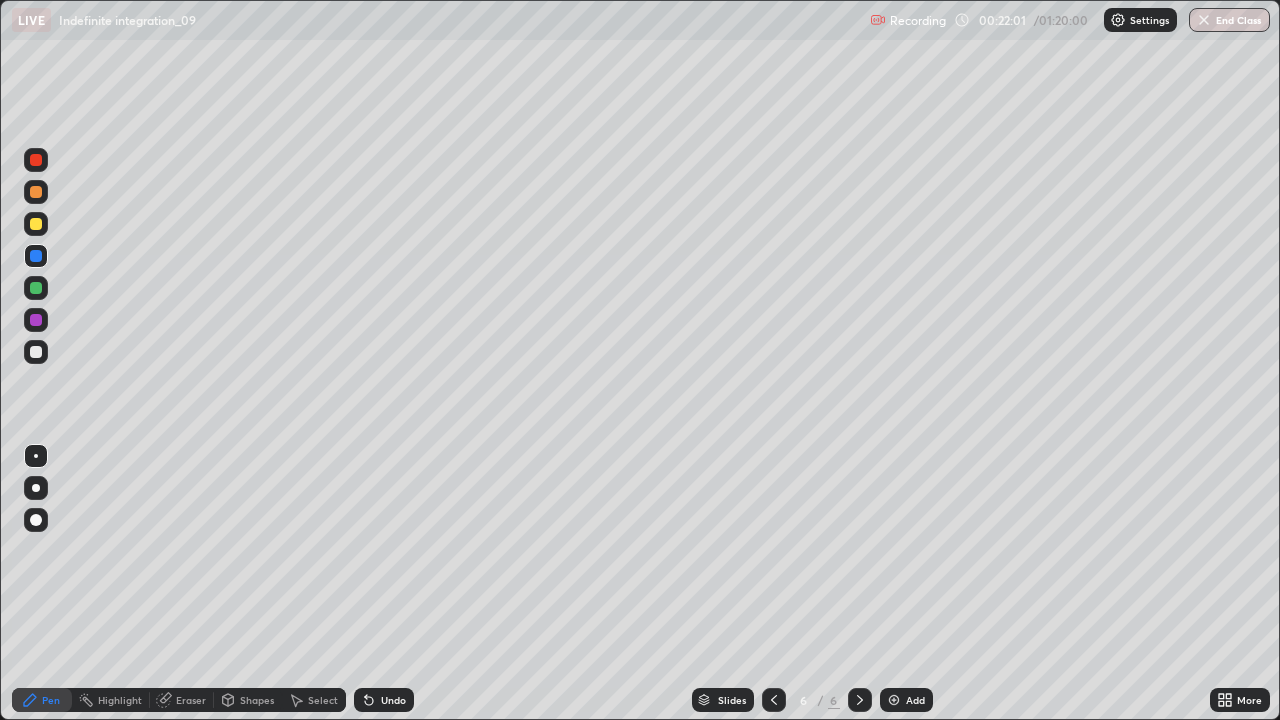 click at bounding box center [36, 352] 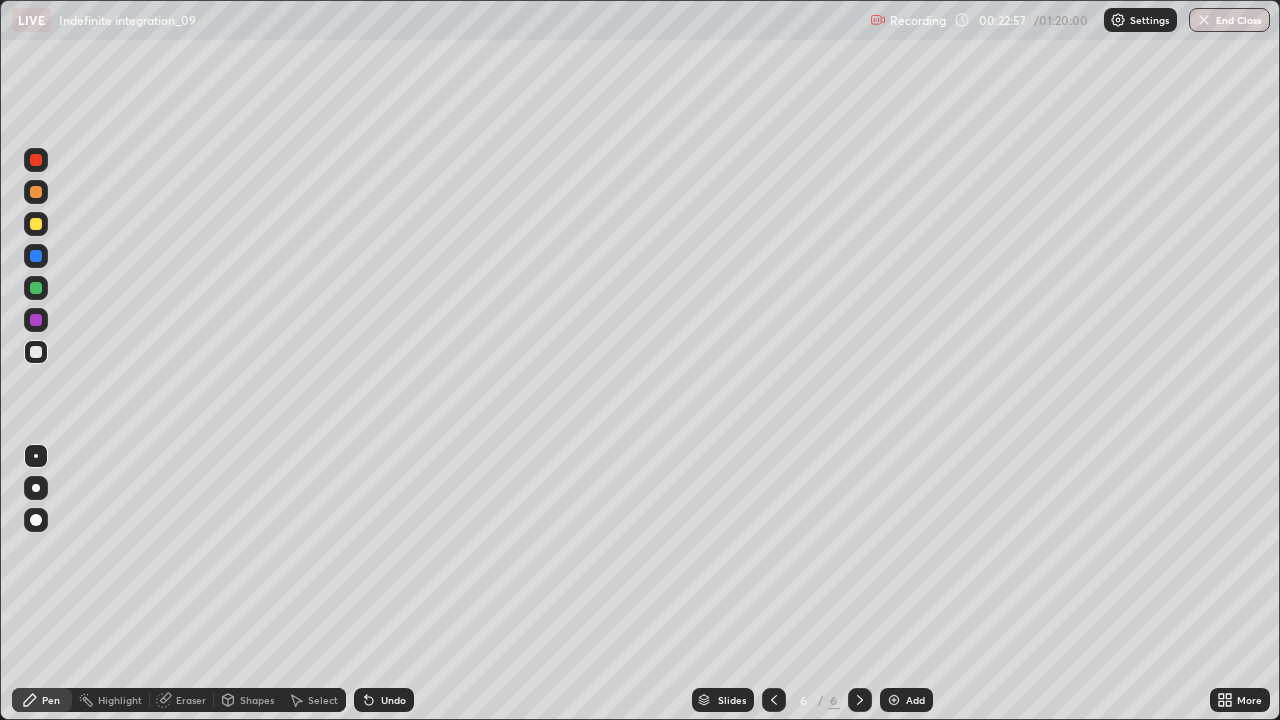 click on "Add" at bounding box center [915, 700] 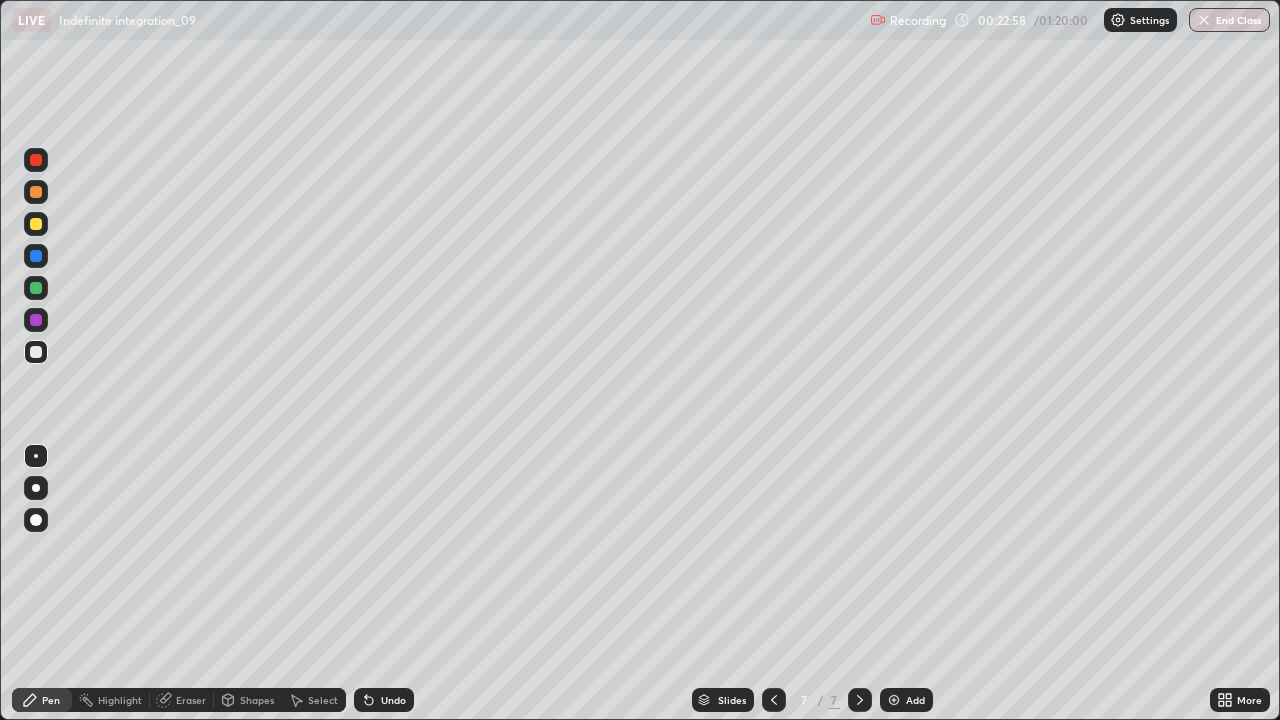click at bounding box center (36, 224) 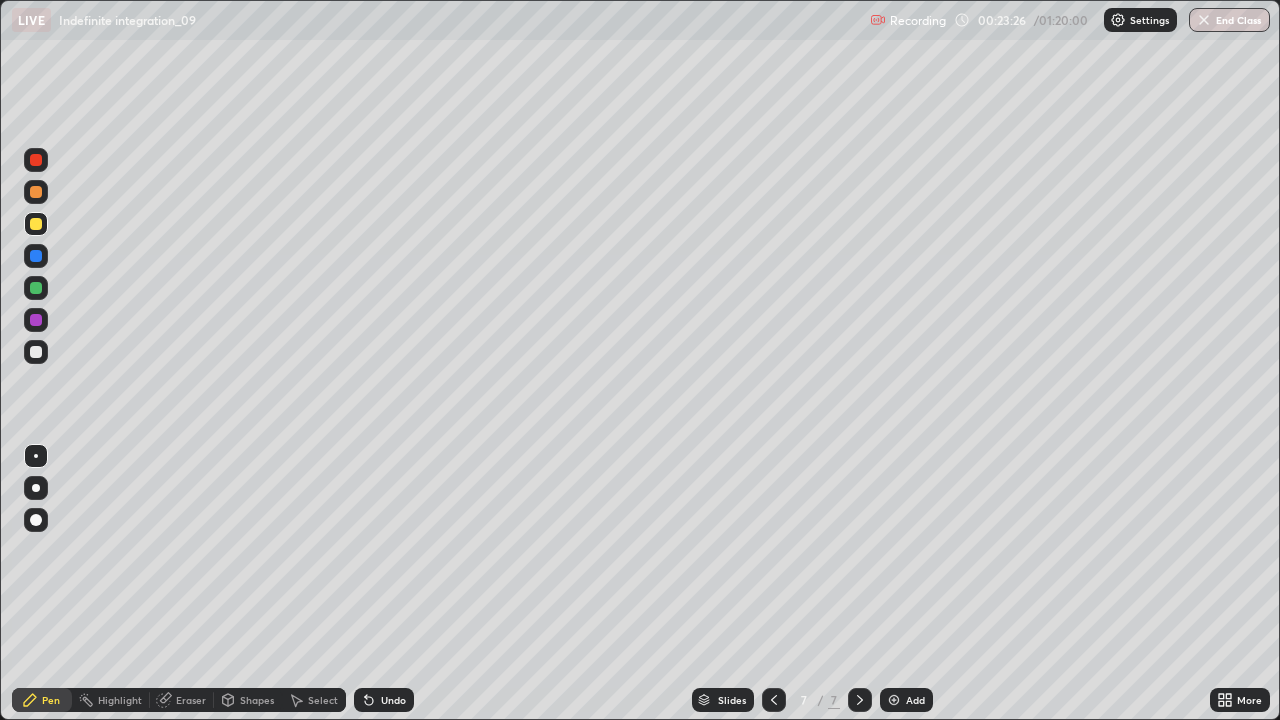 click at bounding box center [36, 352] 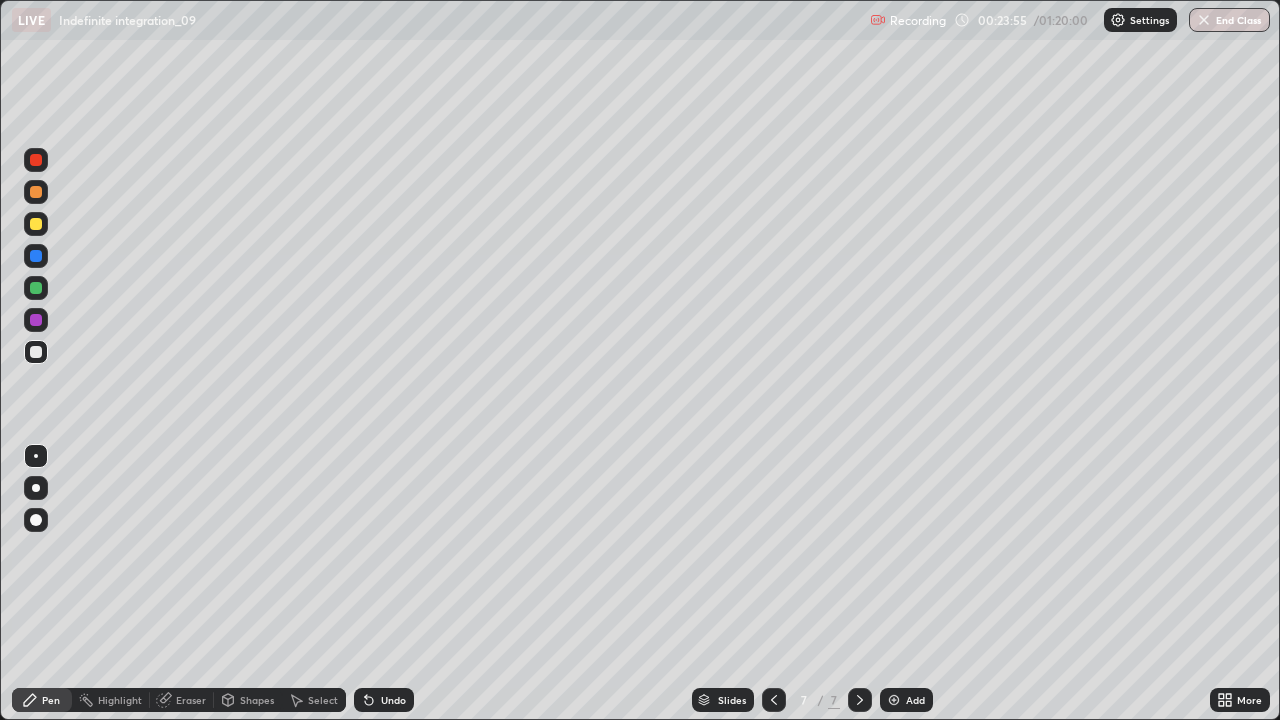 click on "Undo" at bounding box center (393, 700) 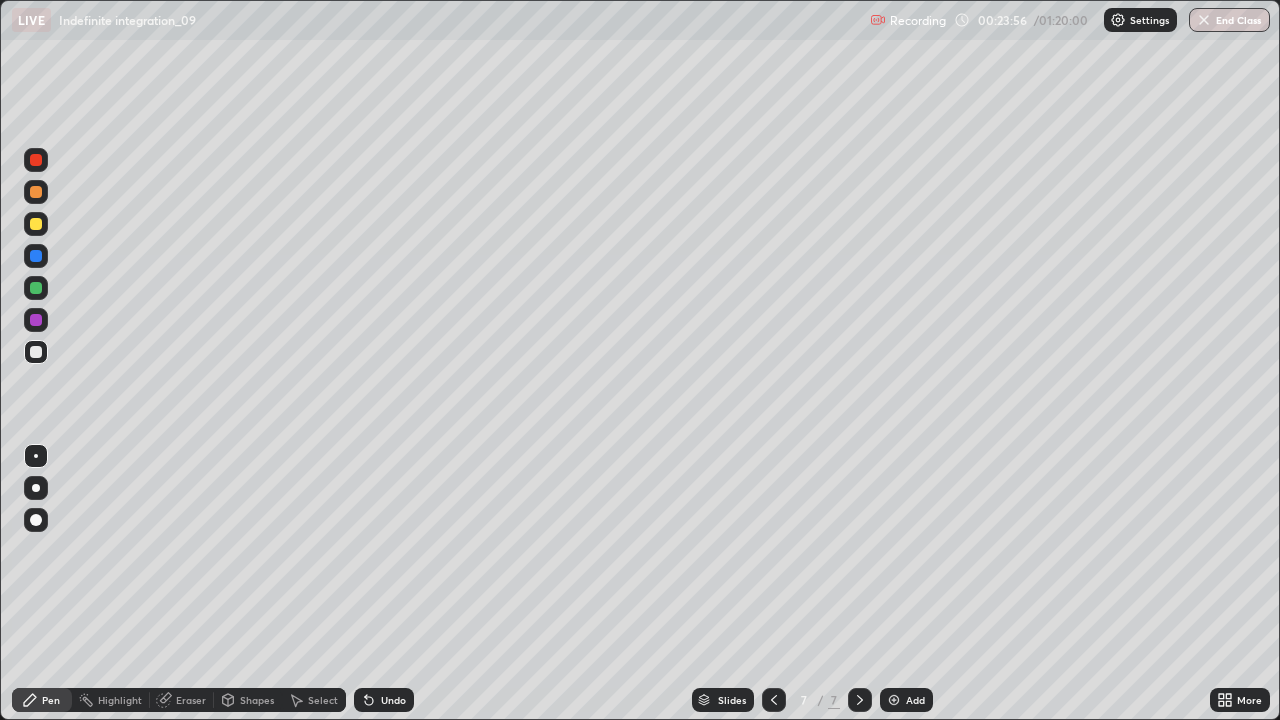 click on "Undo" at bounding box center [393, 700] 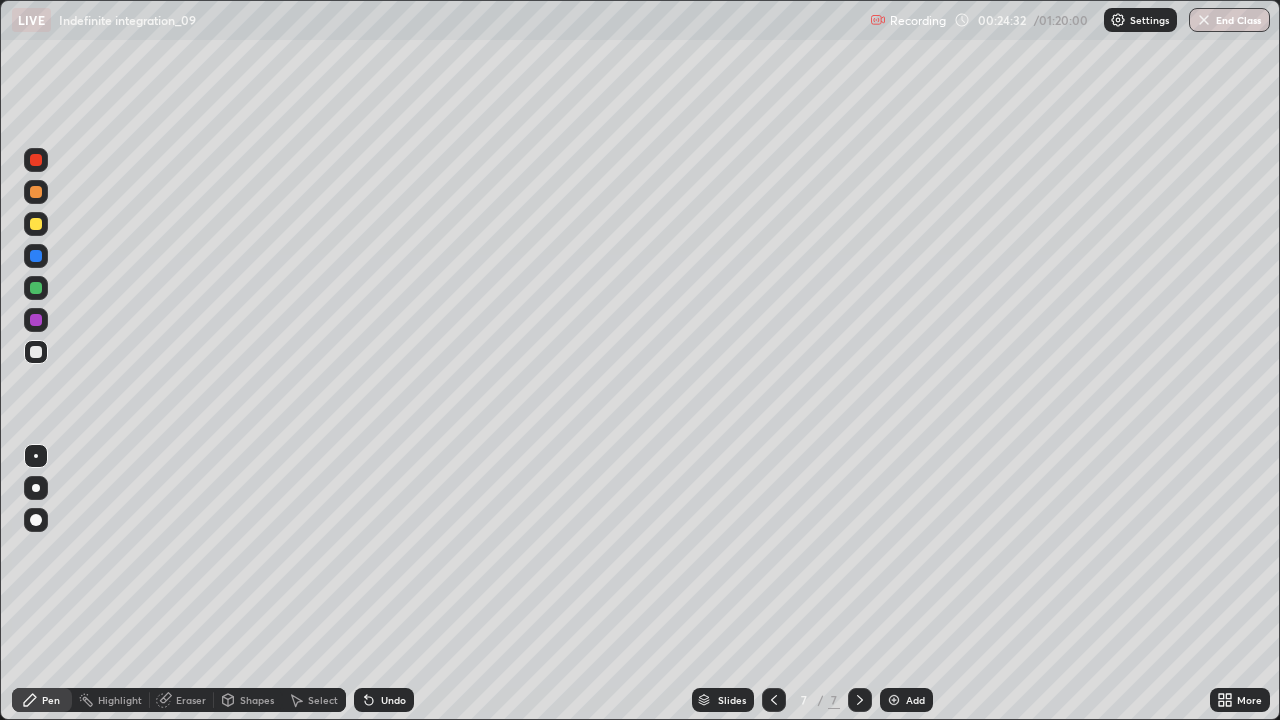click on "Select" at bounding box center (323, 700) 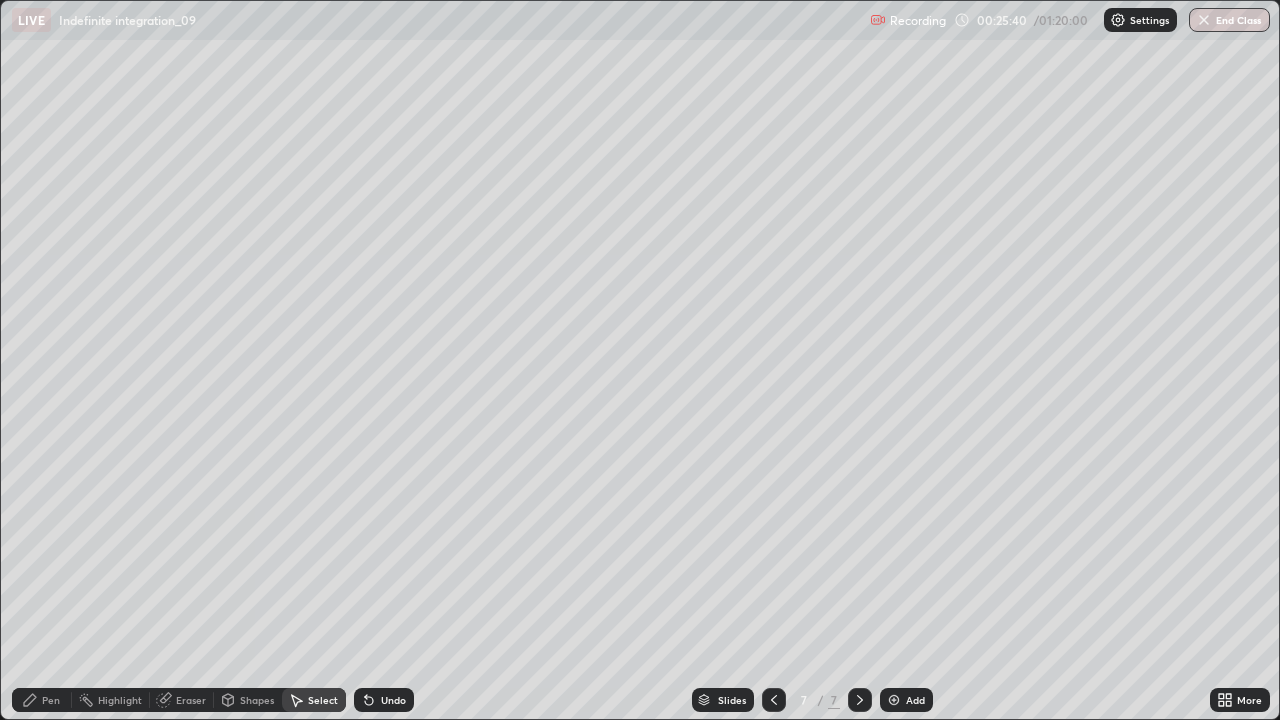 click on "Pen" at bounding box center (42, 700) 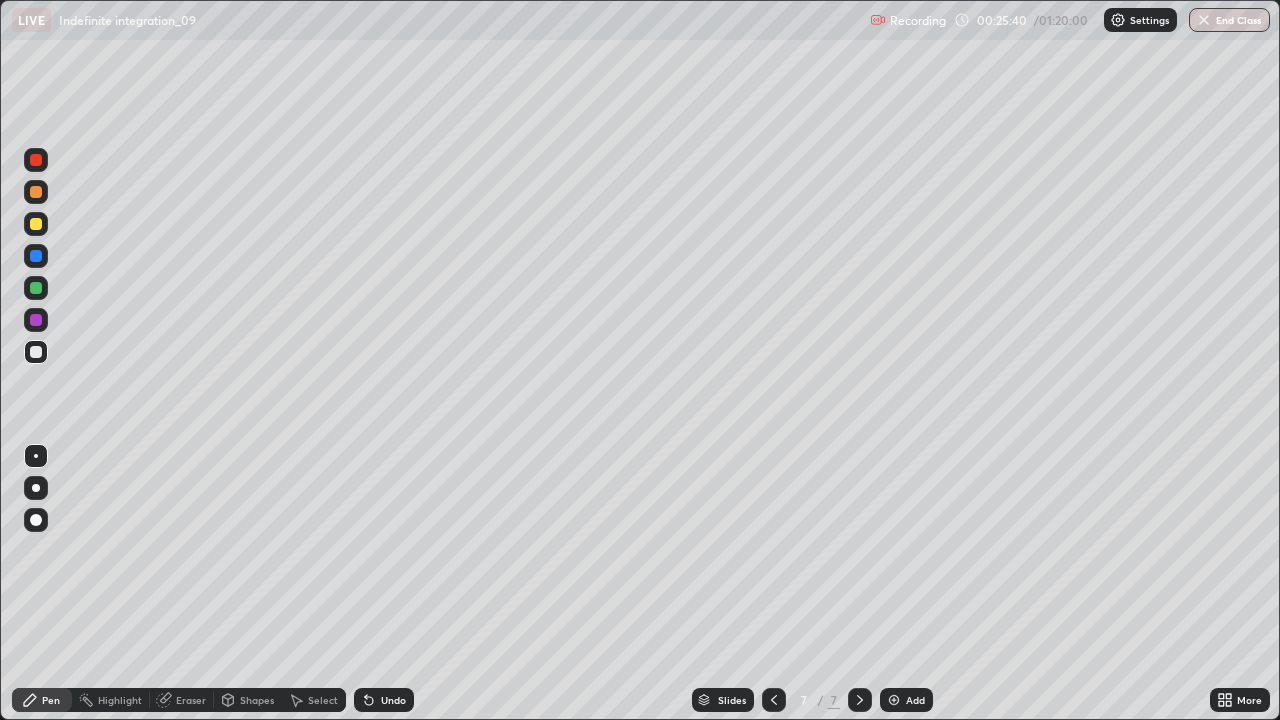 click at bounding box center (36, 224) 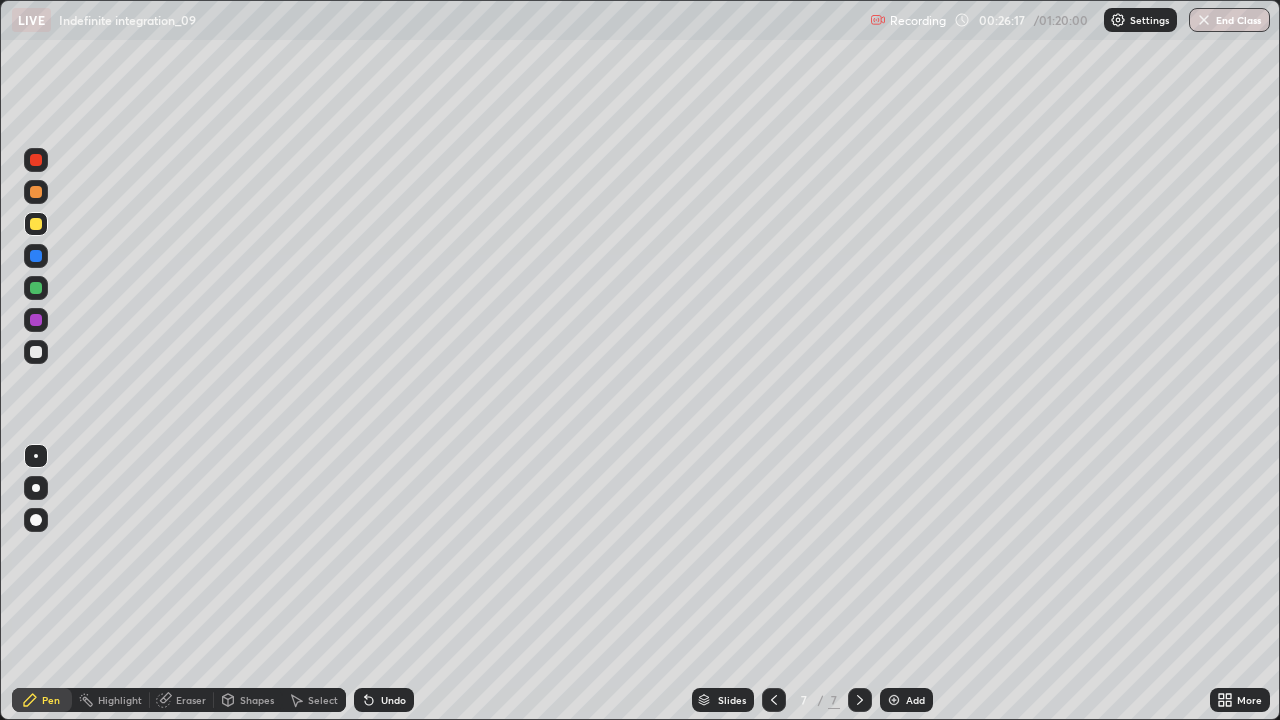 click on "Undo" at bounding box center [384, 700] 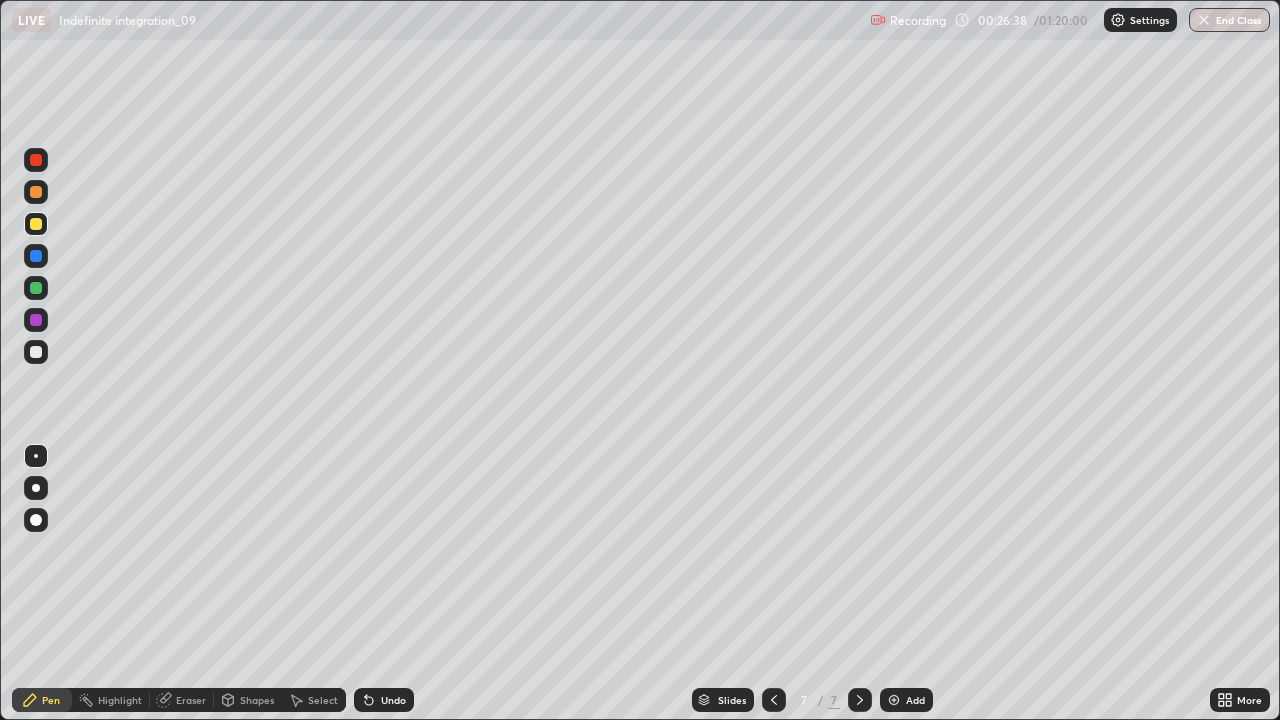 click on "Shapes" at bounding box center (257, 700) 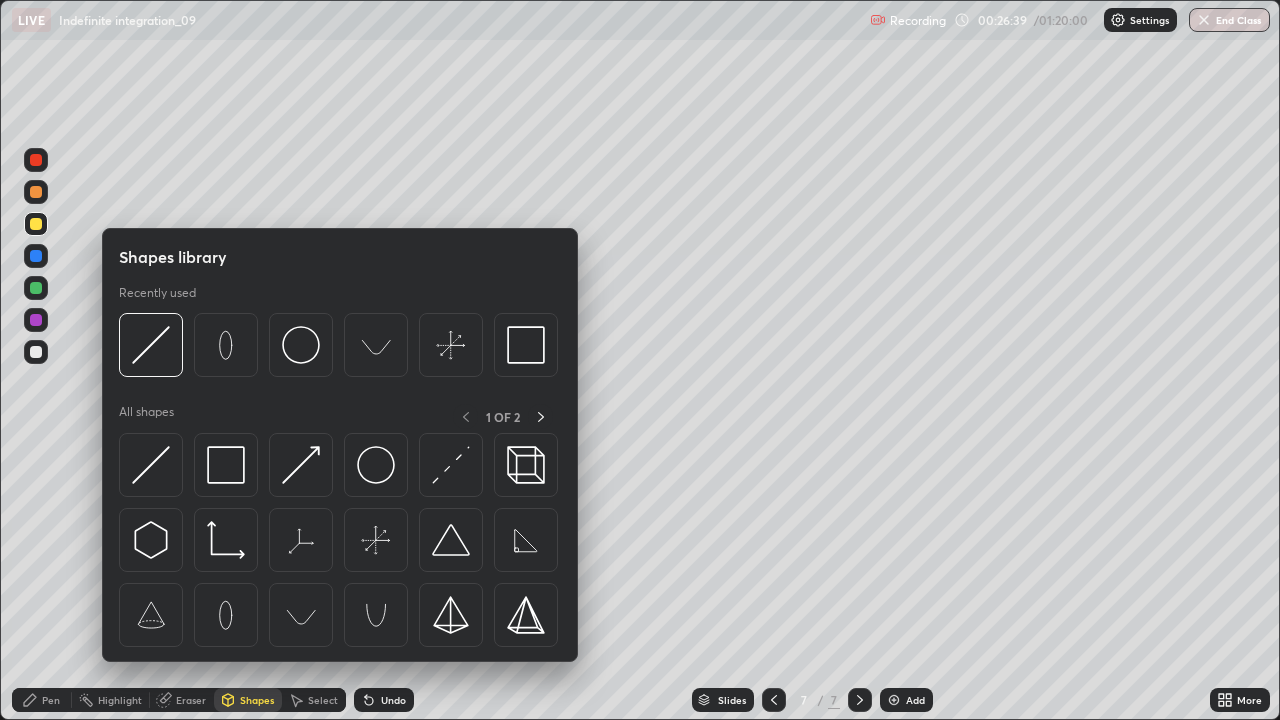 click on "Eraser" at bounding box center [182, 700] 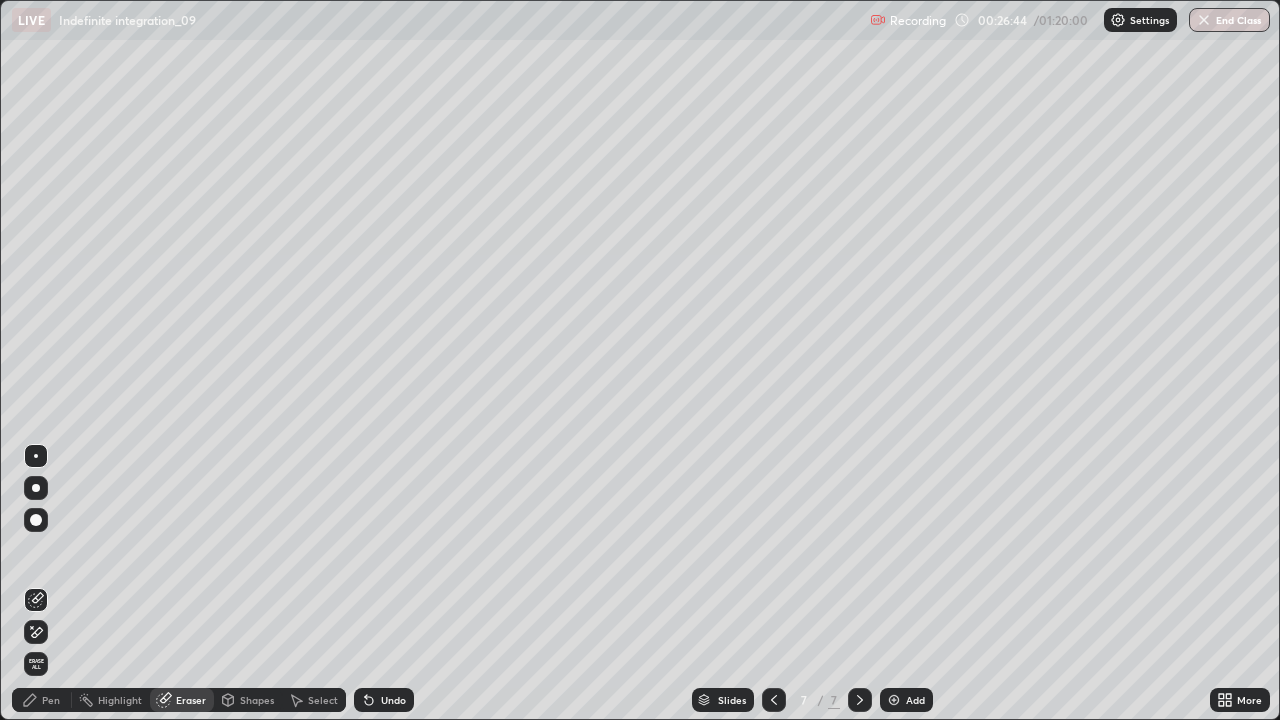 click on "Pen" at bounding box center [51, 700] 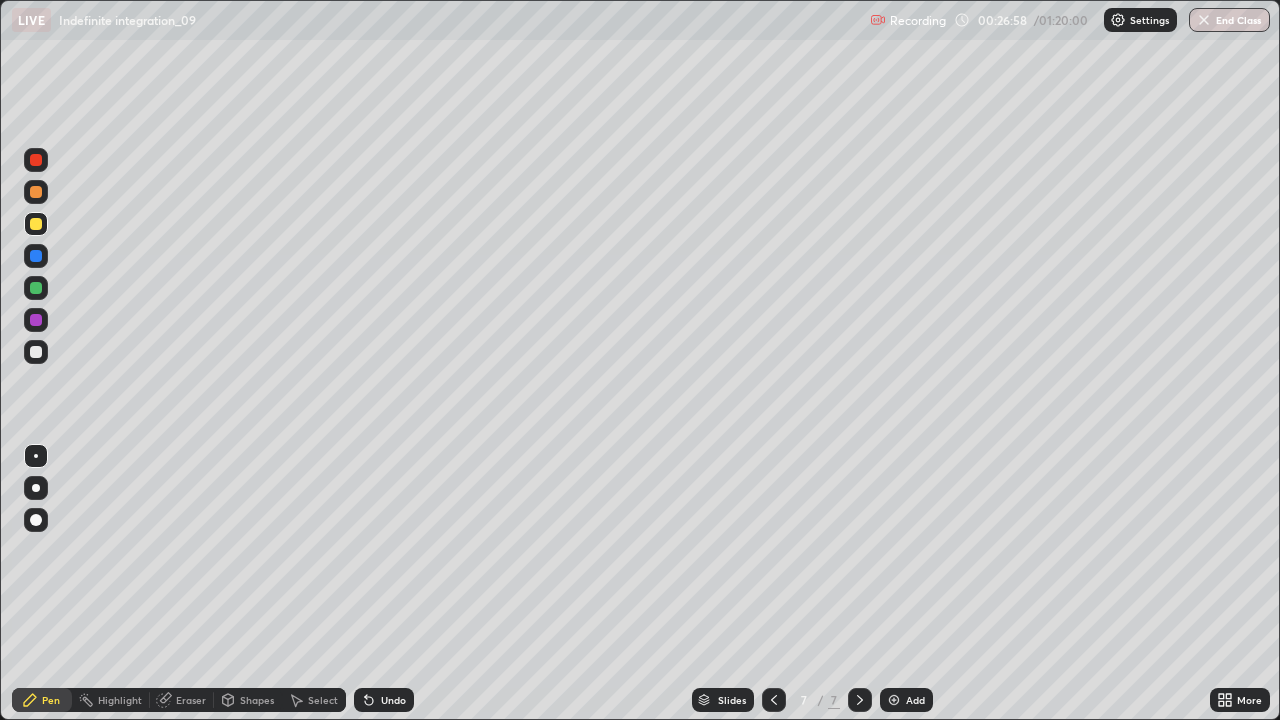 click on "Undo" at bounding box center [384, 700] 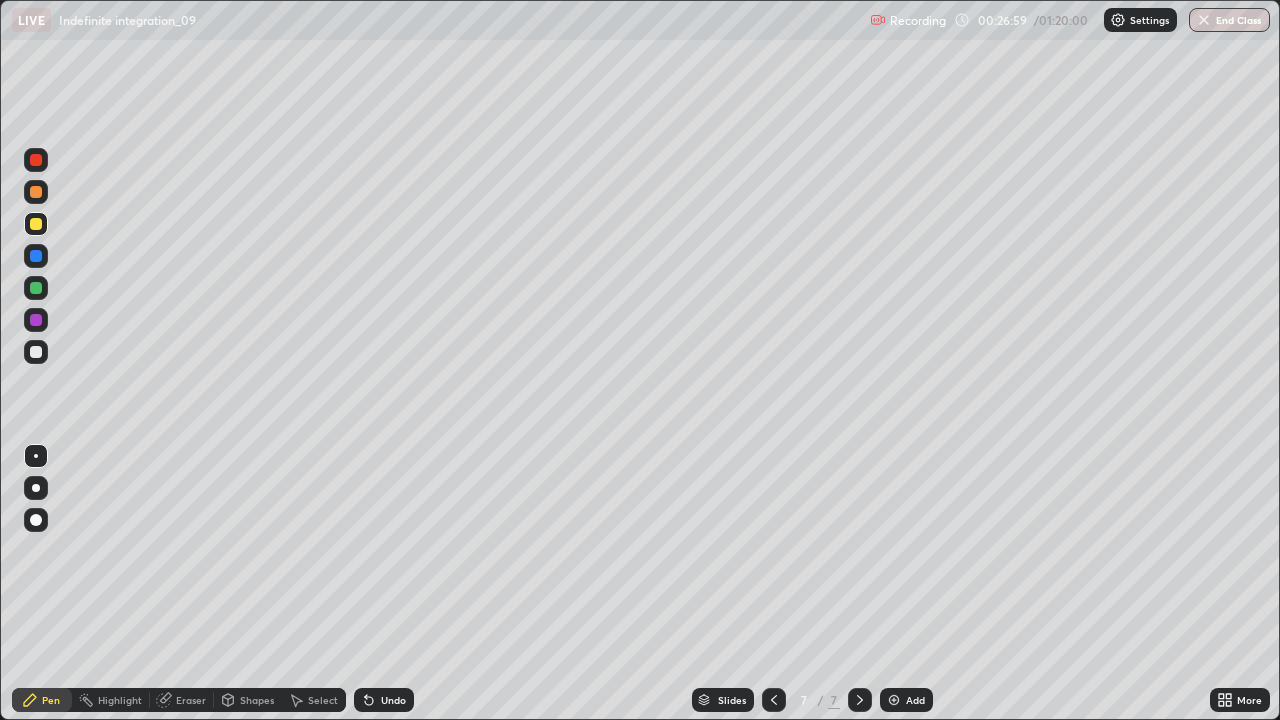 click on "Undo" at bounding box center [393, 700] 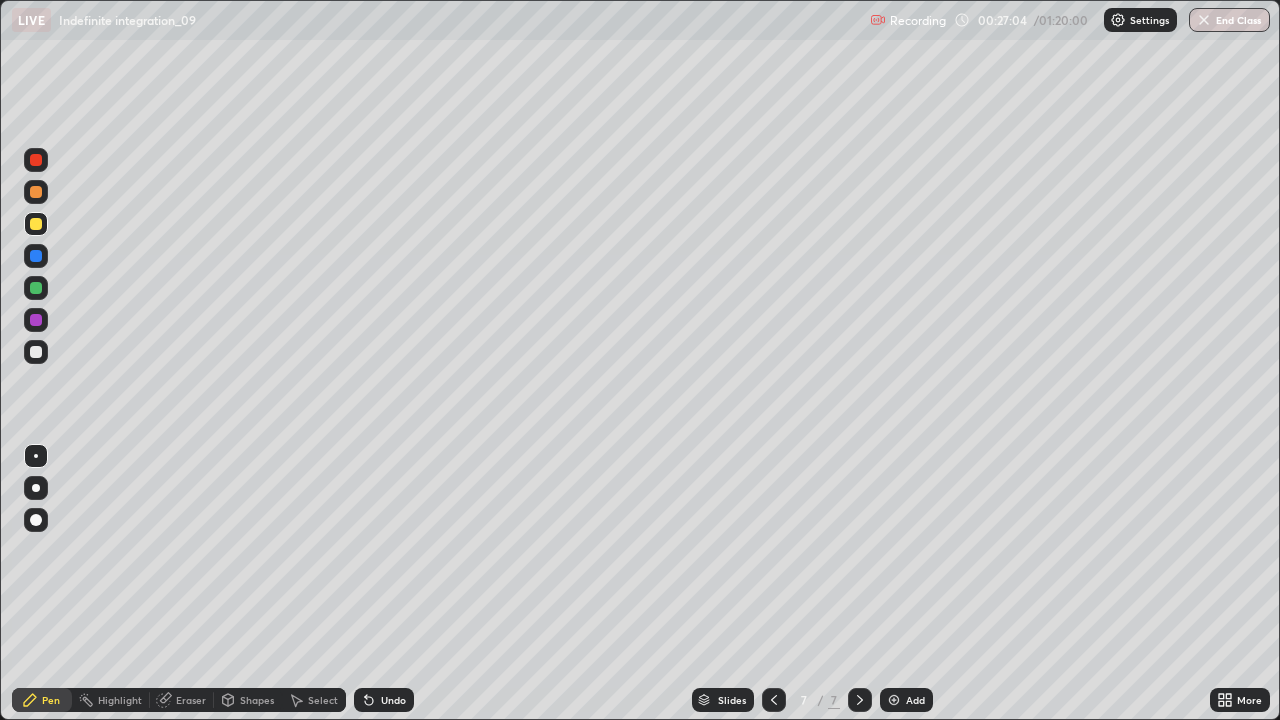click on "Select" at bounding box center (323, 700) 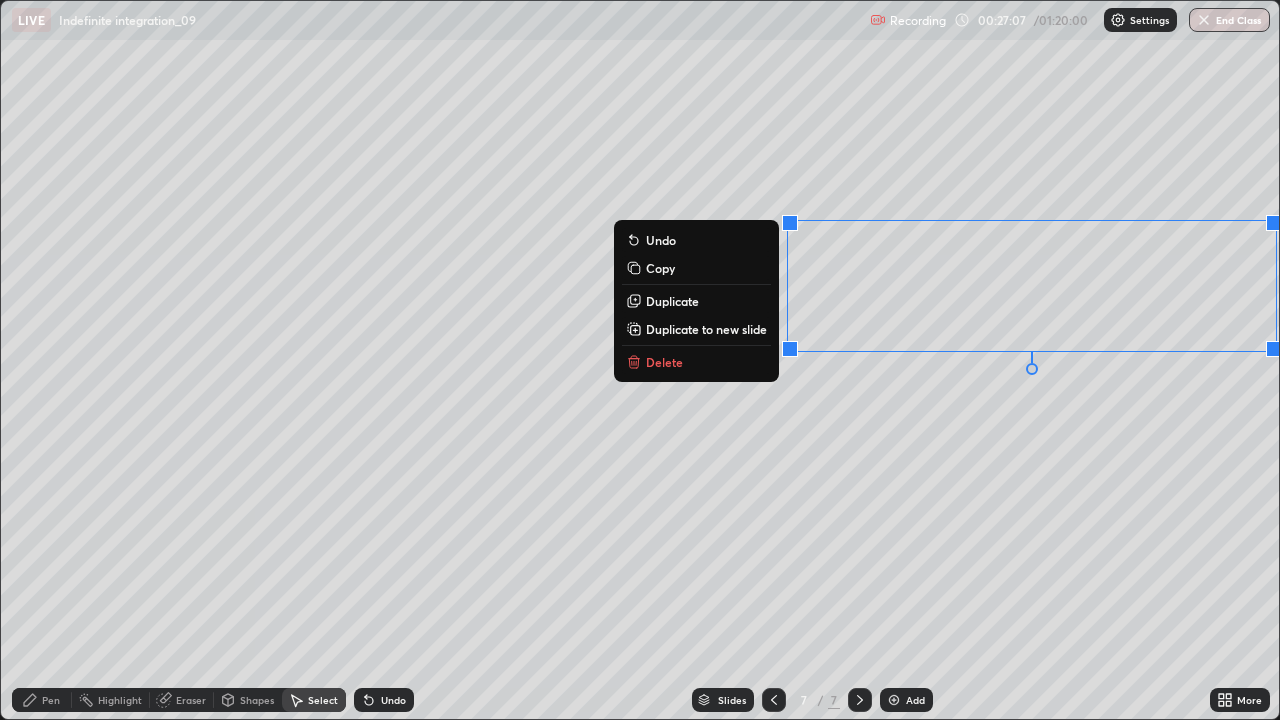 click on "Delete" at bounding box center [696, 362] 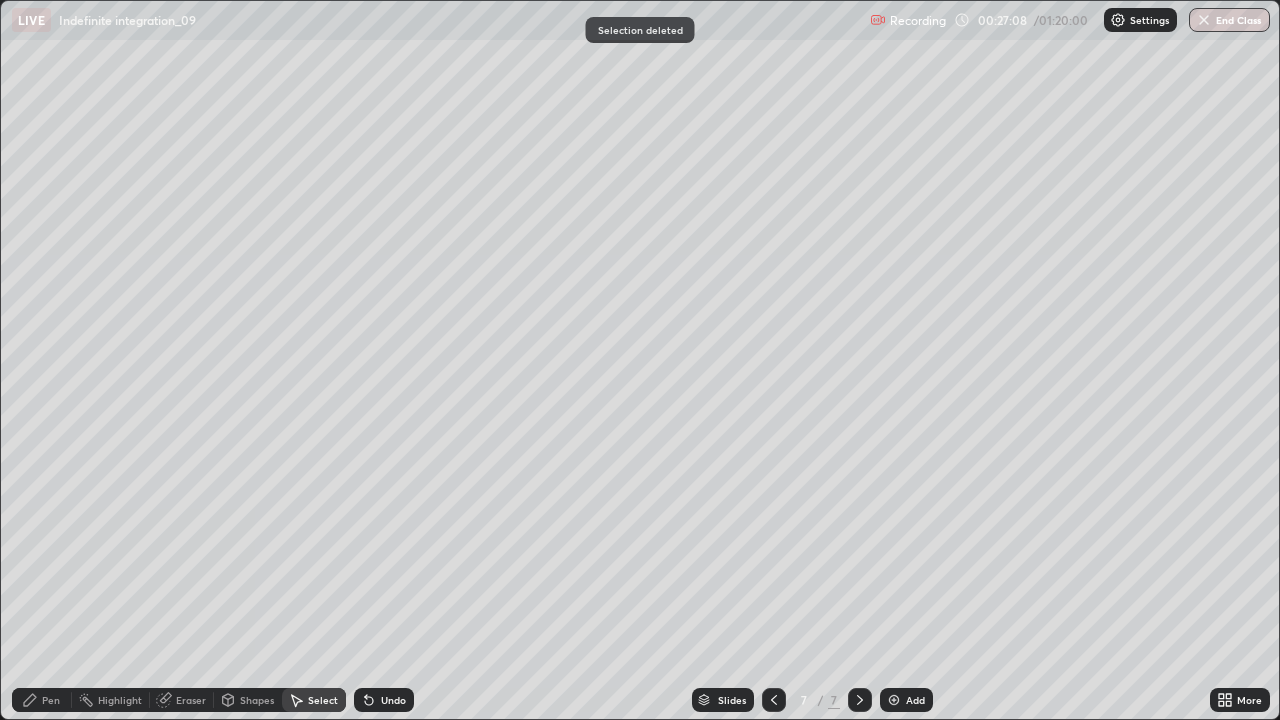 click on "Pen" at bounding box center (42, 700) 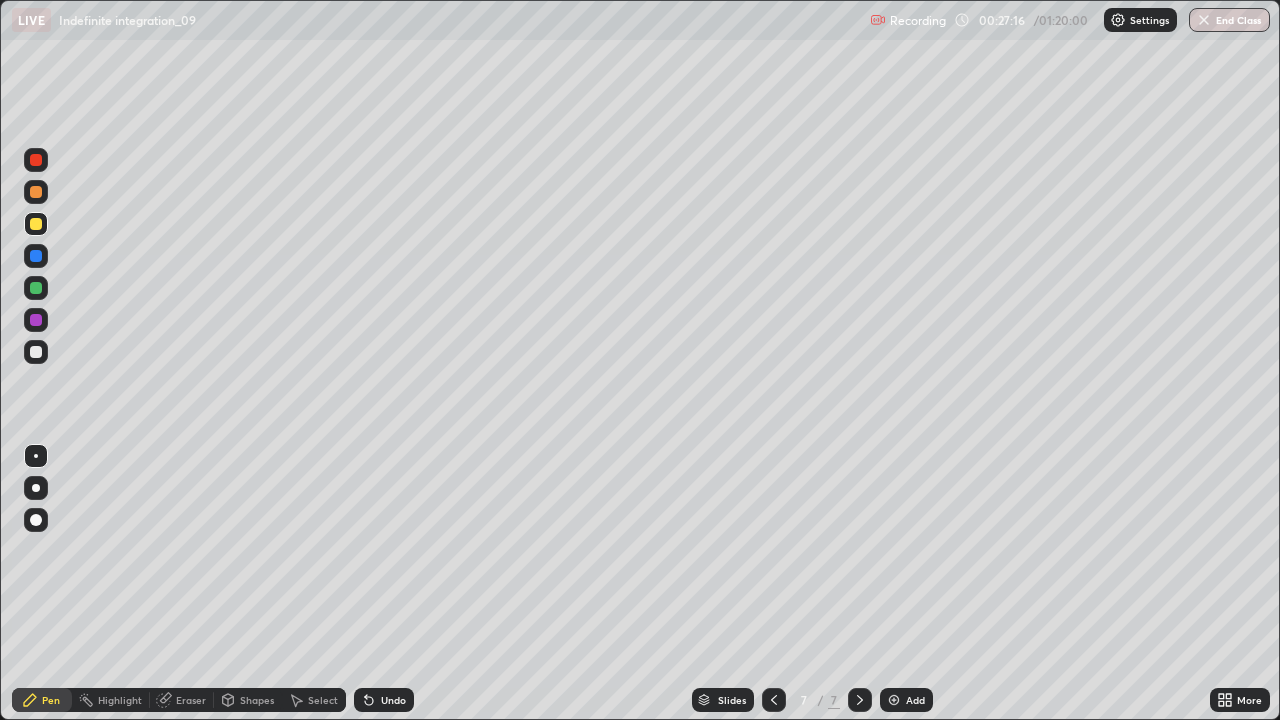 click on "Undo" at bounding box center [393, 700] 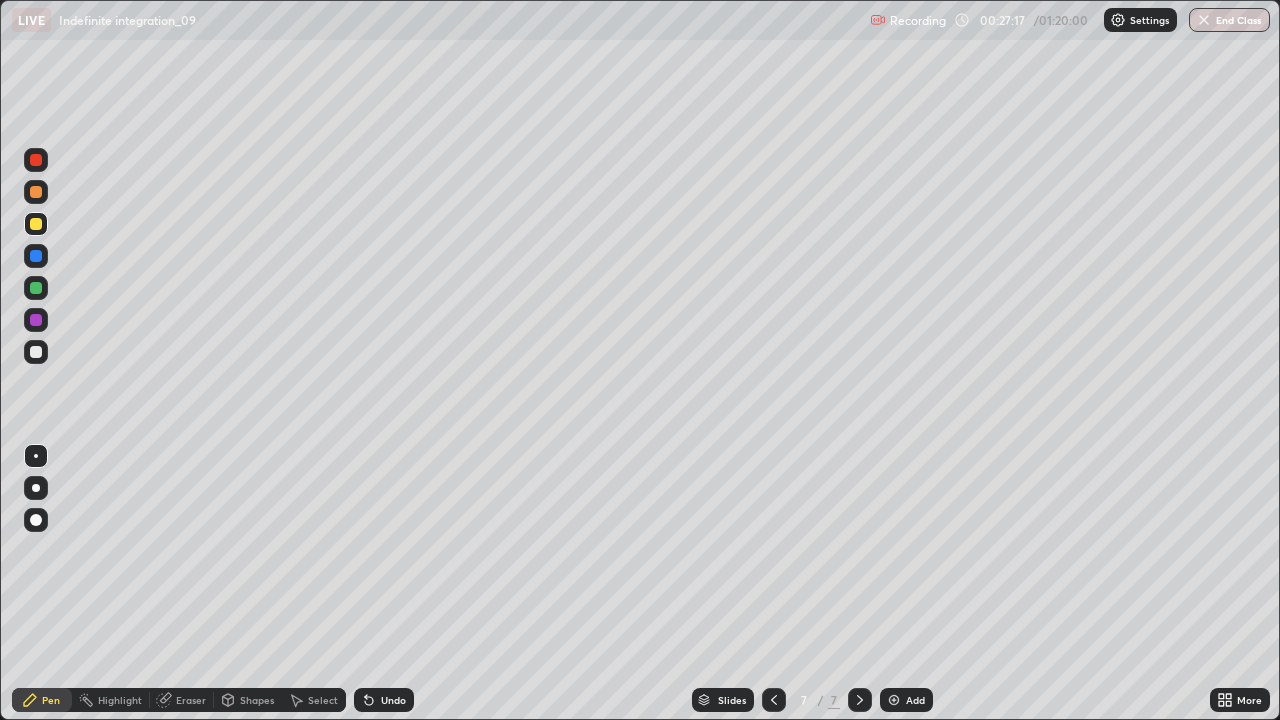 click on "Undo" at bounding box center (384, 700) 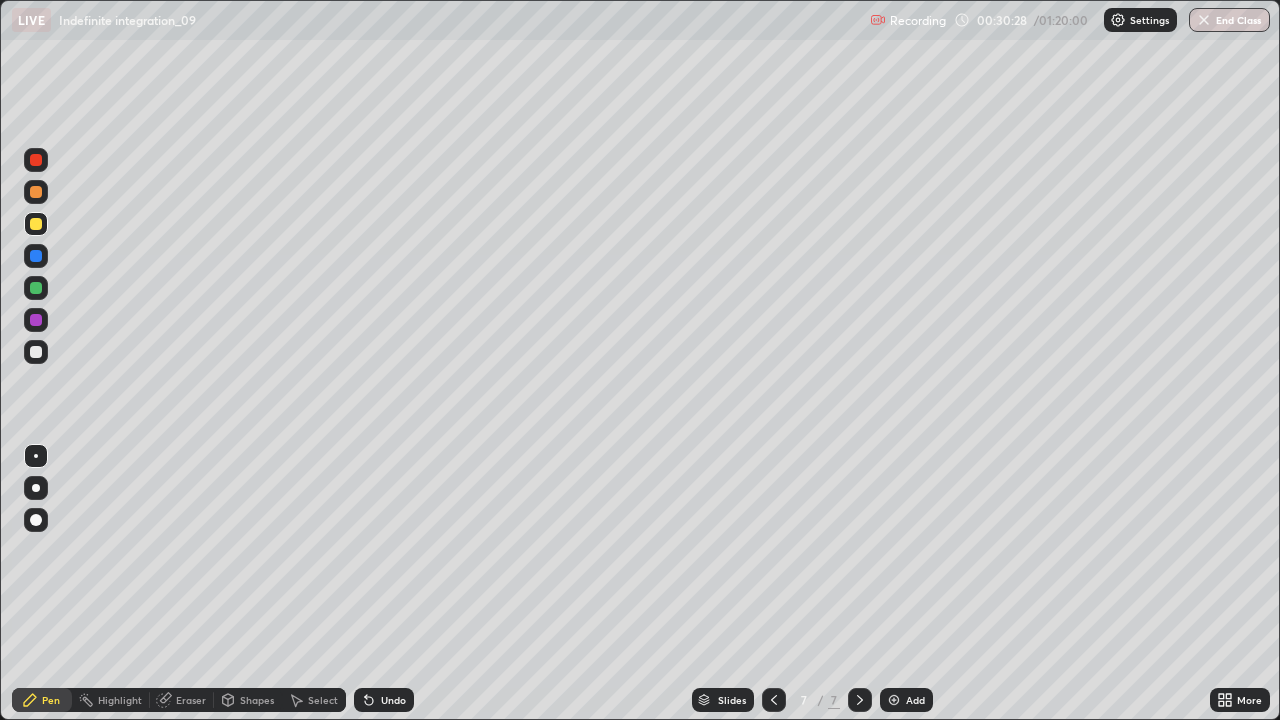 click at bounding box center [36, 192] 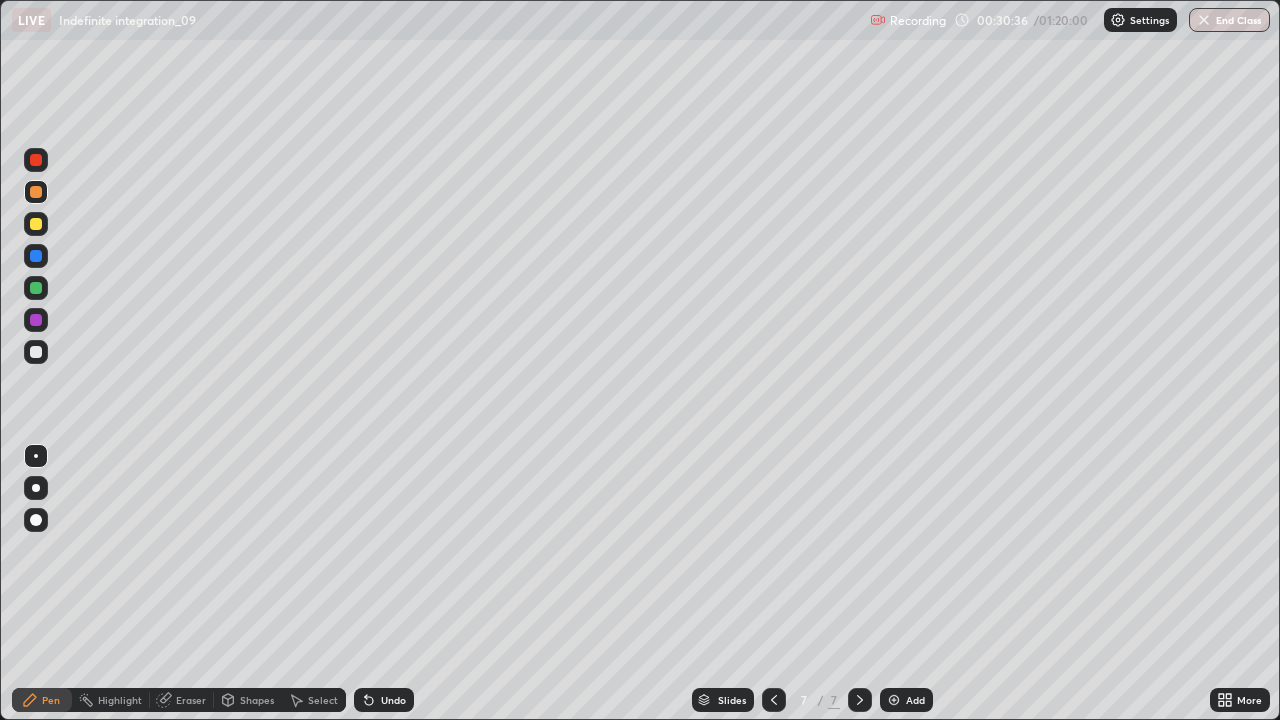 click on "Add" at bounding box center (915, 700) 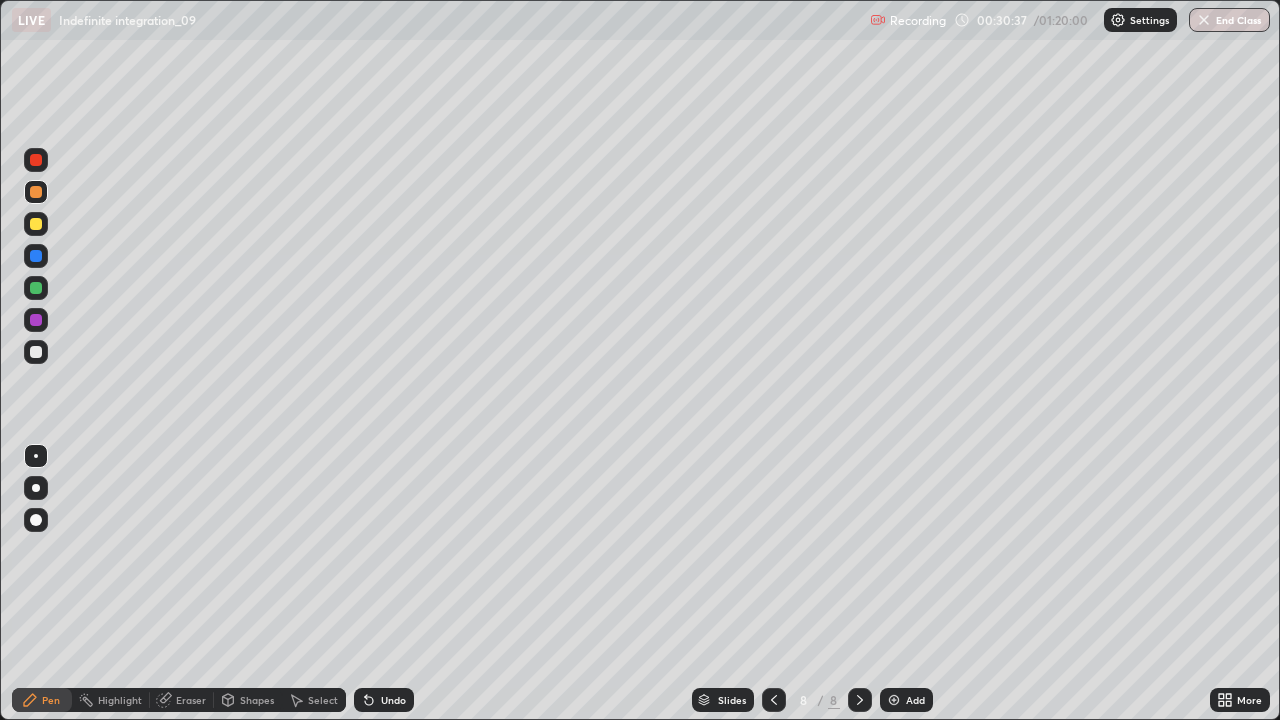 click at bounding box center (894, 700) 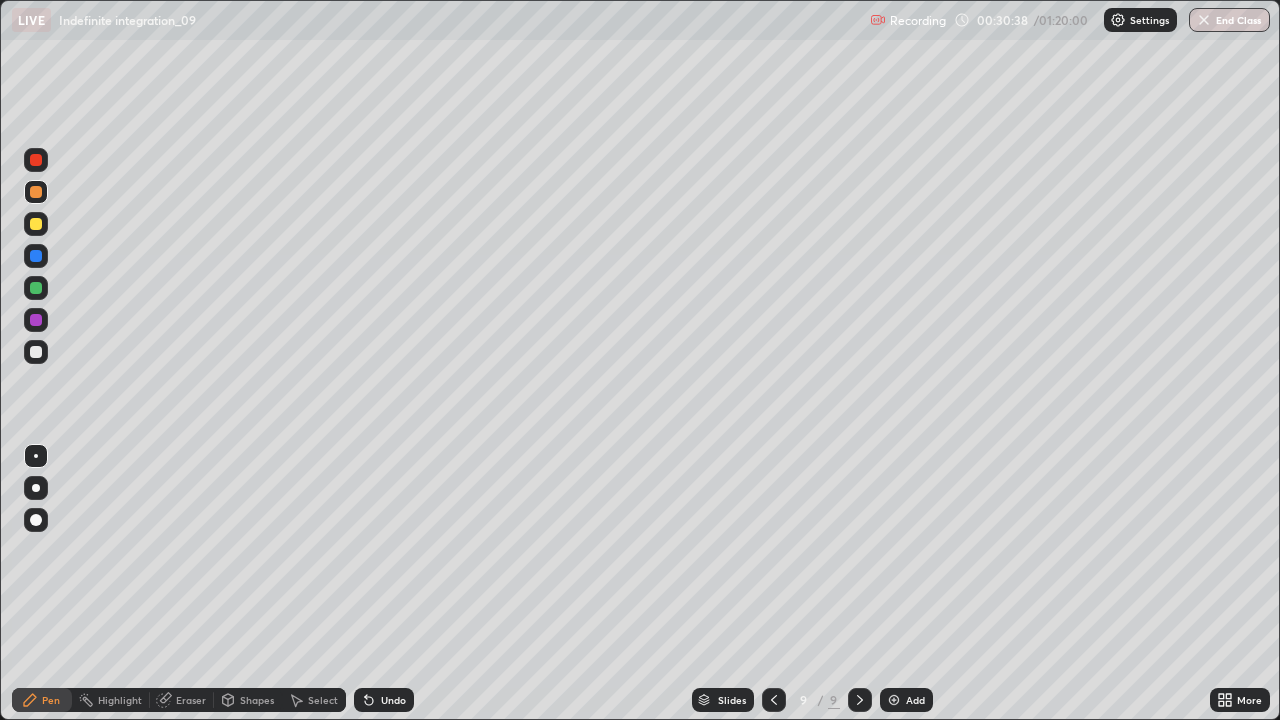 click 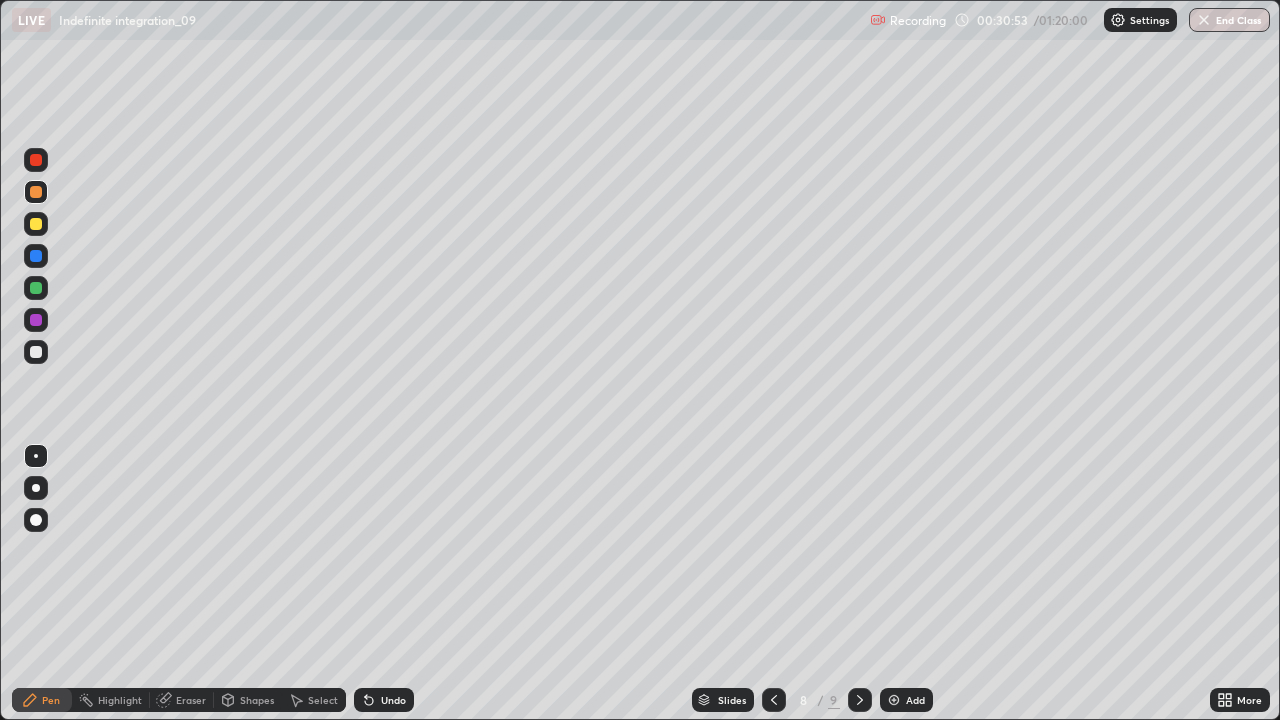 click on "Undo" at bounding box center [393, 700] 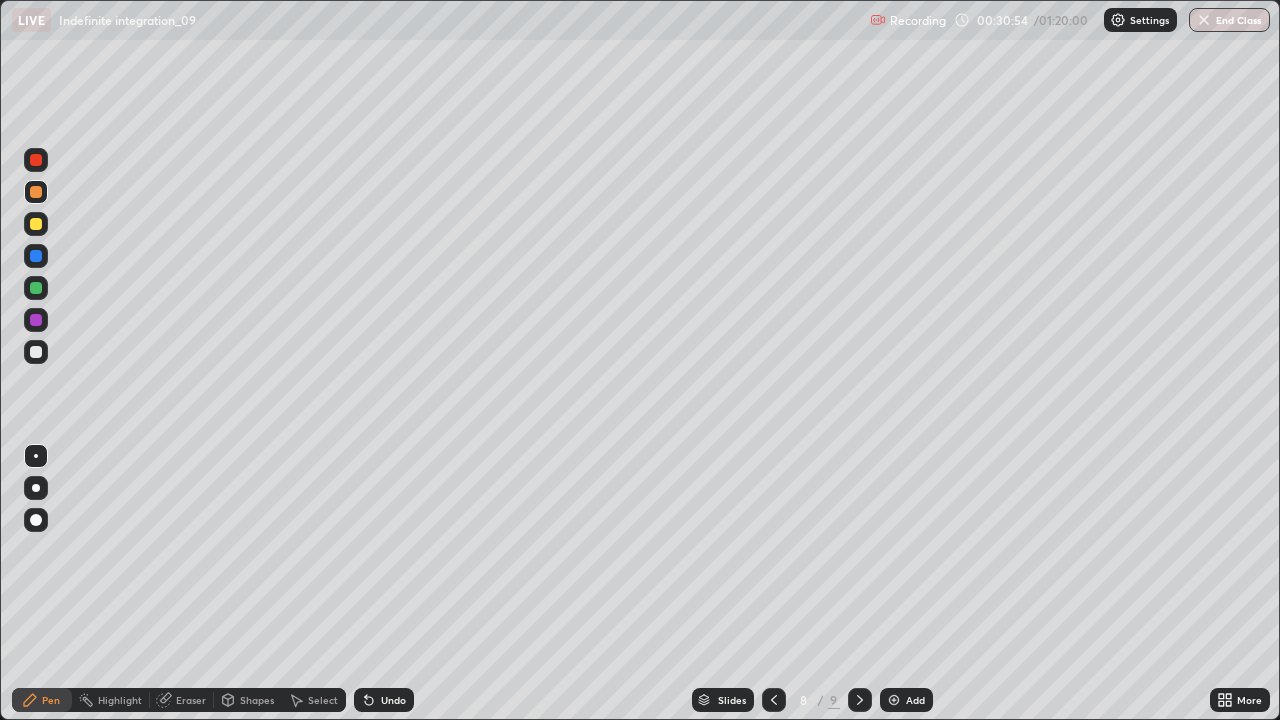click on "Undo" at bounding box center [384, 700] 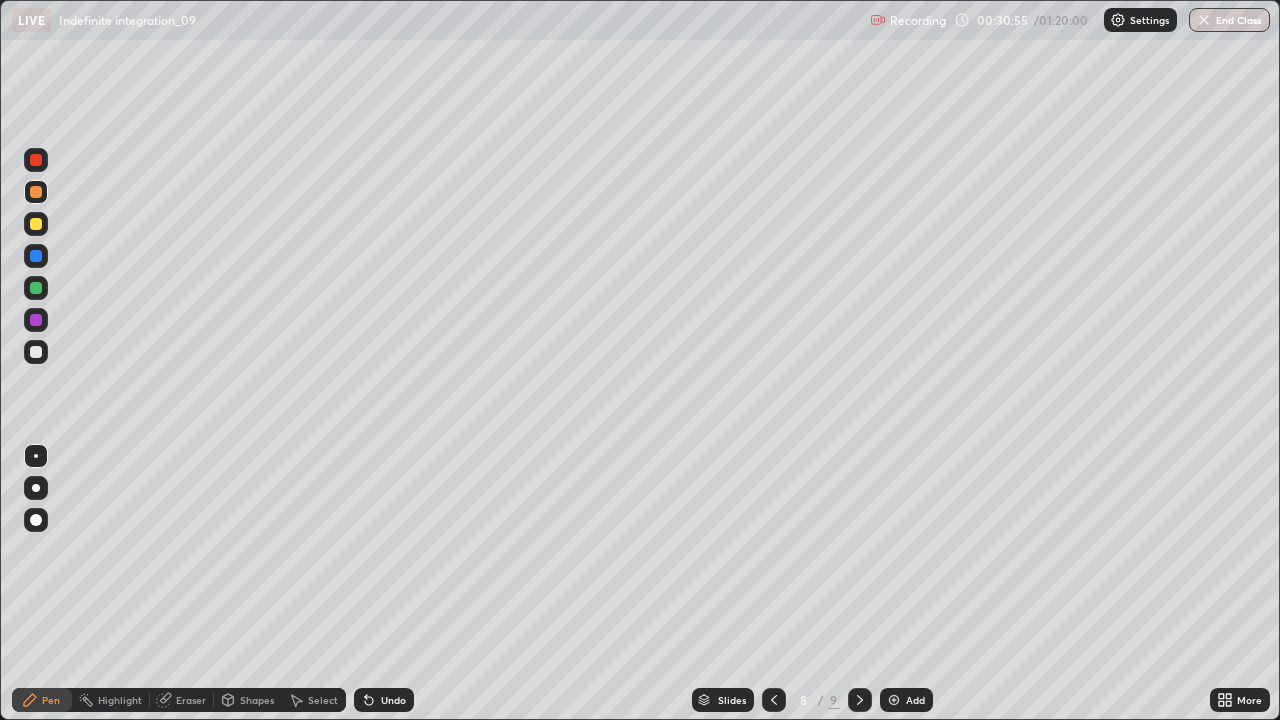 click on "Undo" at bounding box center (384, 700) 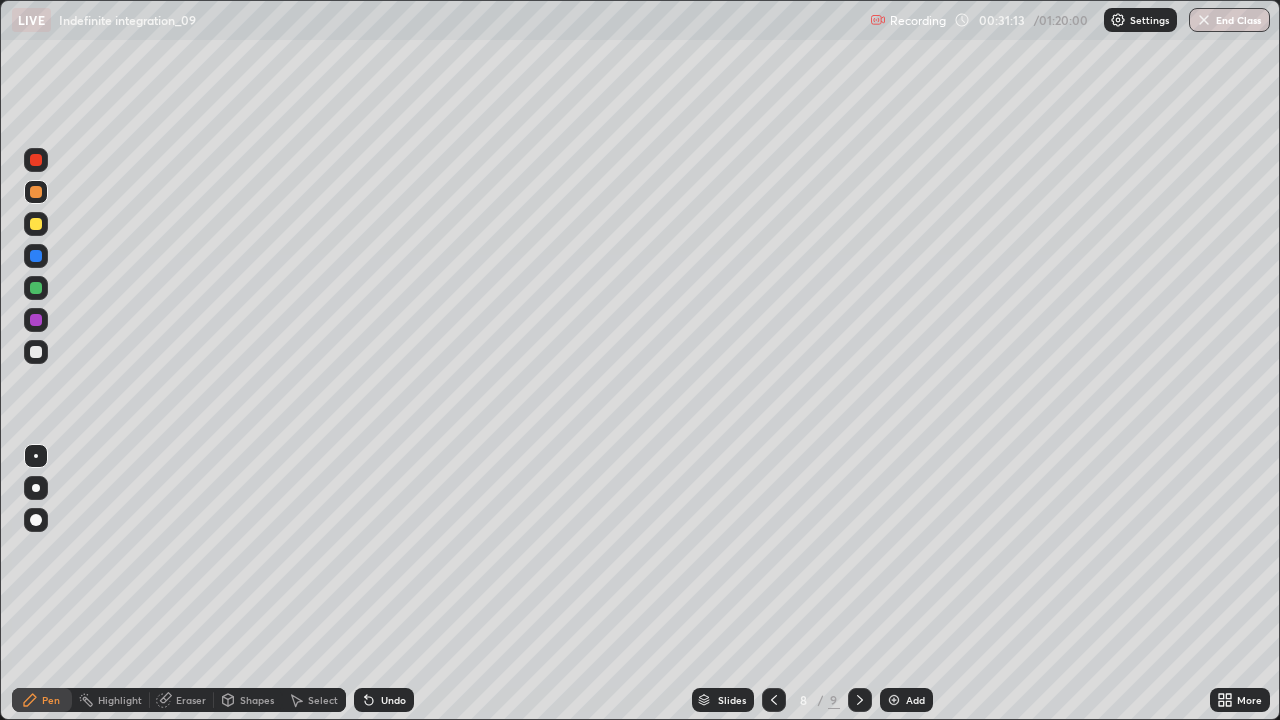 click at bounding box center (36, 352) 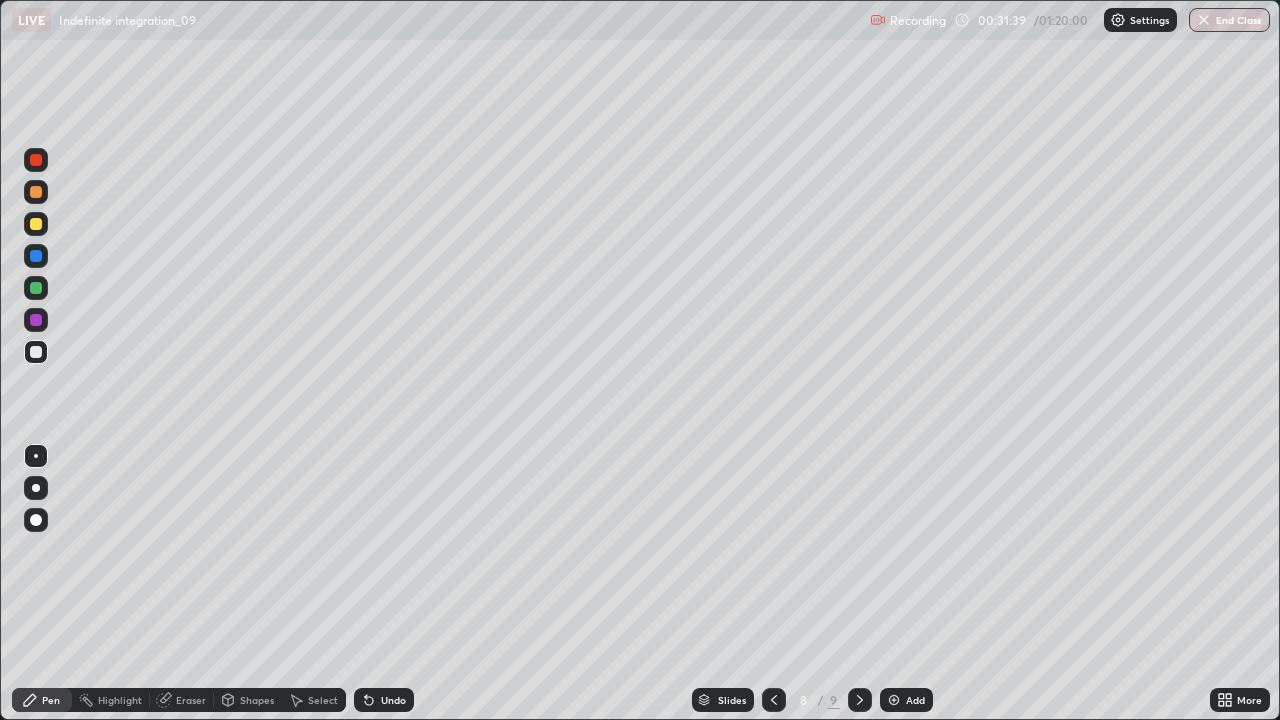click at bounding box center (36, 288) 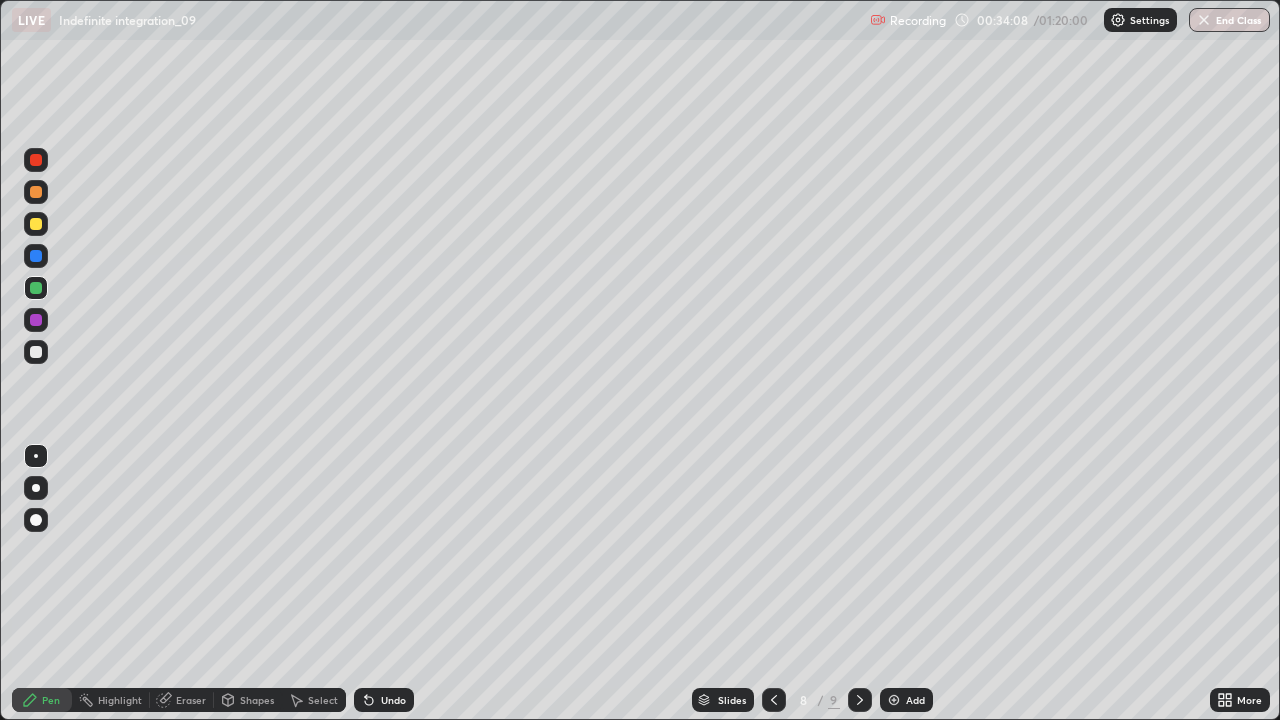 click at bounding box center [36, 224] 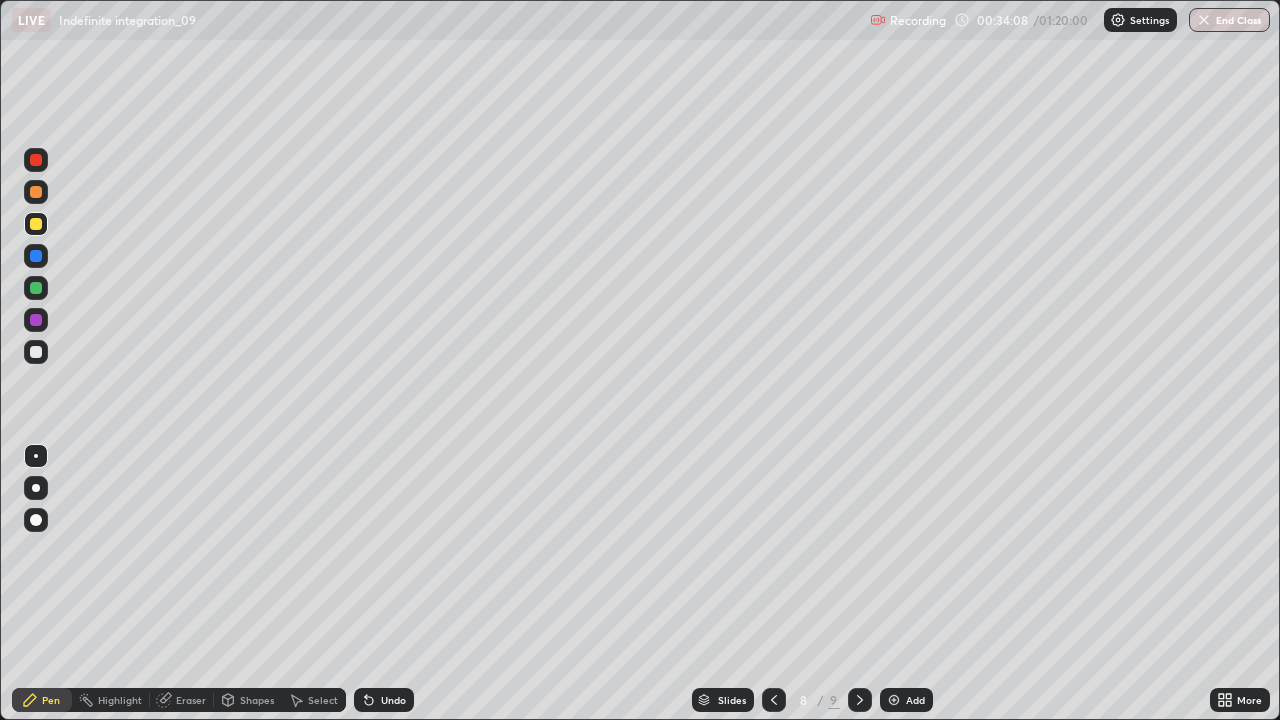 click at bounding box center (36, 224) 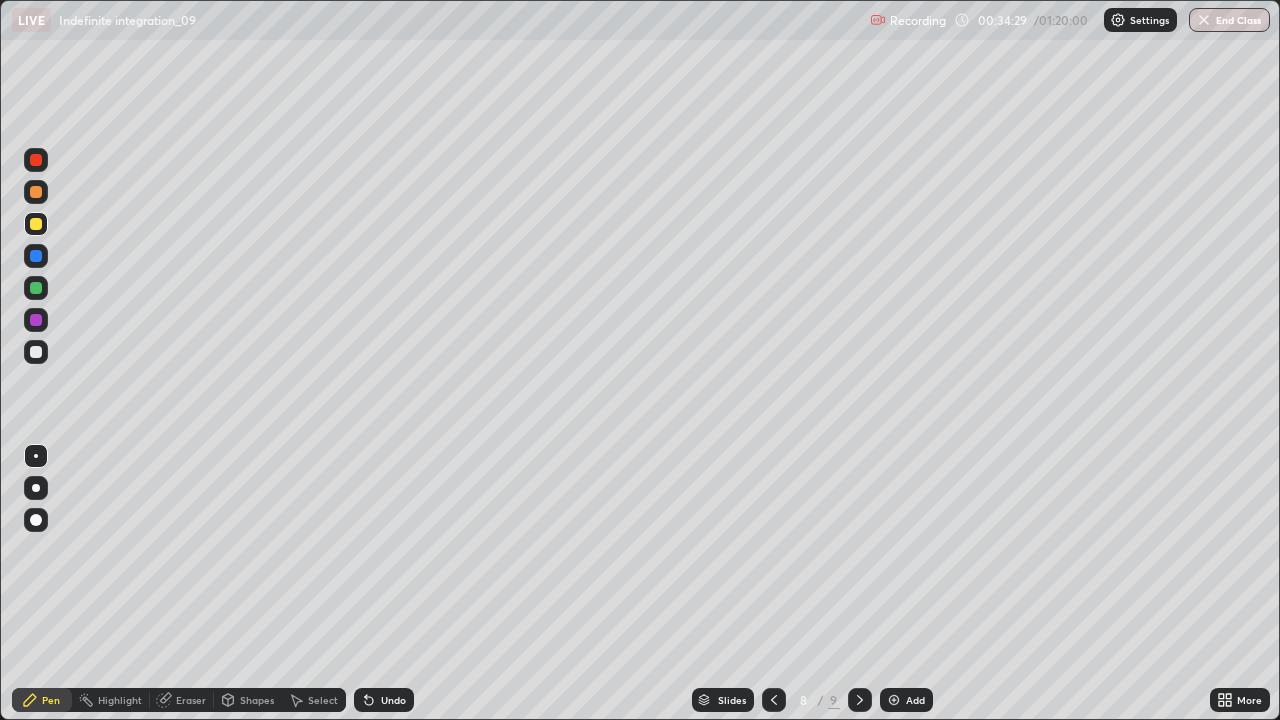 click on "Add" at bounding box center [906, 700] 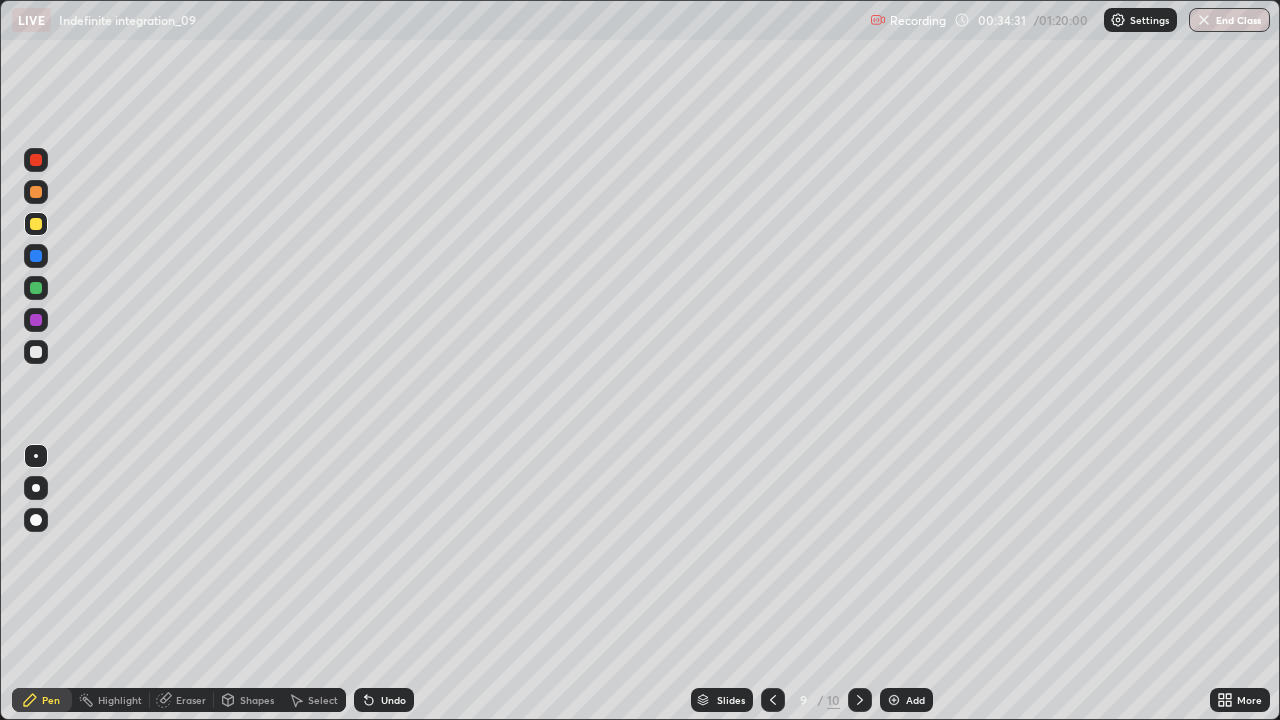 click at bounding box center [773, 700] 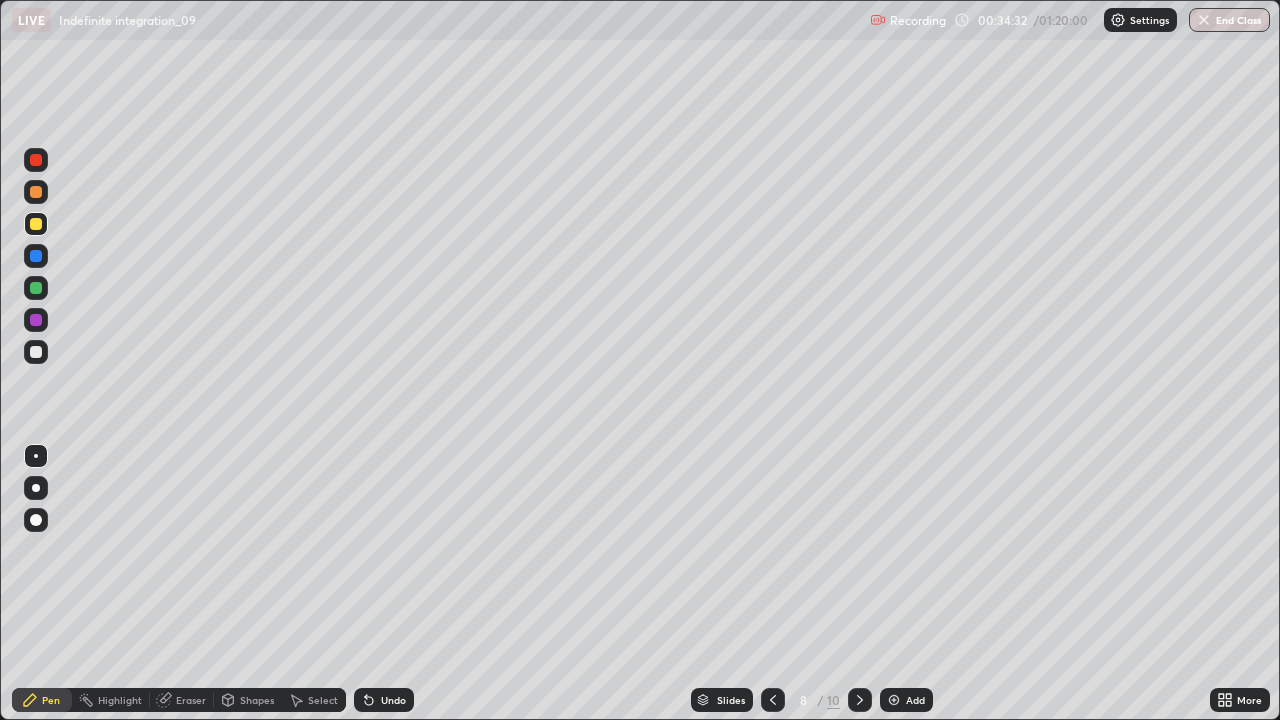 click at bounding box center (860, 700) 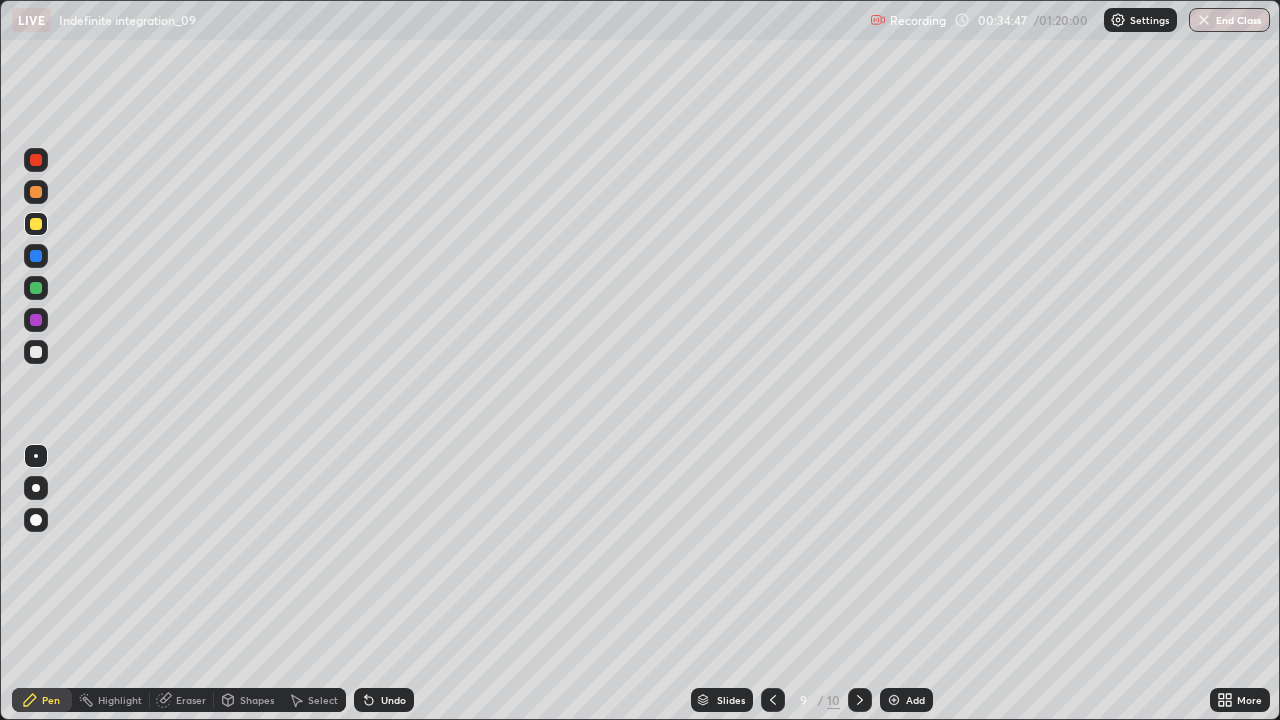 click on "Undo" at bounding box center (393, 700) 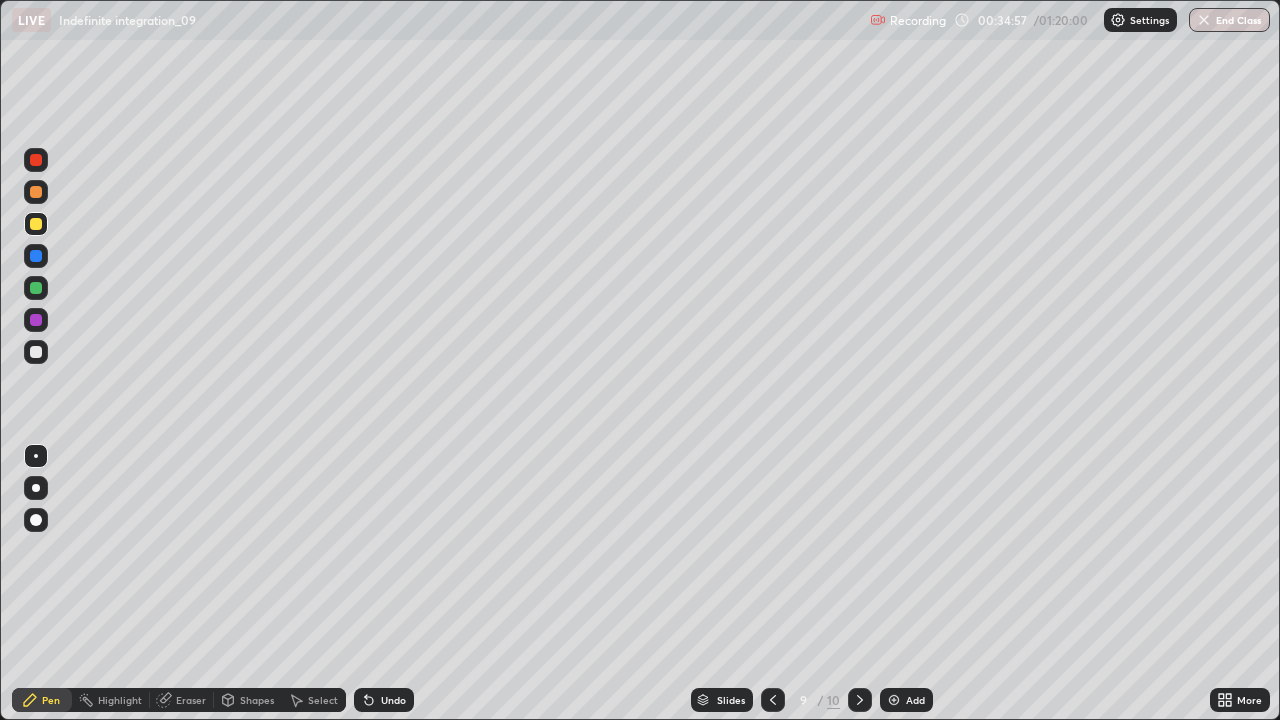 click at bounding box center (36, 256) 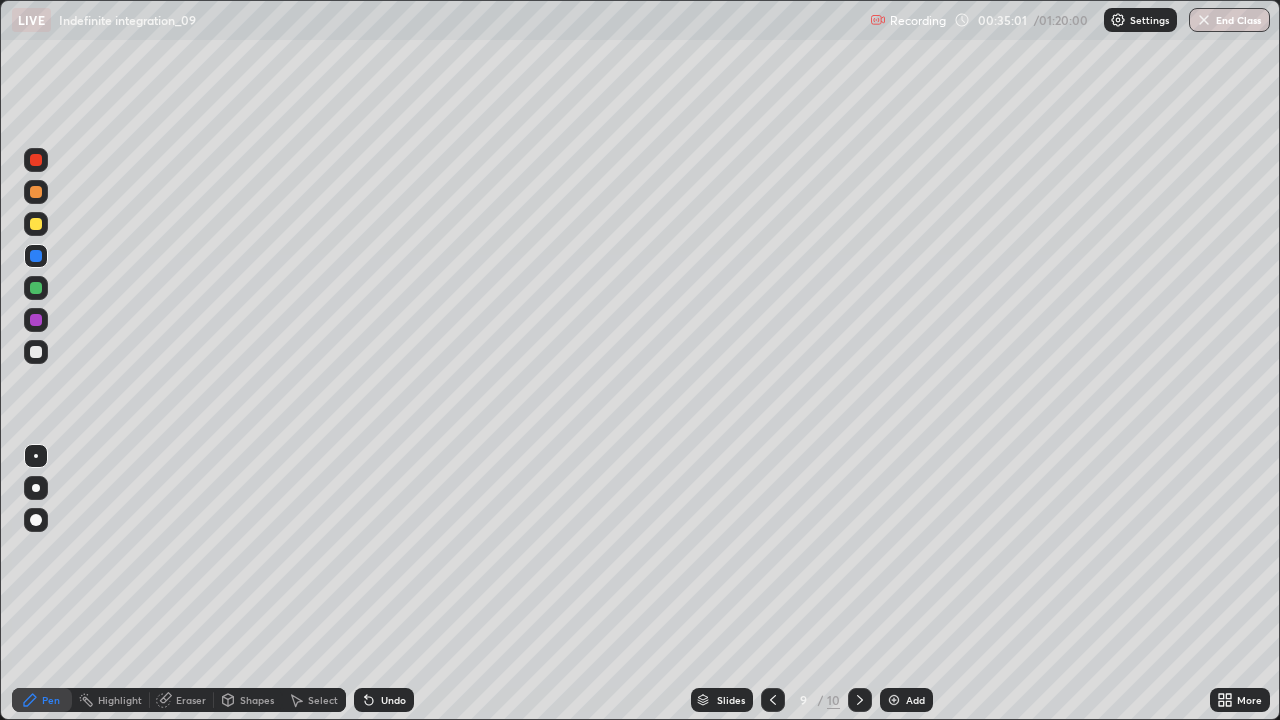 click at bounding box center [36, 320] 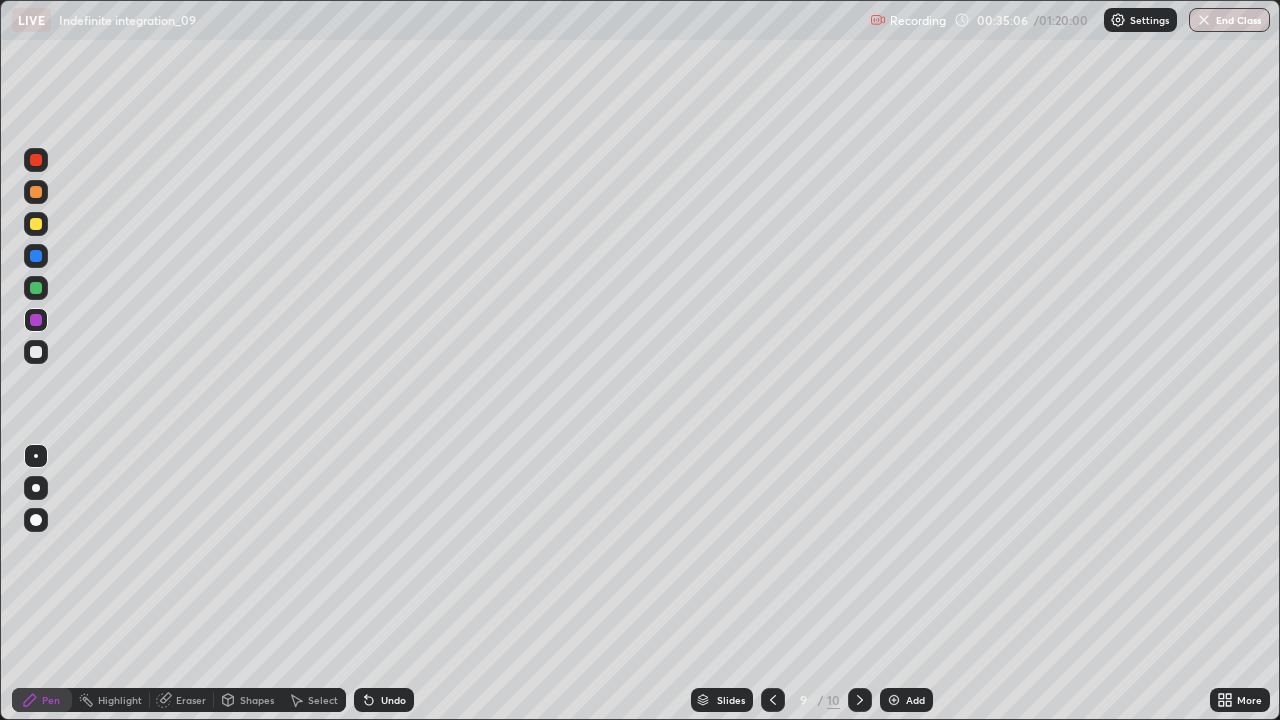 click on "Undo" at bounding box center (393, 700) 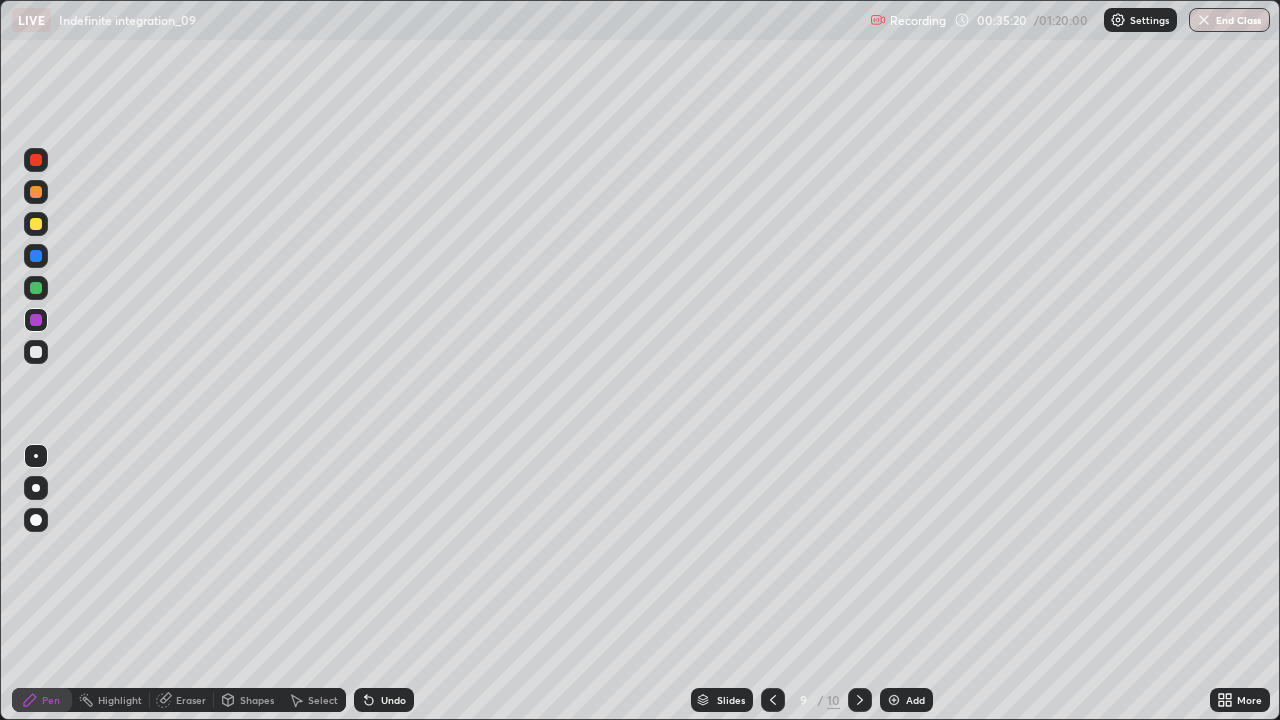 click at bounding box center (36, 320) 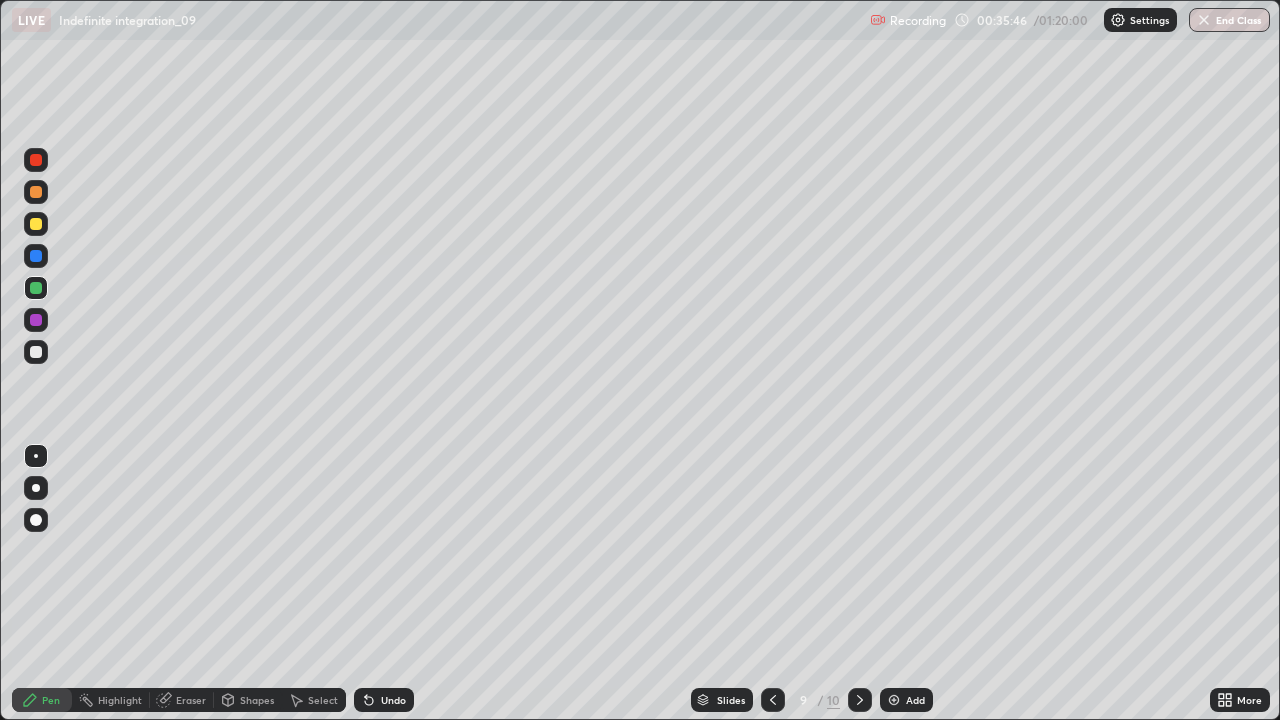 click at bounding box center (36, 352) 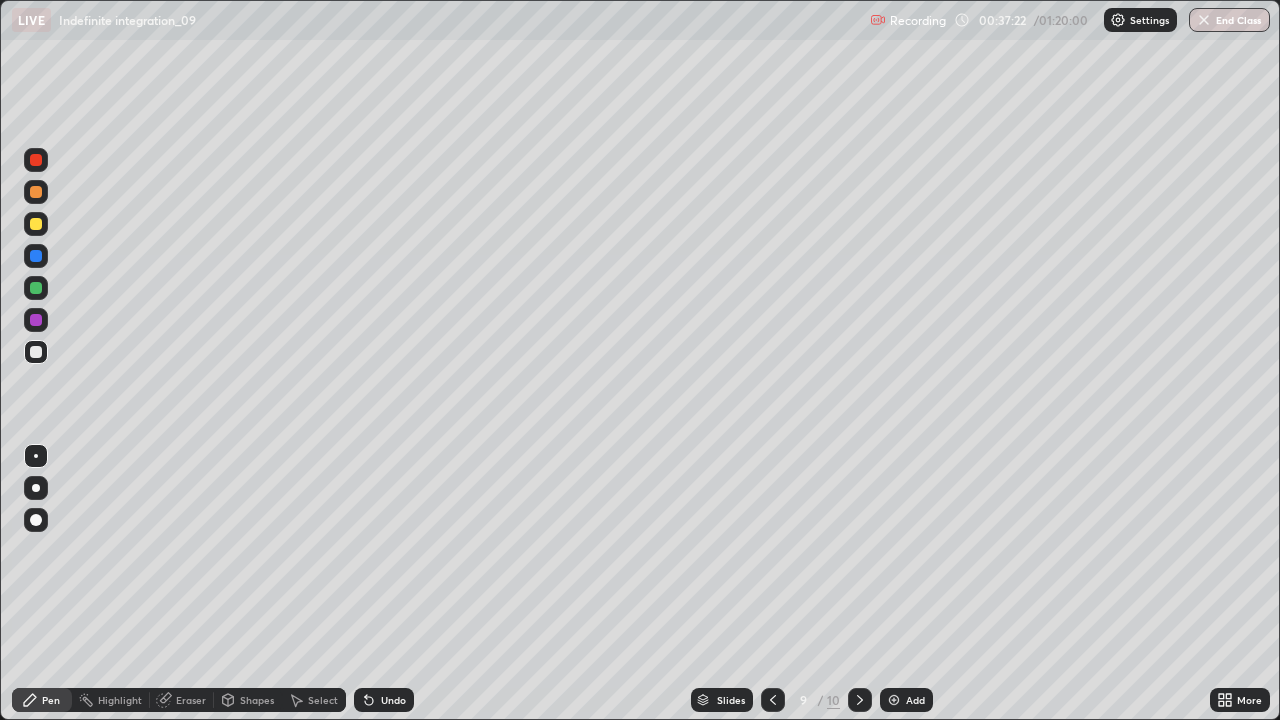 click on "Add" at bounding box center [906, 700] 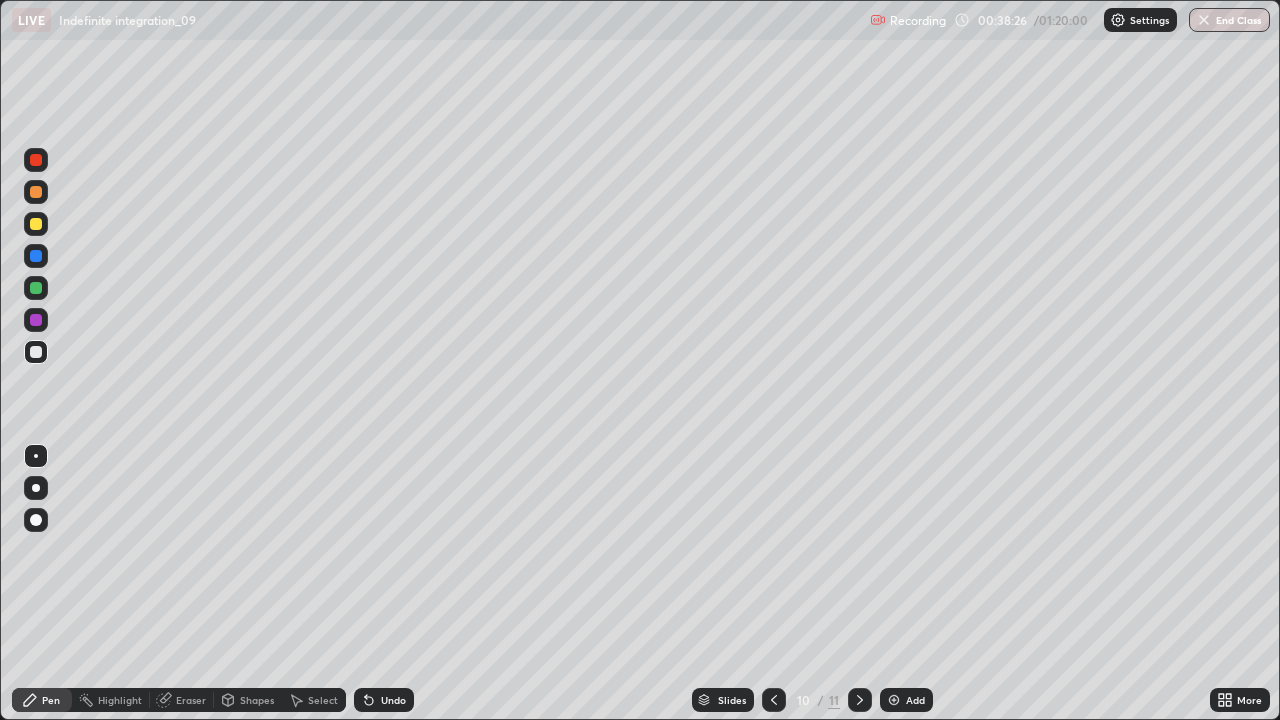 click at bounding box center [36, 160] 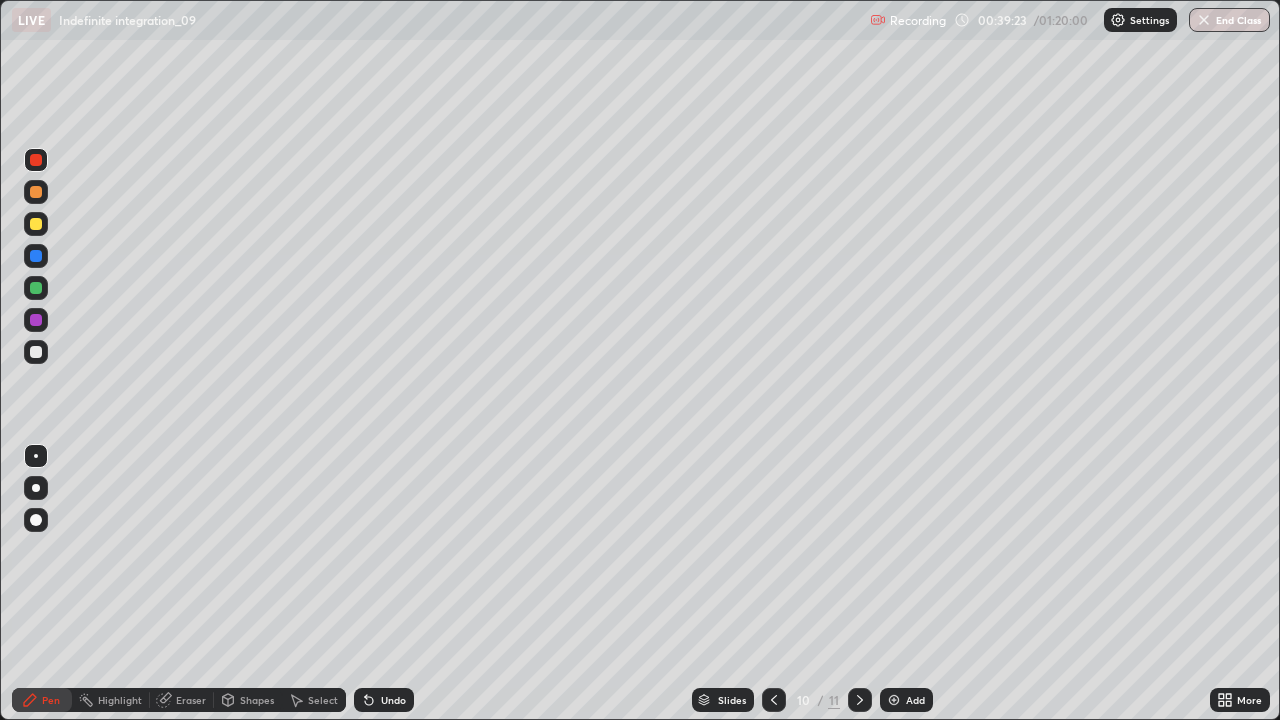click on "Select" at bounding box center (323, 700) 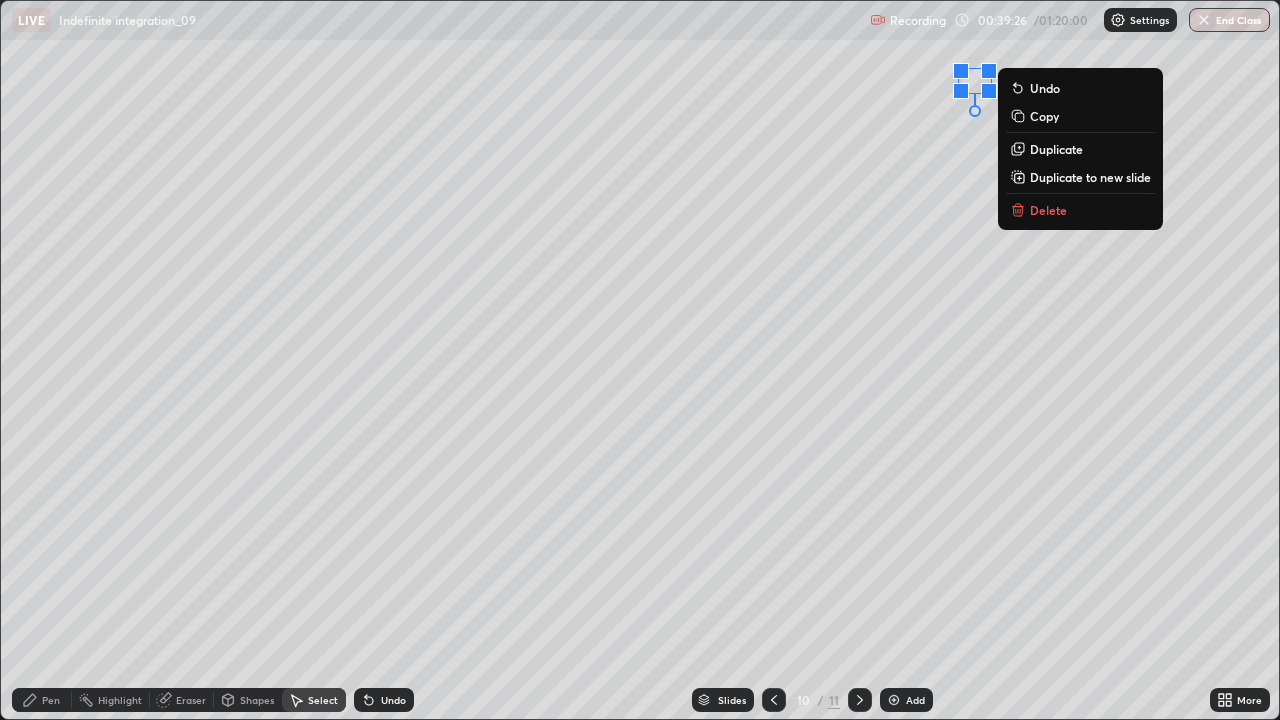 click on "Duplicate" at bounding box center (1056, 149) 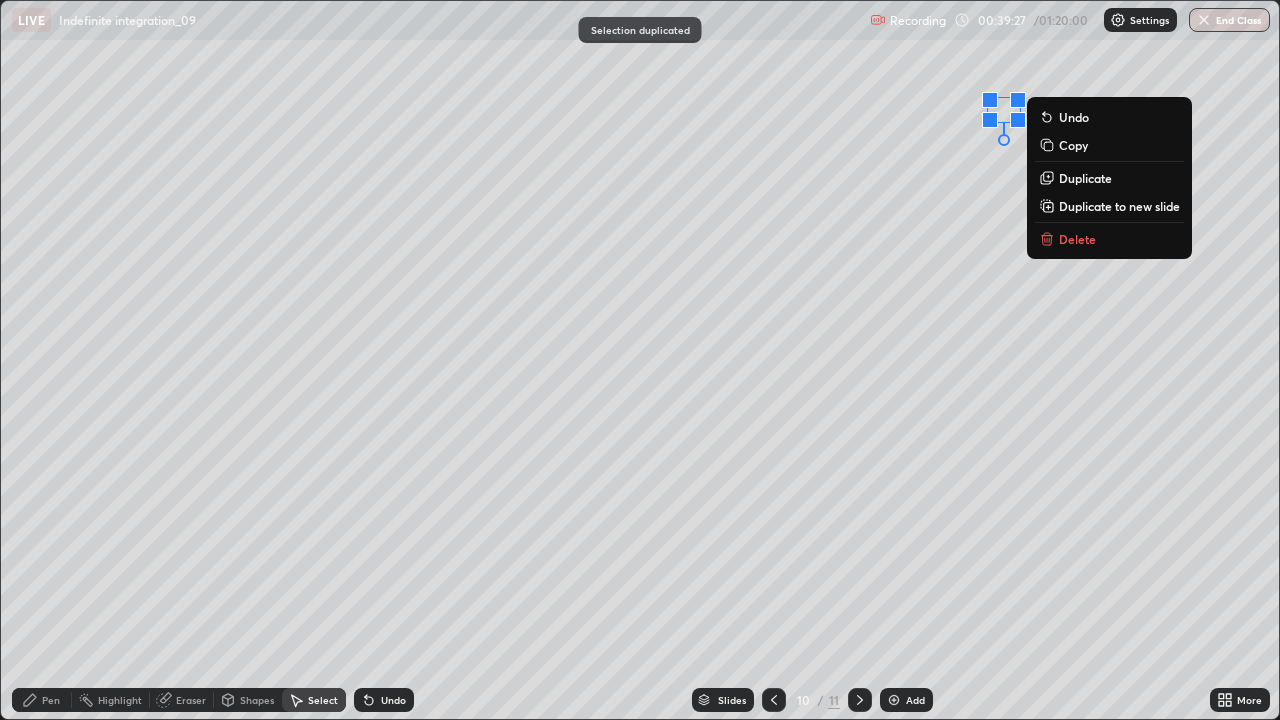 click on "0 ° Undo Copy Duplicate Duplicate to new slide Delete" at bounding box center [640, 360] 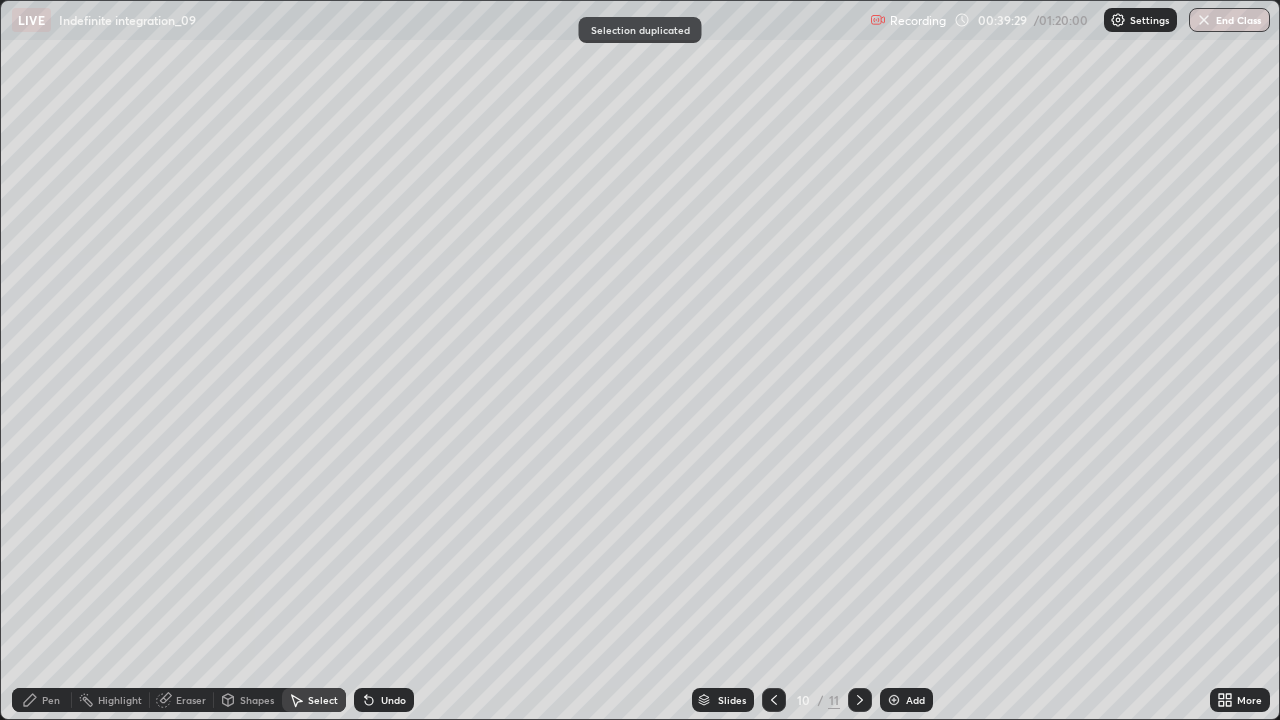 click on "Undo" at bounding box center [393, 700] 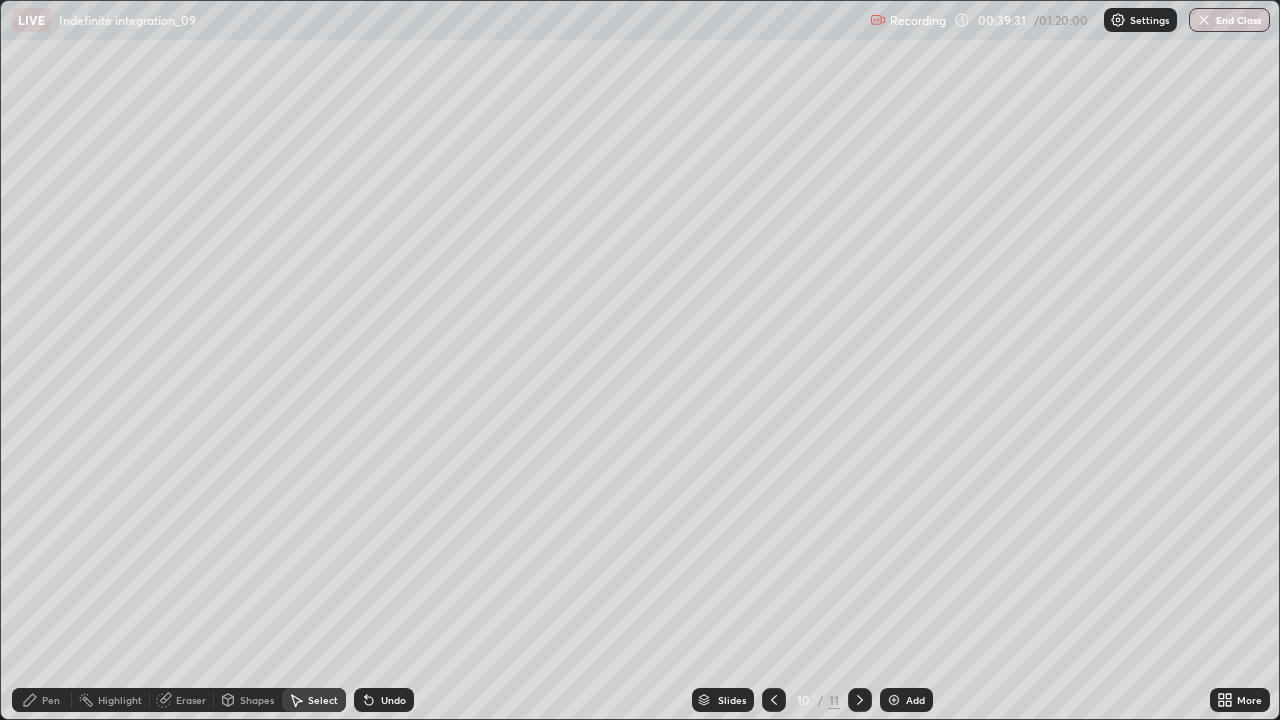 click on "Highlight" at bounding box center [120, 700] 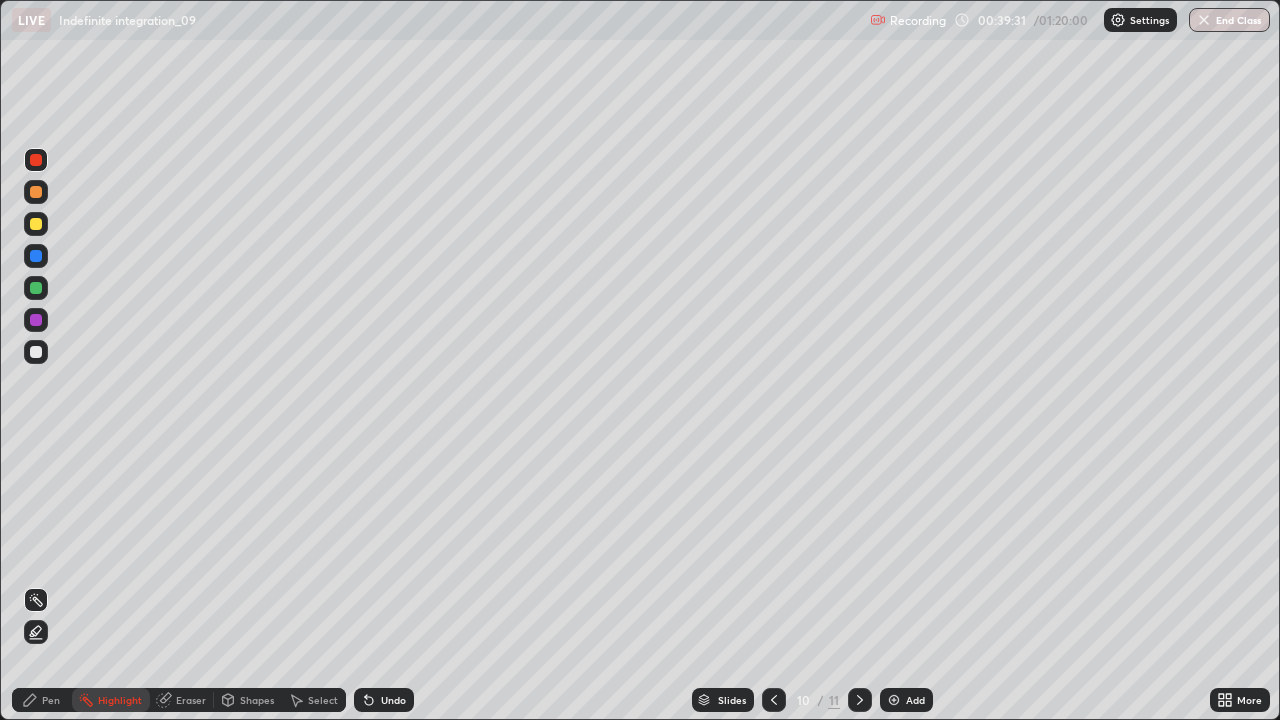 click on "Pen" at bounding box center (42, 700) 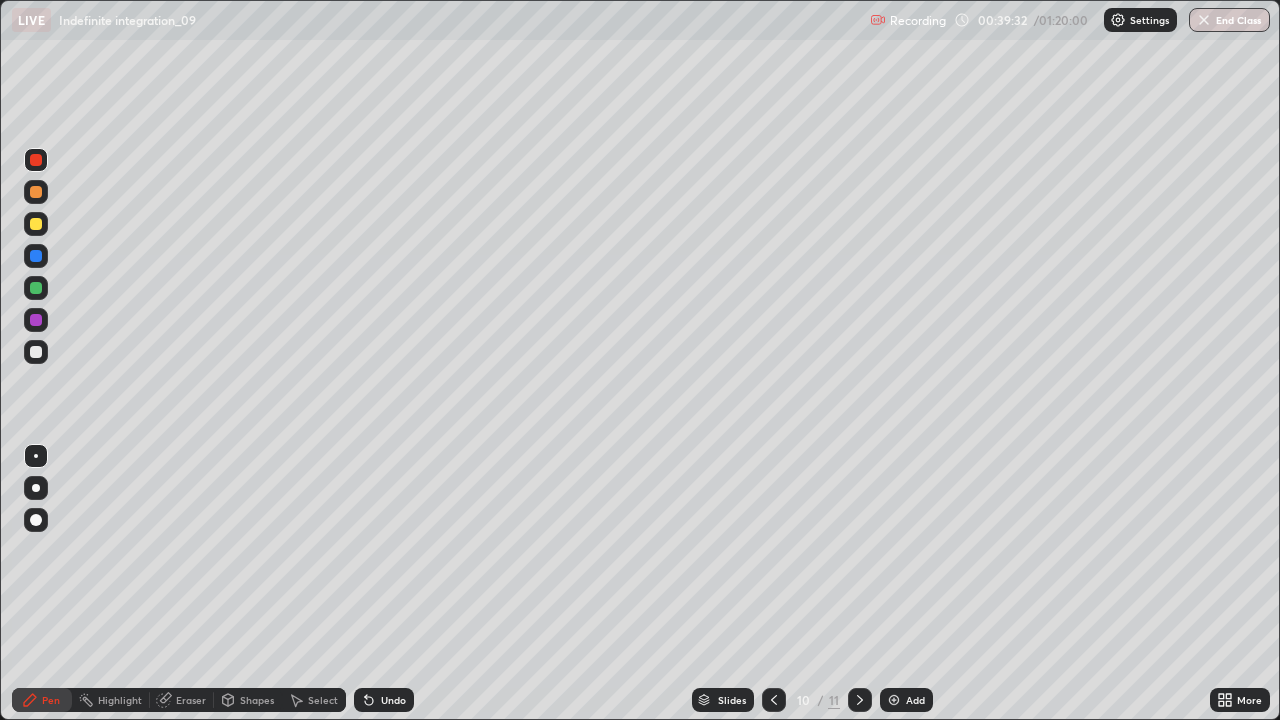click at bounding box center [36, 224] 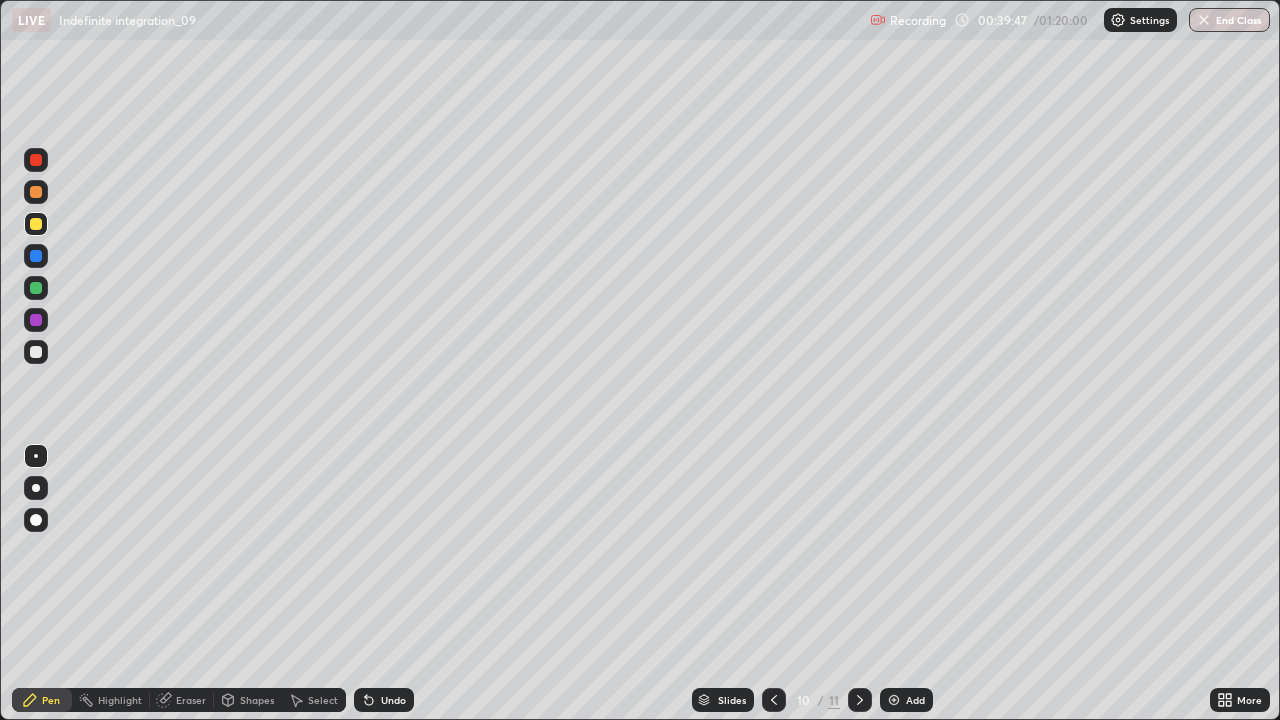 click at bounding box center [36, 160] 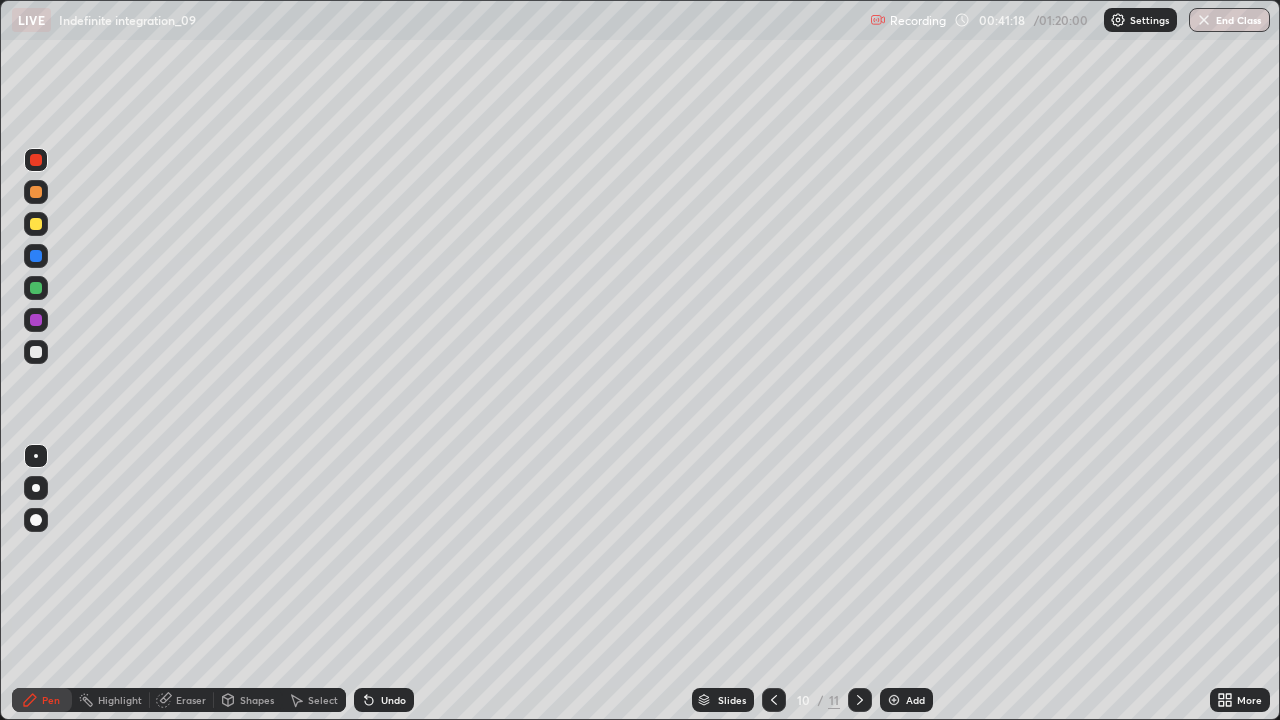click on "Eraser" at bounding box center (191, 700) 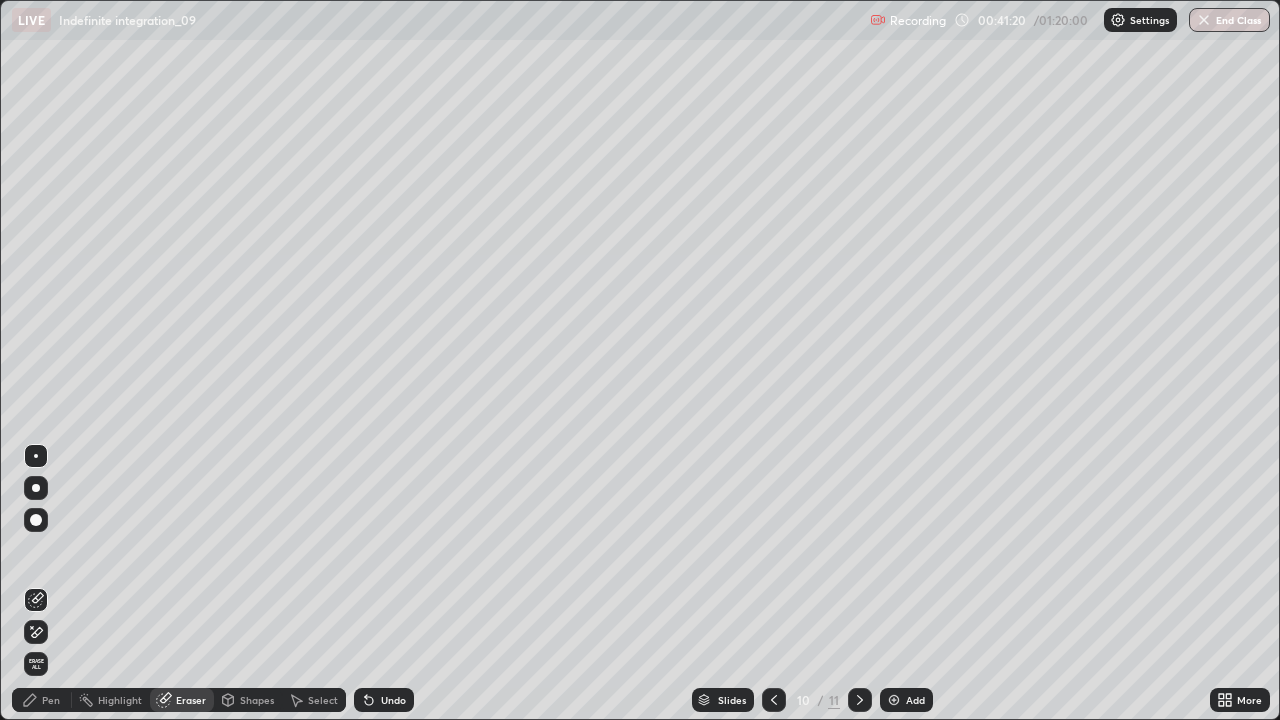 click on "Pen" at bounding box center [42, 700] 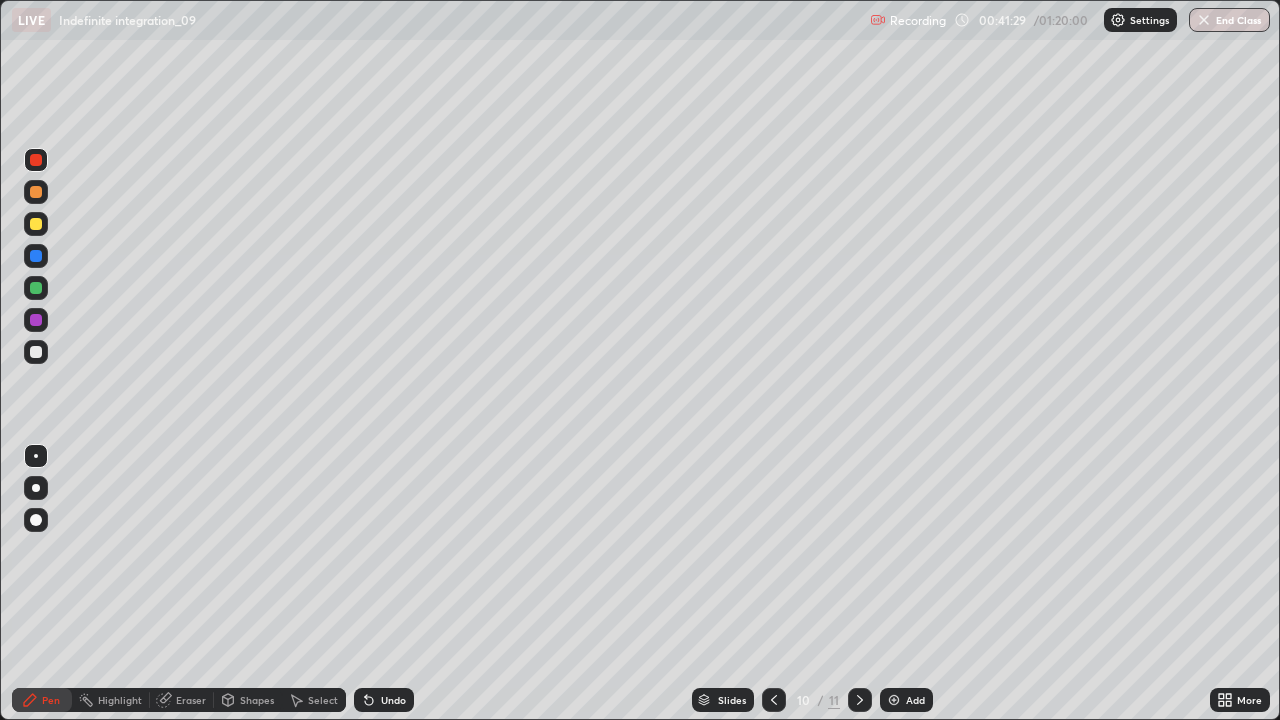 click on "Select" at bounding box center (314, 700) 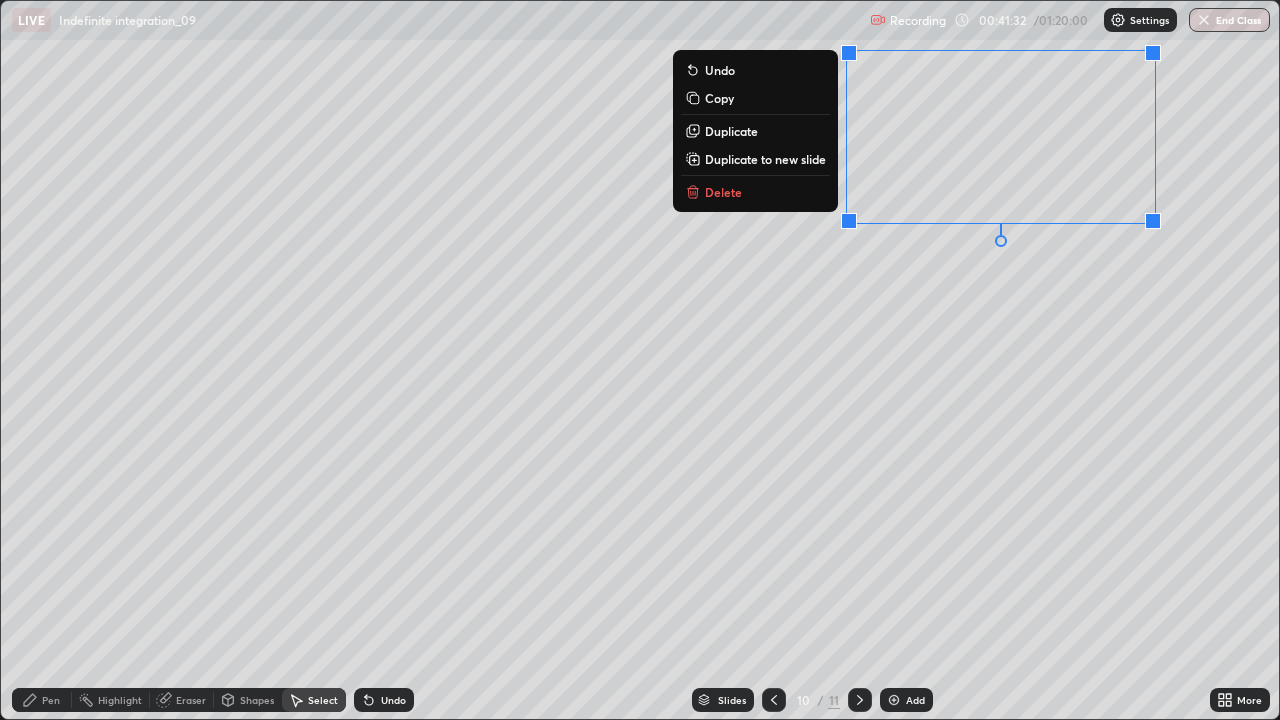 click on "Delete" at bounding box center (755, 192) 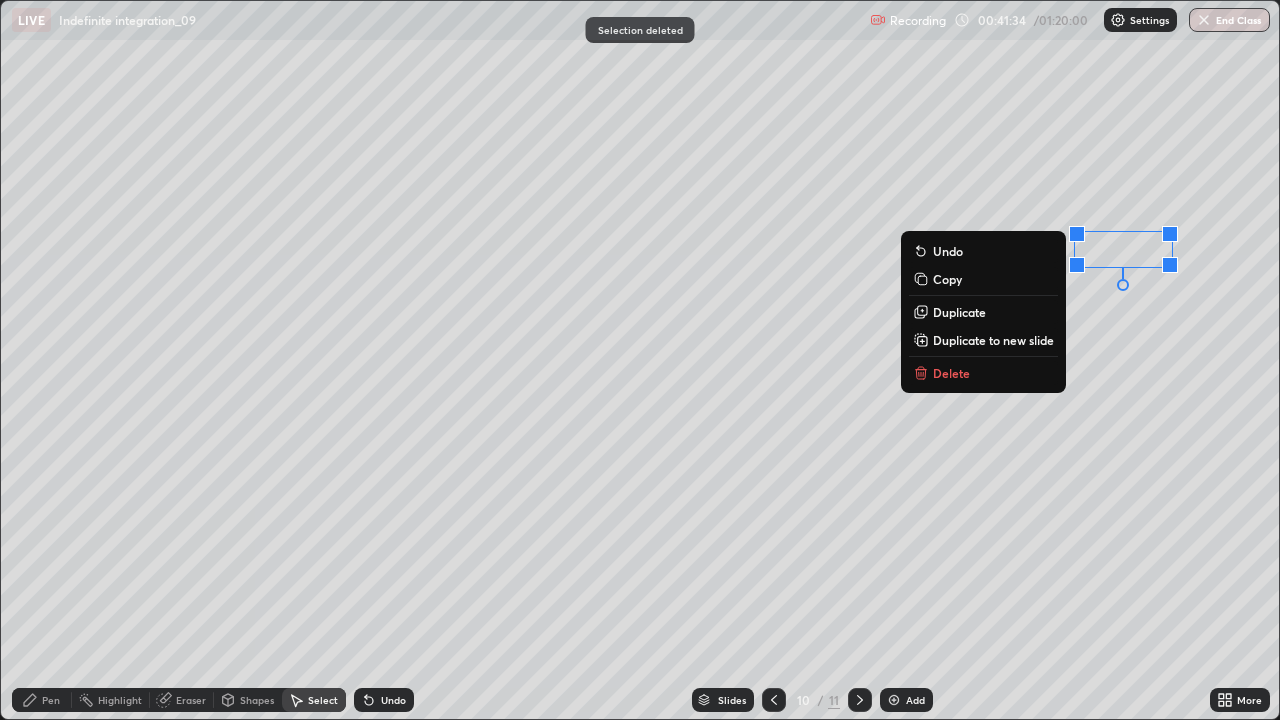 click on "Delete" at bounding box center (983, 373) 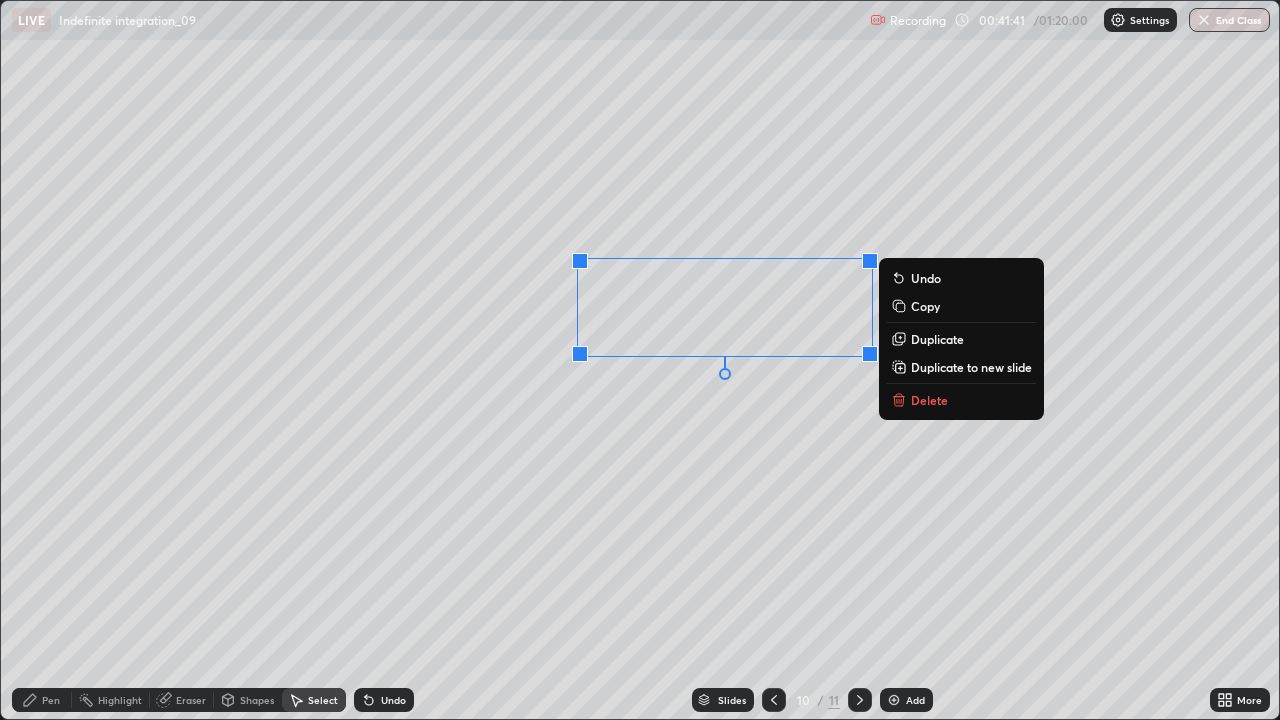 click on "Delete" at bounding box center [929, 400] 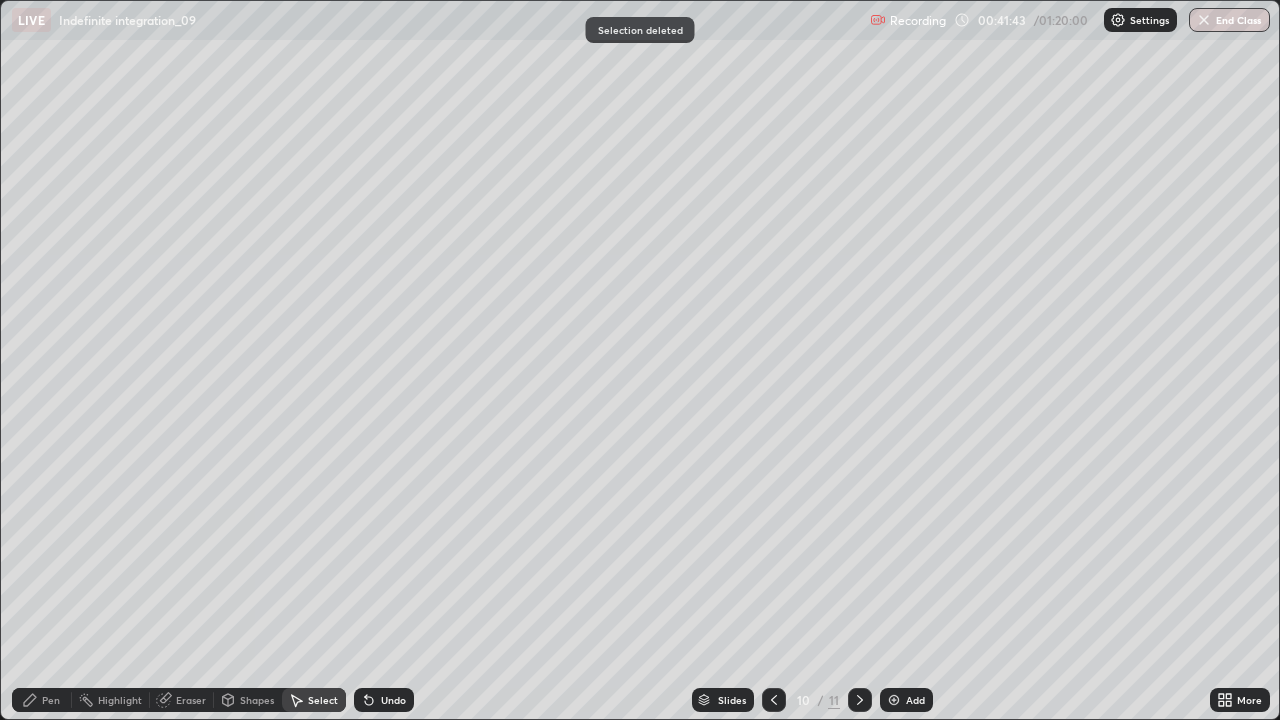 click on "Pen" at bounding box center [51, 700] 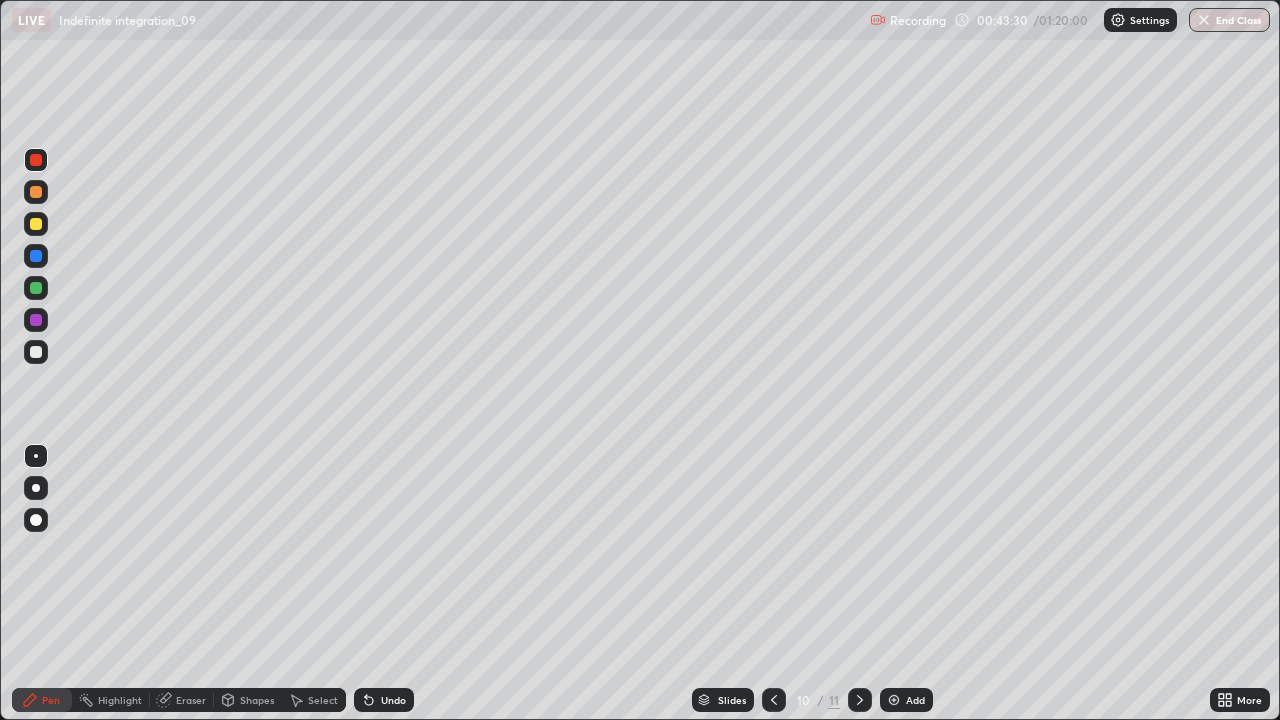 click on "Select" at bounding box center (323, 700) 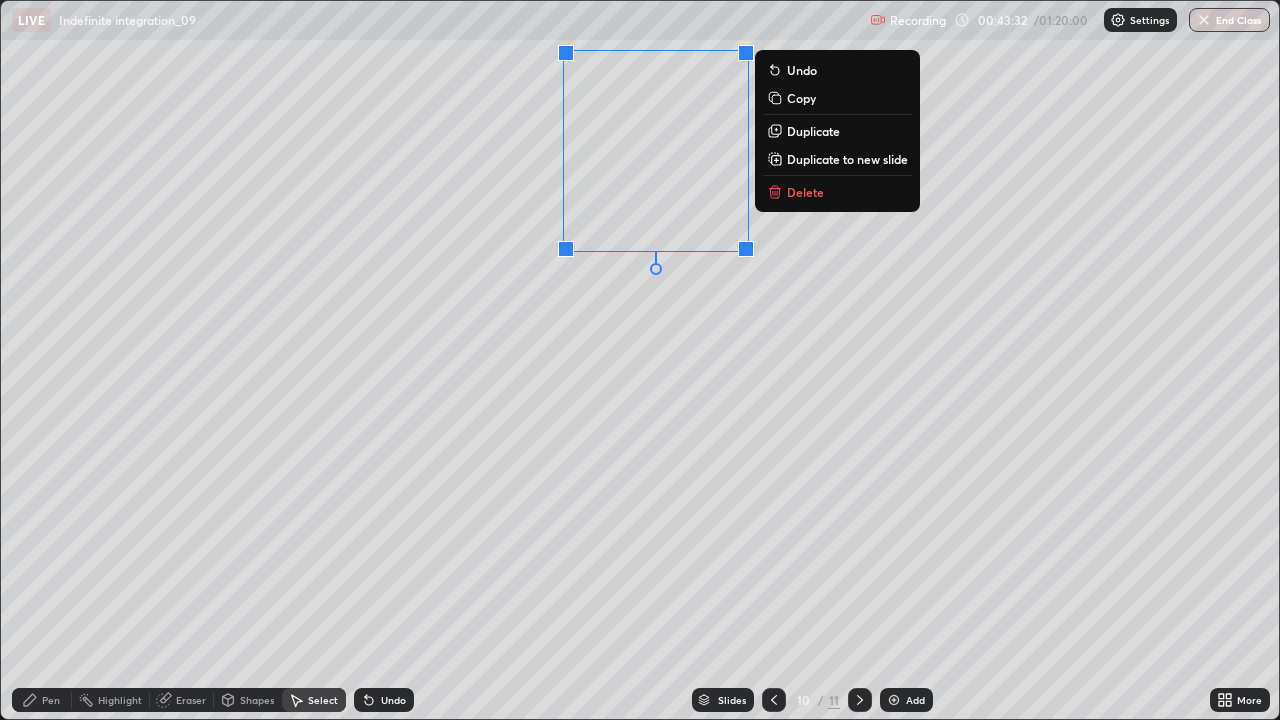 click on "Delete" at bounding box center (805, 192) 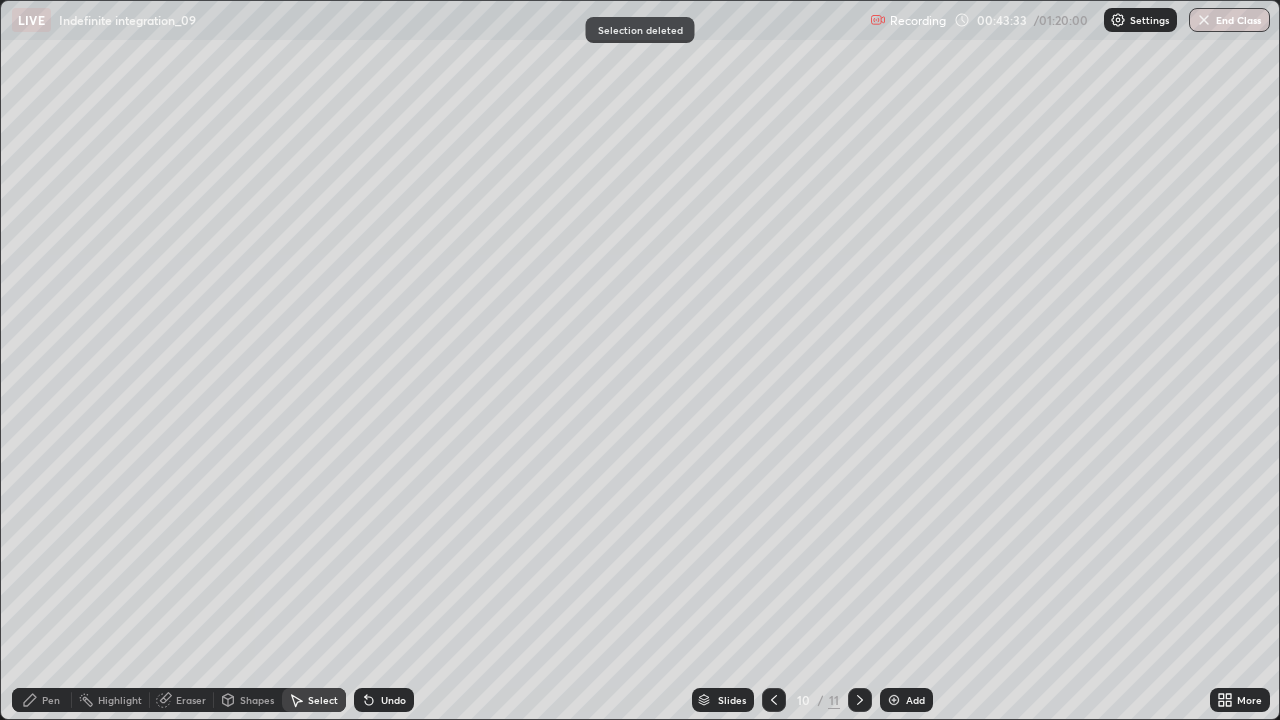 click on "Pen" at bounding box center (51, 700) 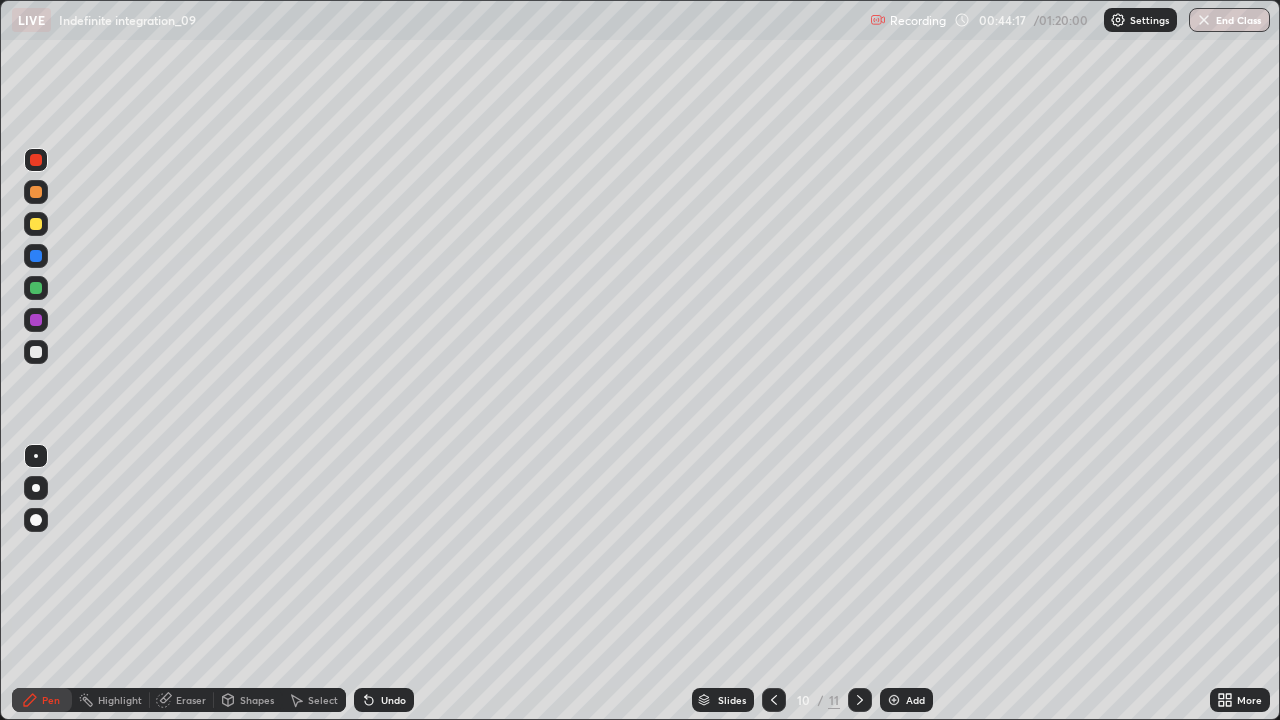 click at bounding box center (36, 224) 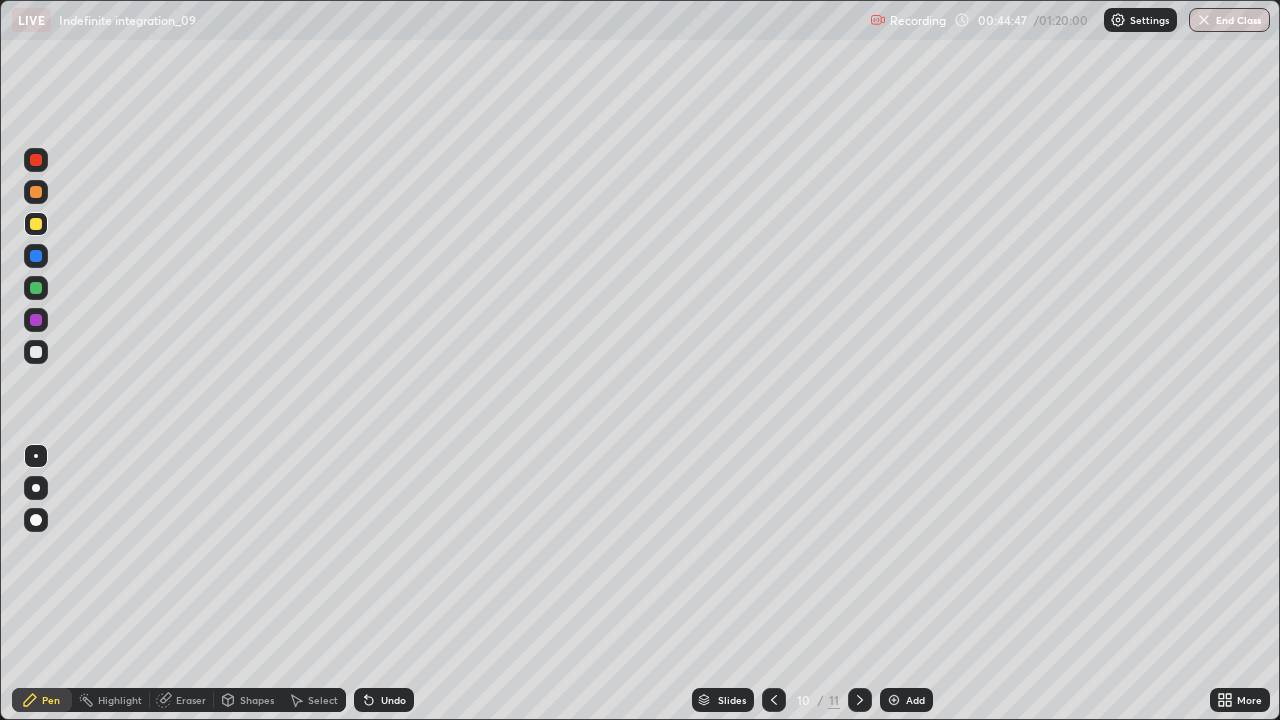 click on "Select" at bounding box center (323, 700) 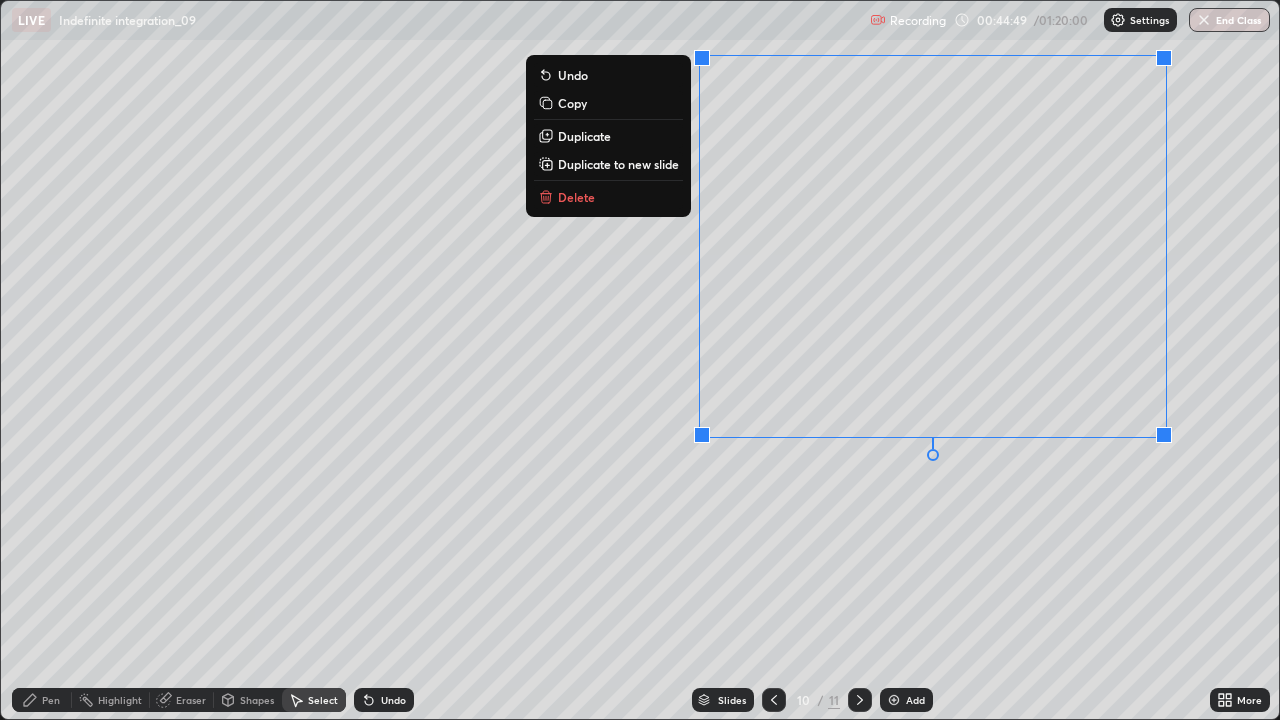 click on "Delete" at bounding box center (608, 197) 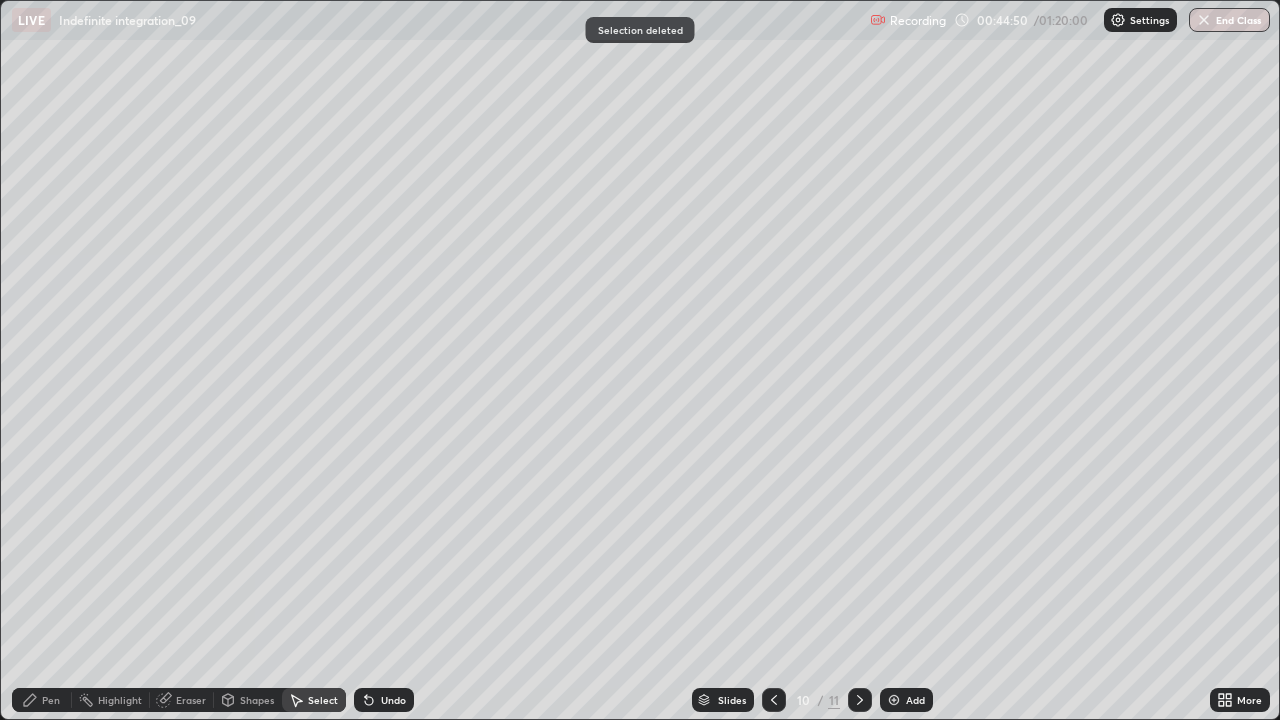 click on "Pen" at bounding box center (51, 700) 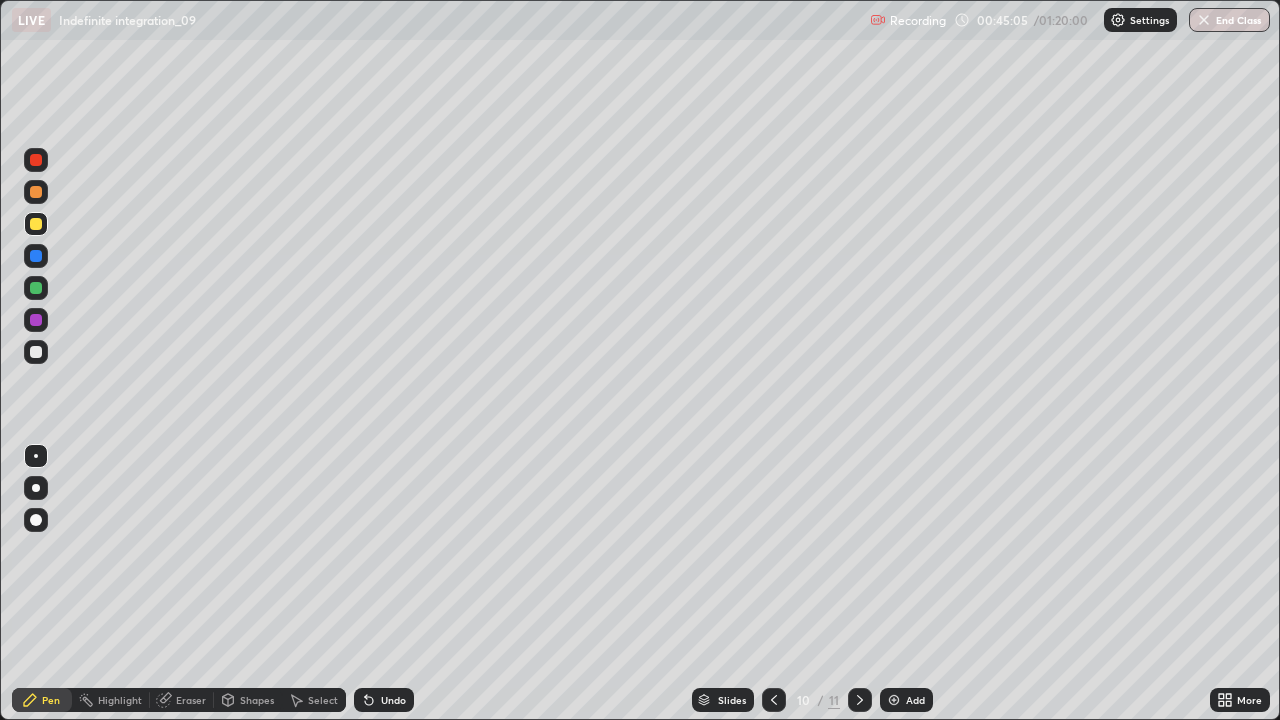 click on "Undo" at bounding box center (384, 700) 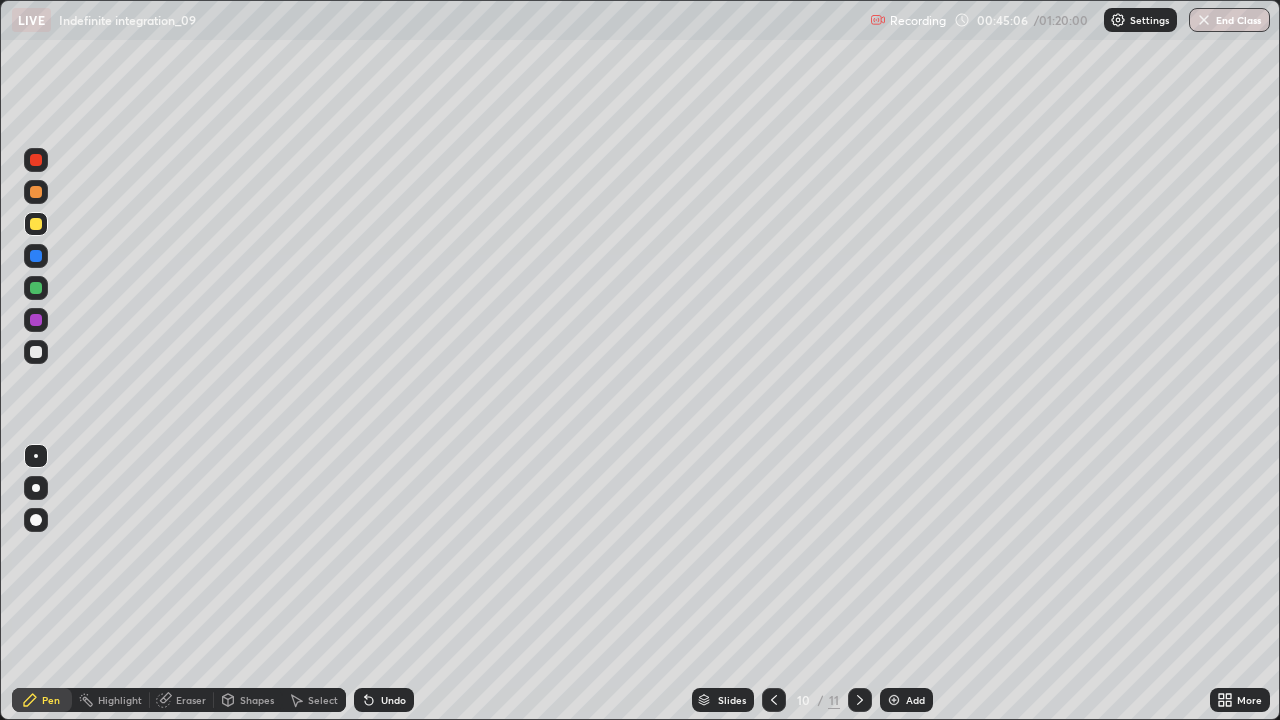 click on "Undo" at bounding box center [384, 700] 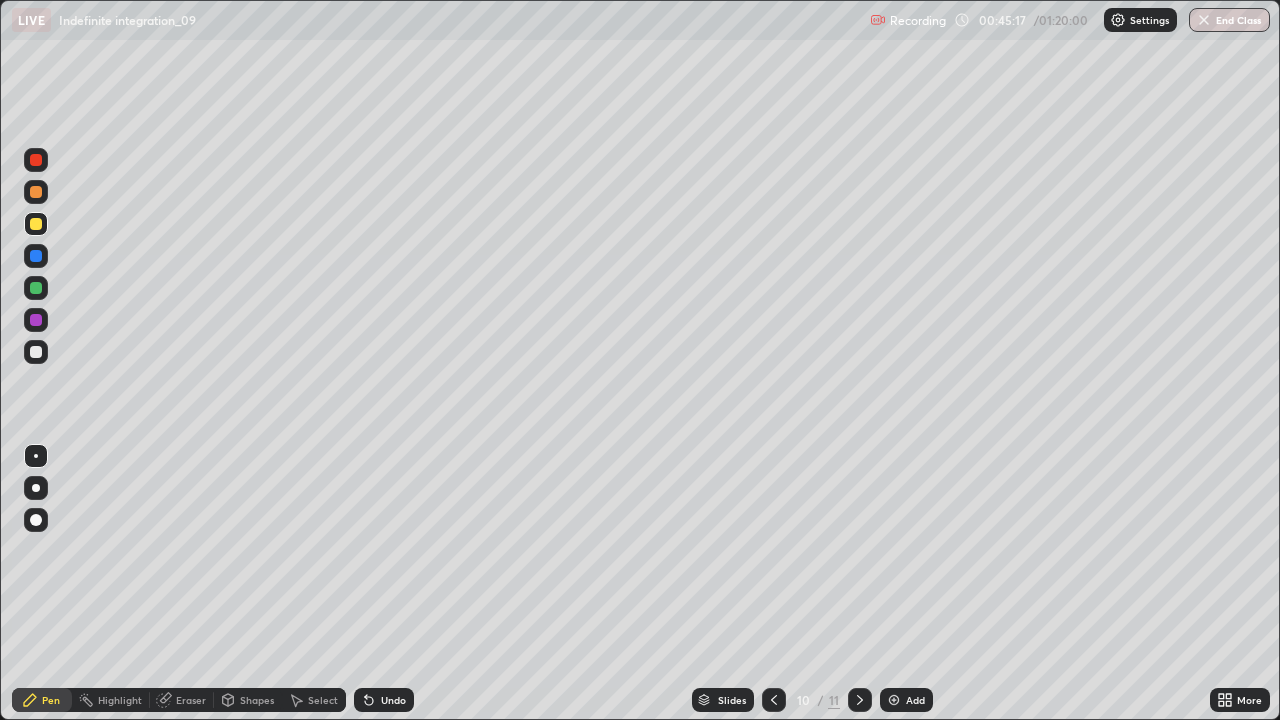 click on "Undo" at bounding box center (393, 700) 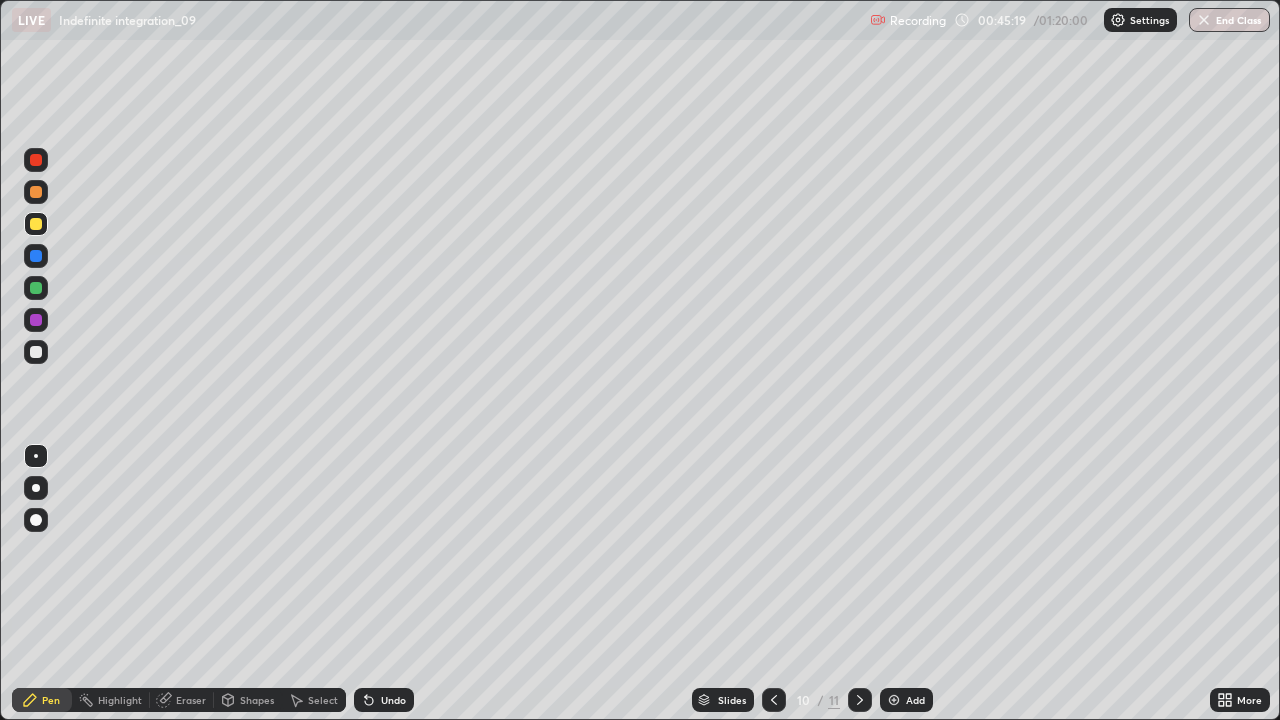 click 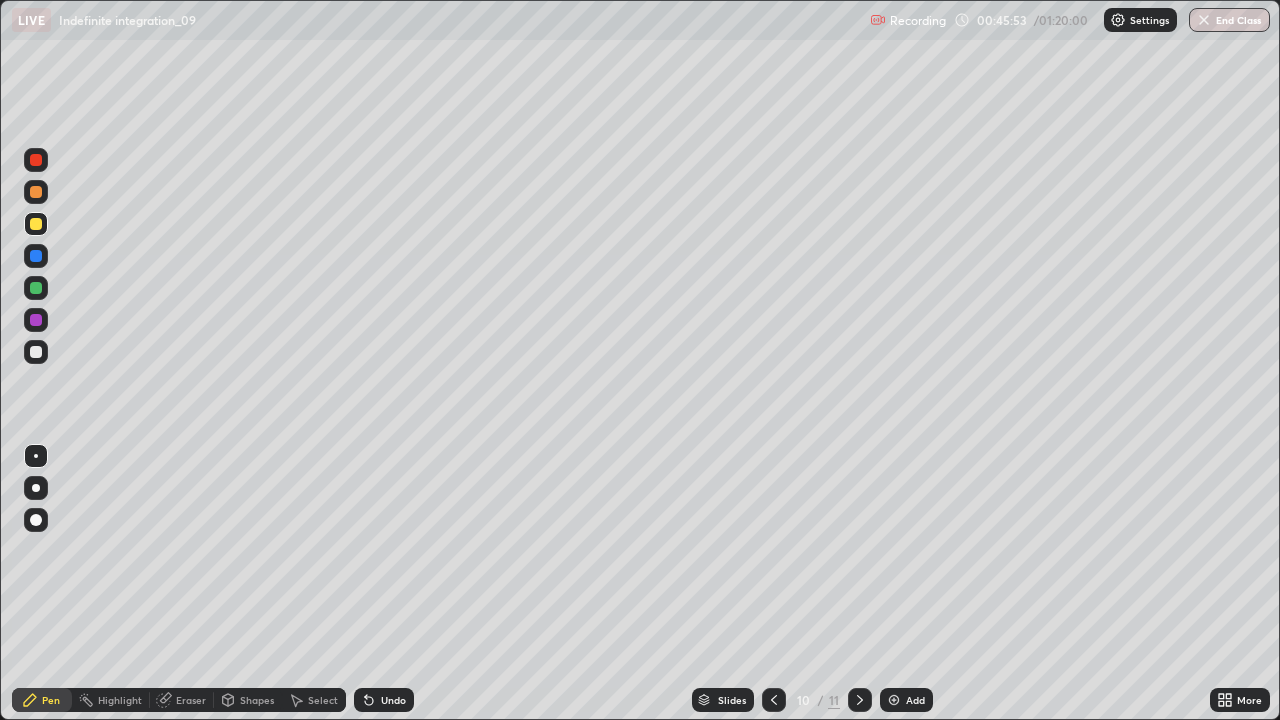 click on "Eraser" at bounding box center [191, 700] 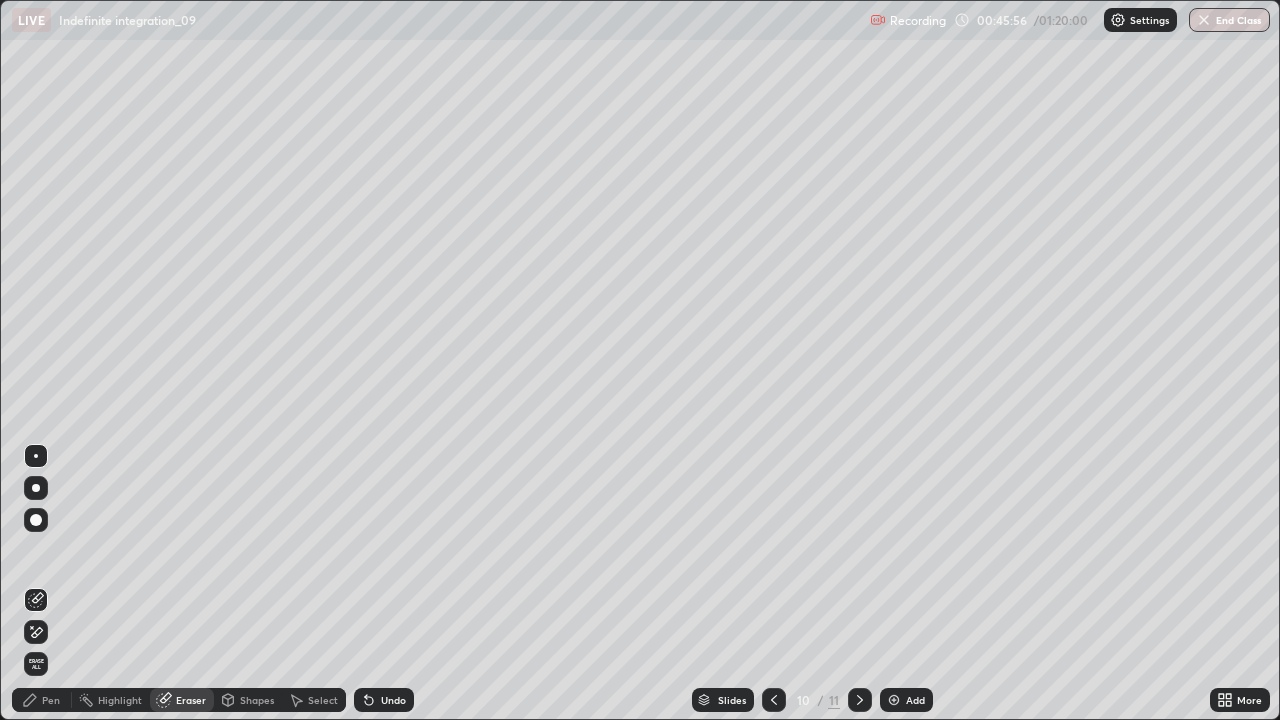 click on "Pen" at bounding box center (51, 700) 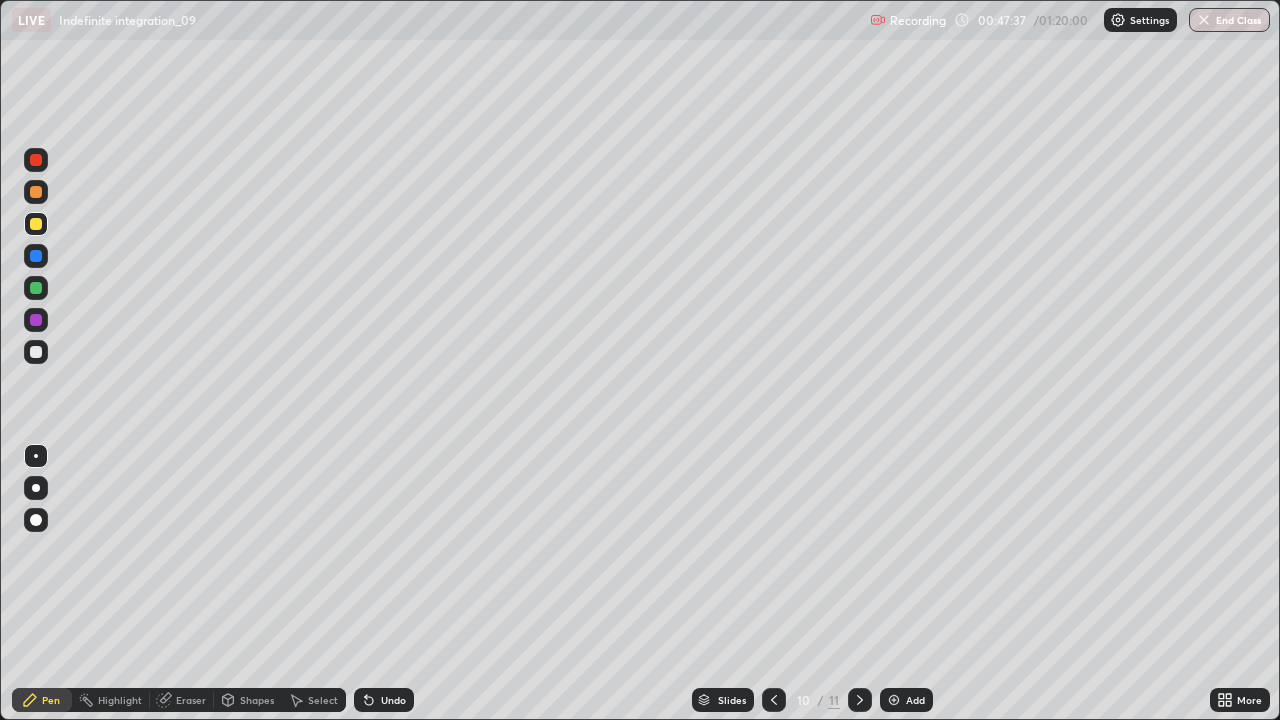 click on "Select" at bounding box center (323, 700) 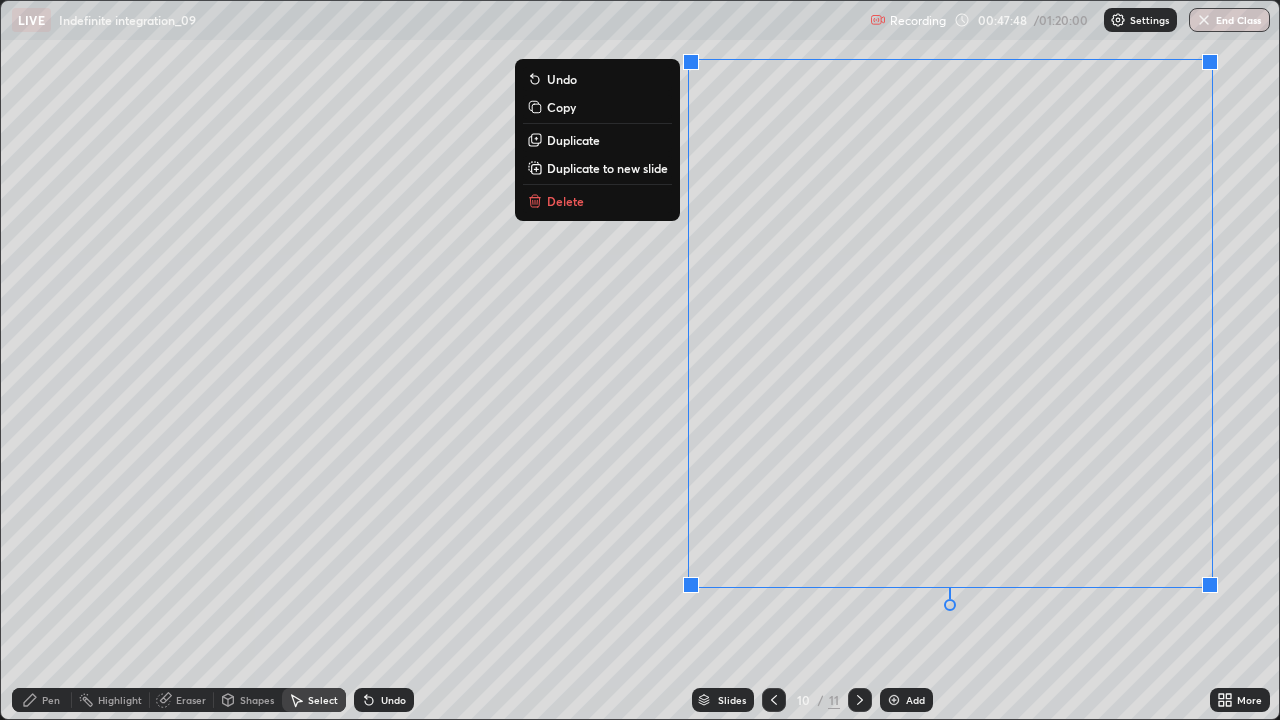 click on "Delete" at bounding box center [597, 201] 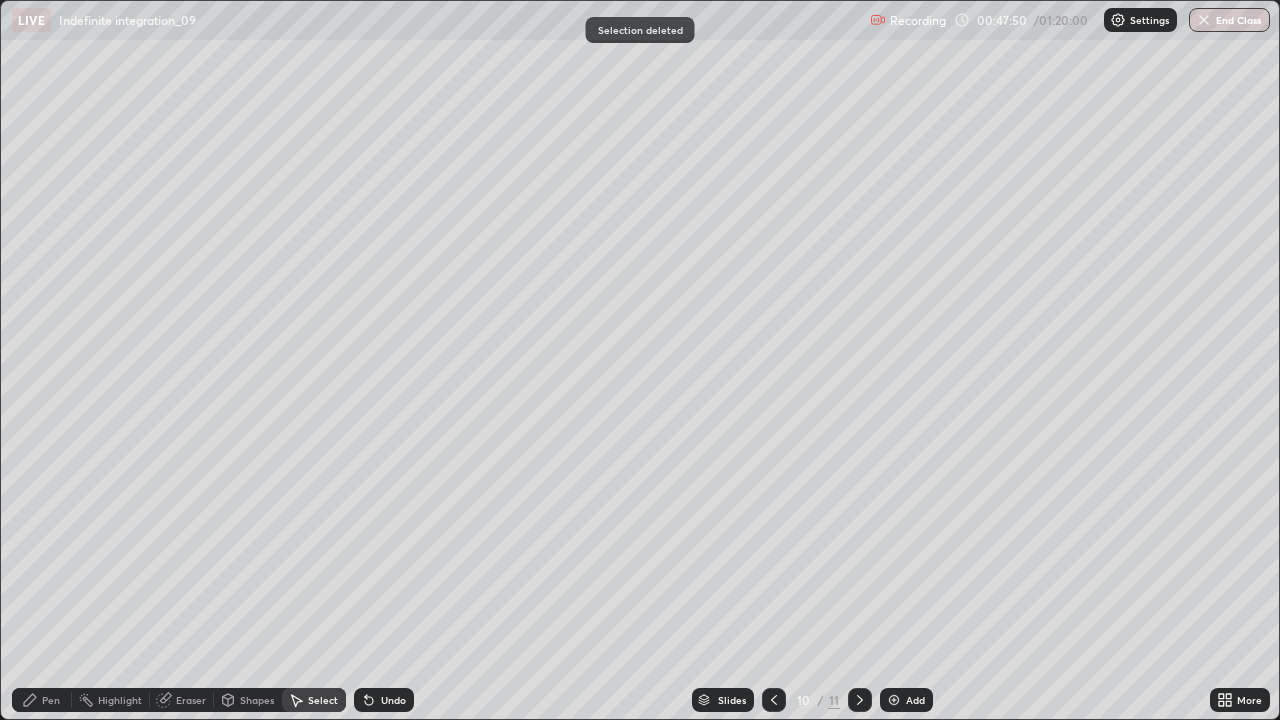 click on "Pen" at bounding box center [42, 700] 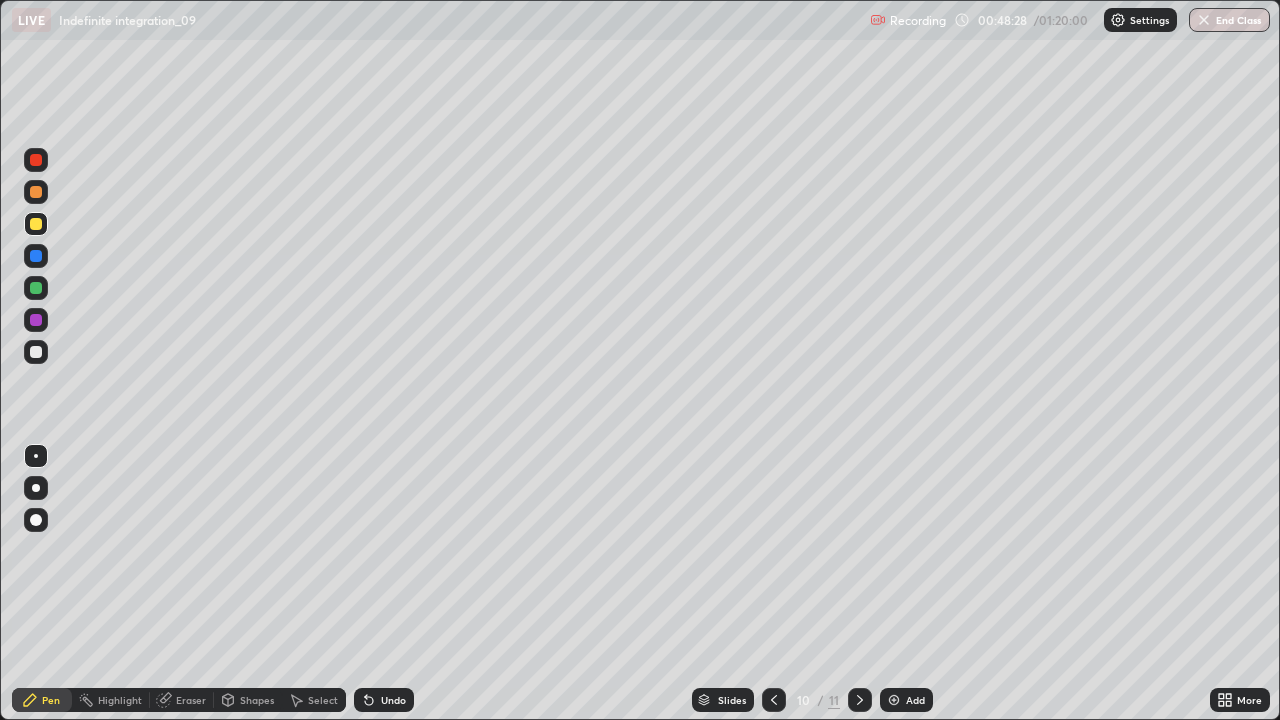 click on "Eraser" at bounding box center (182, 700) 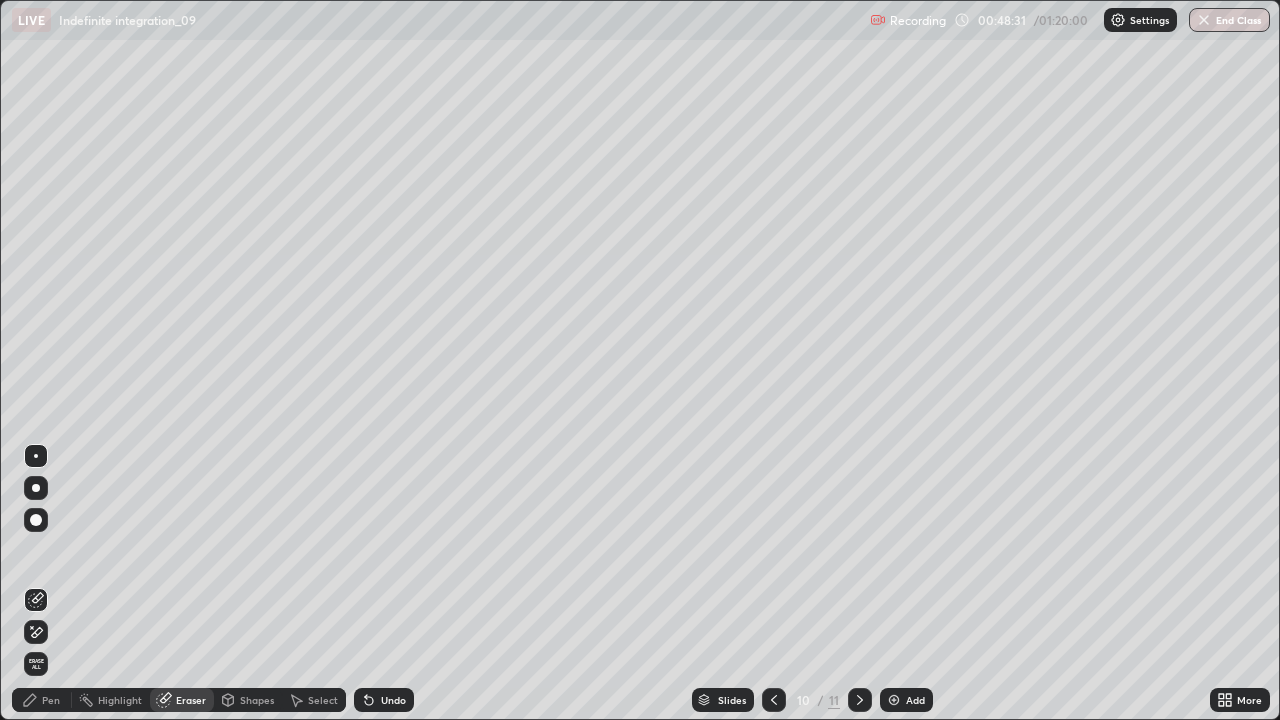 click 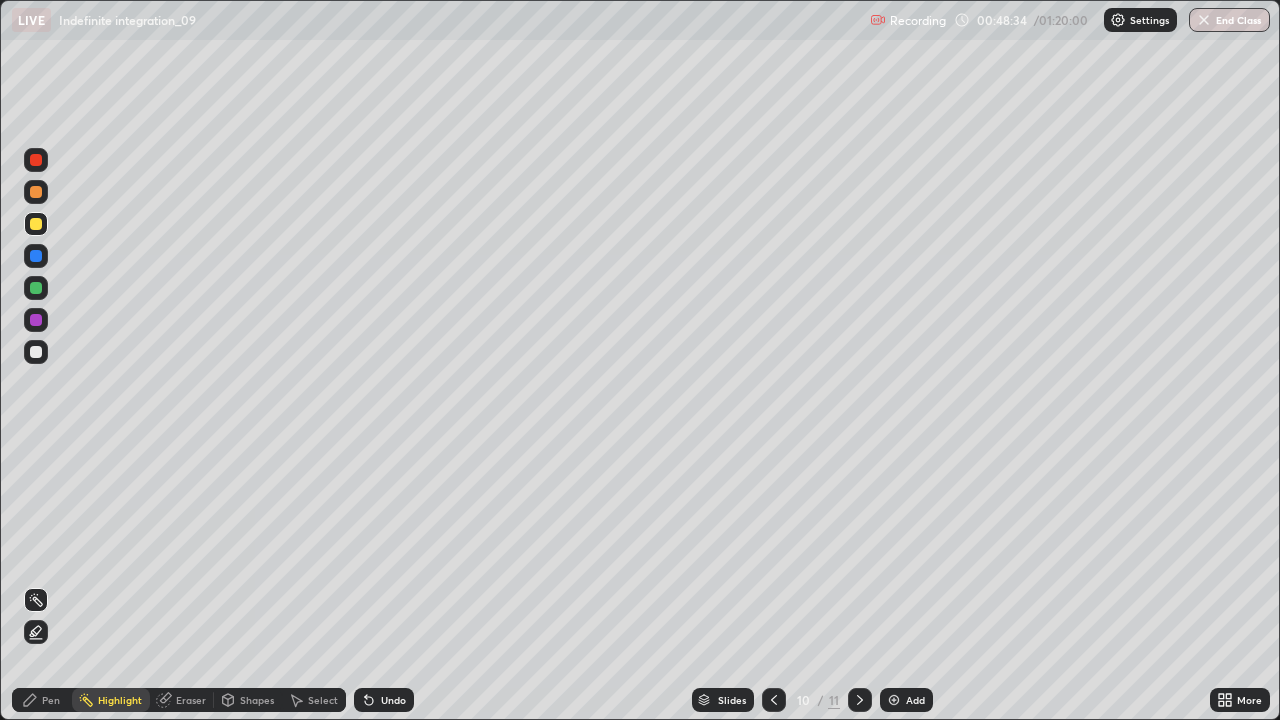 click on "Pen" at bounding box center (51, 700) 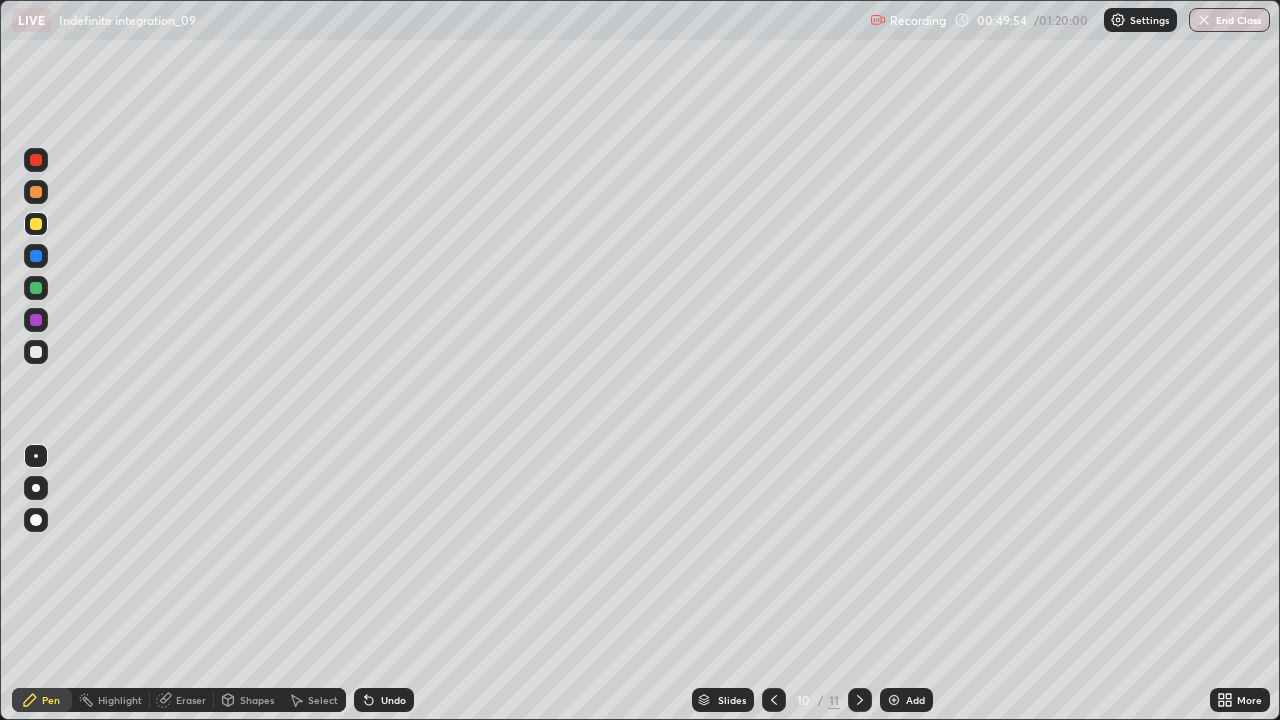 click at bounding box center (36, 224) 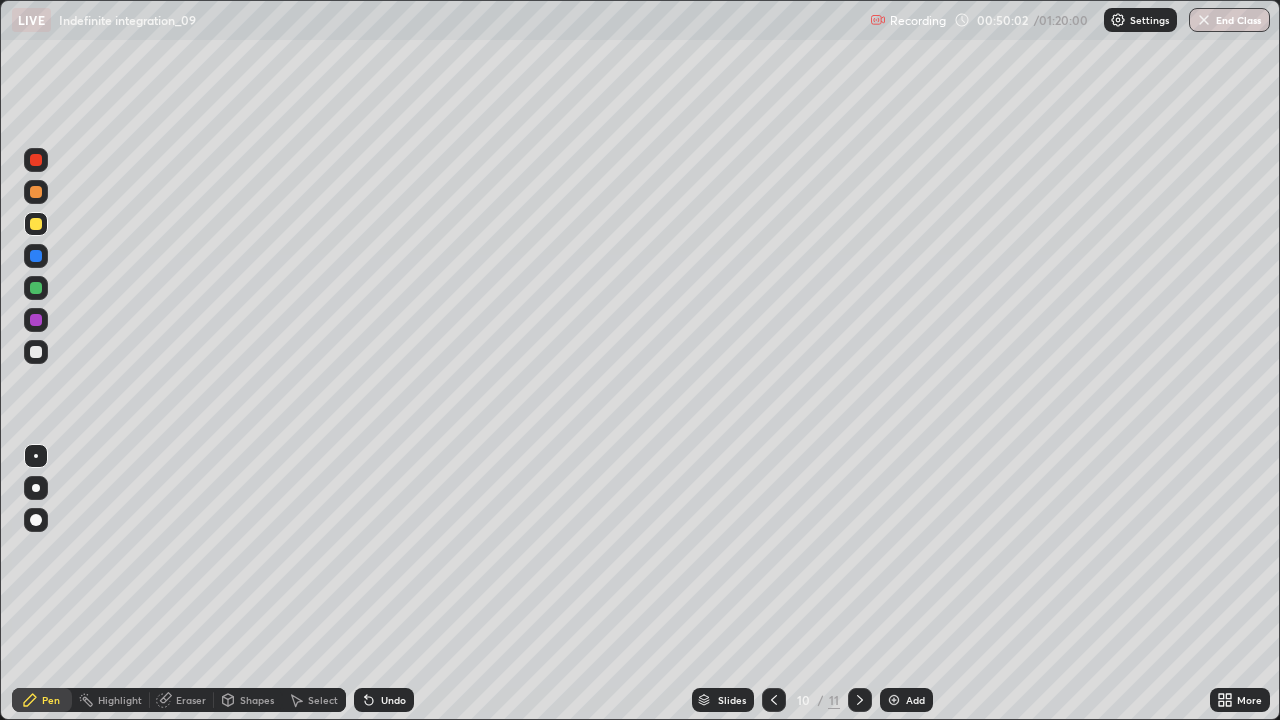 click 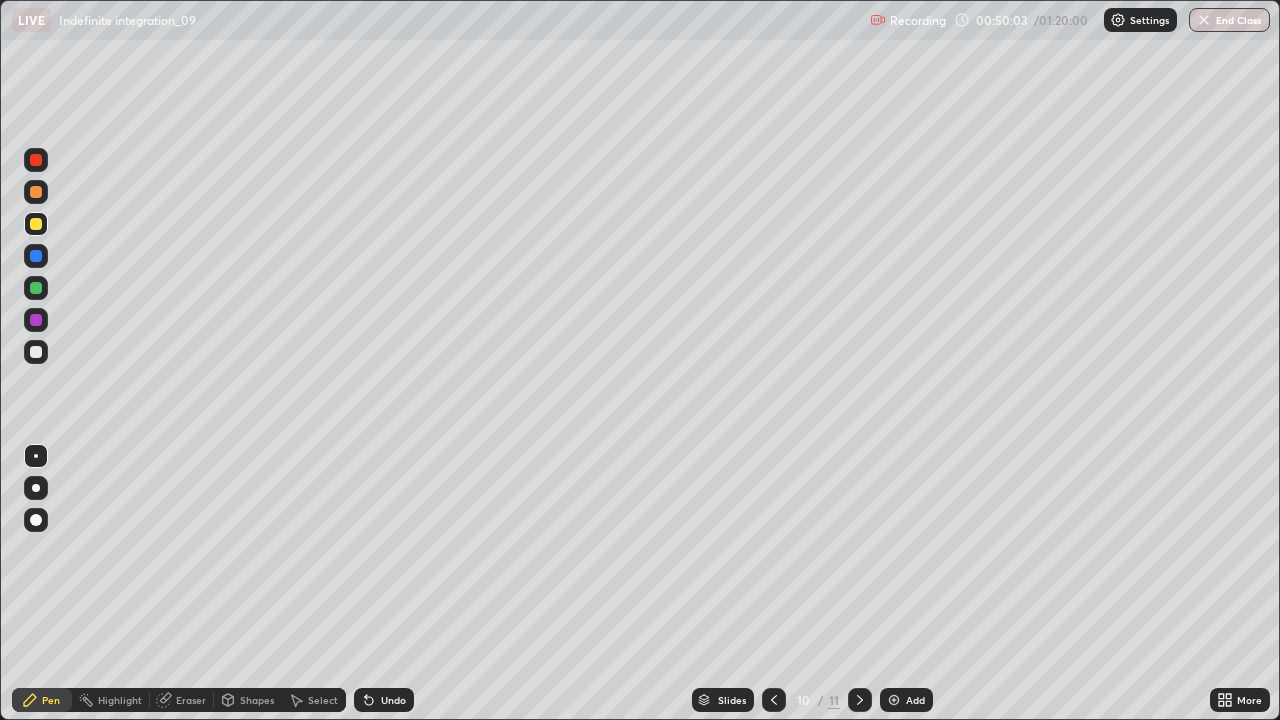 click 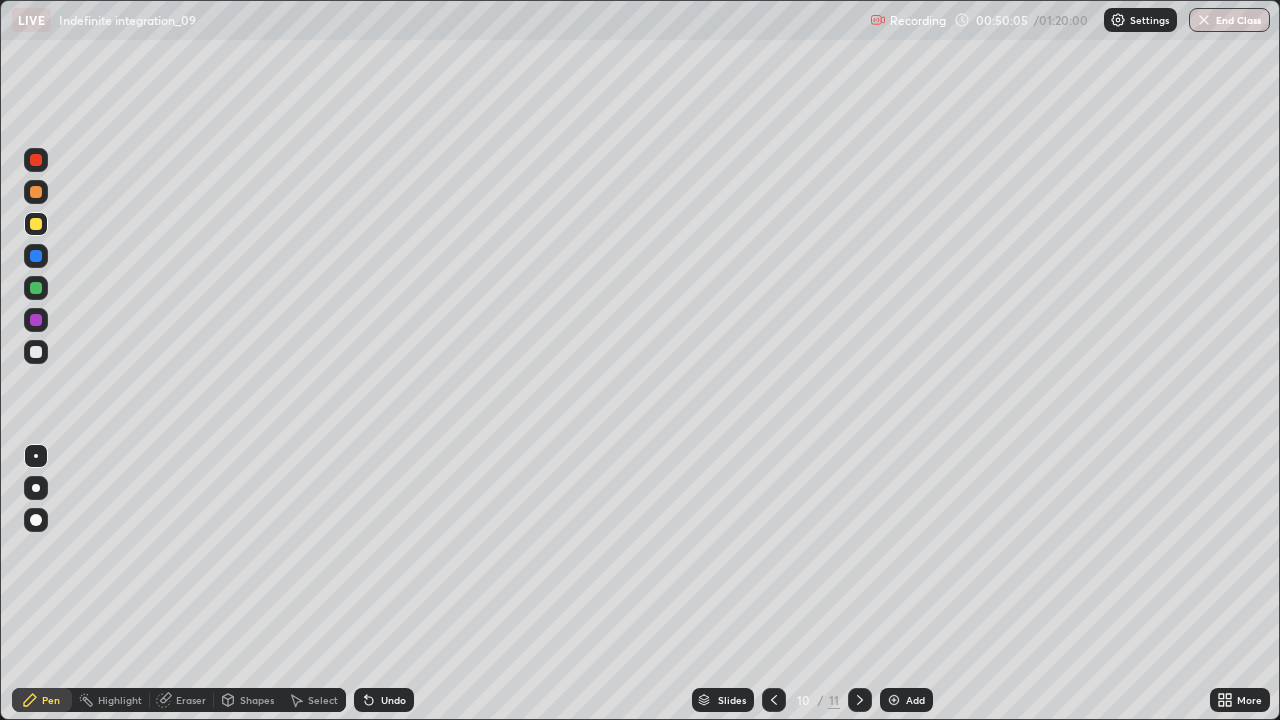 click 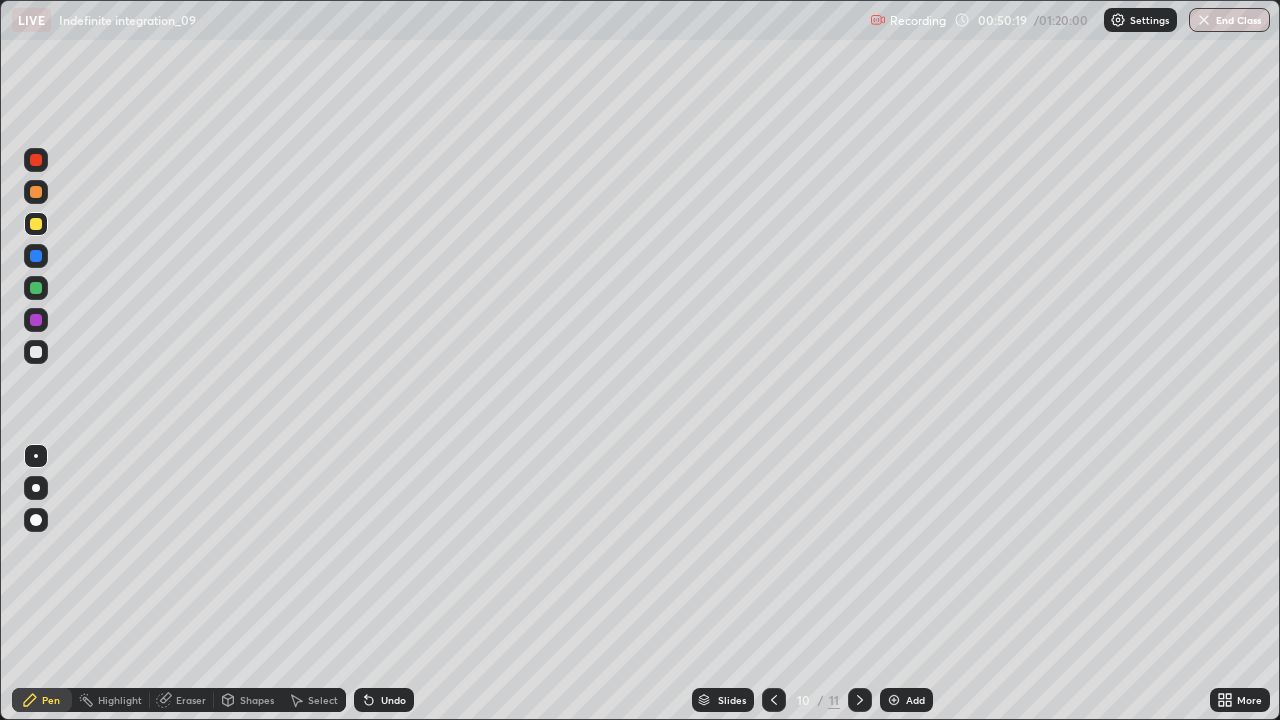 click 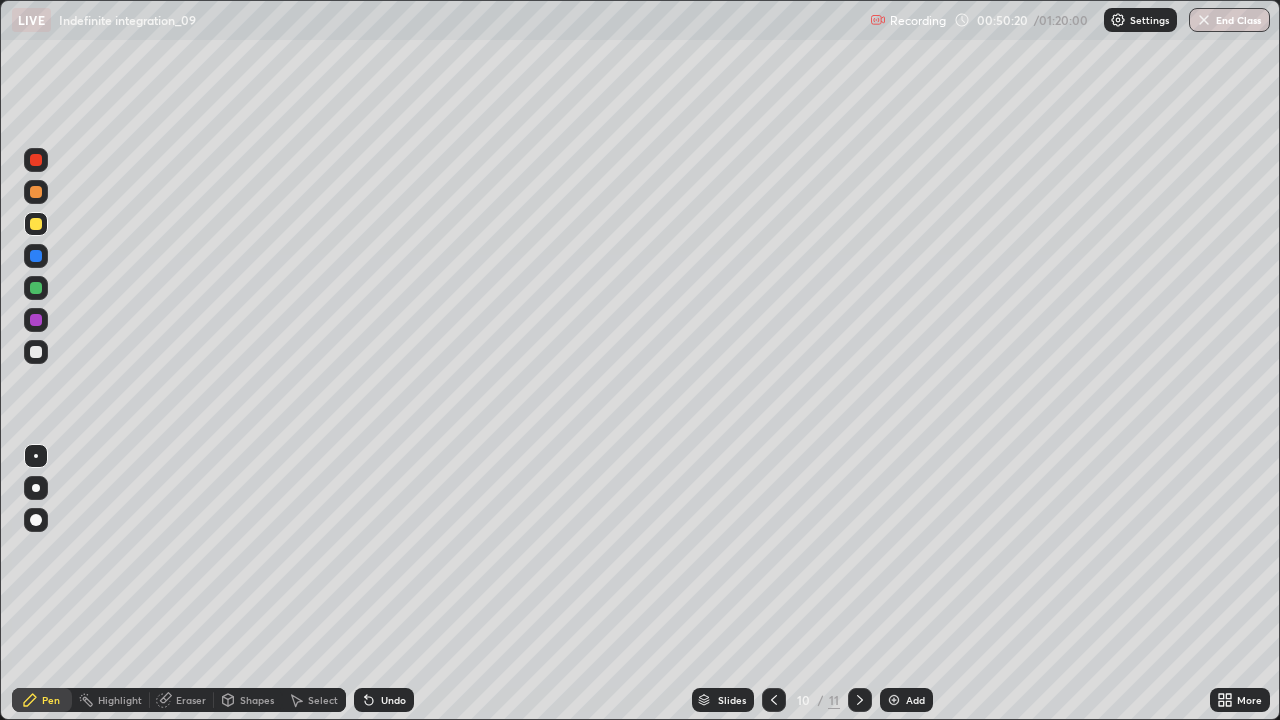 click 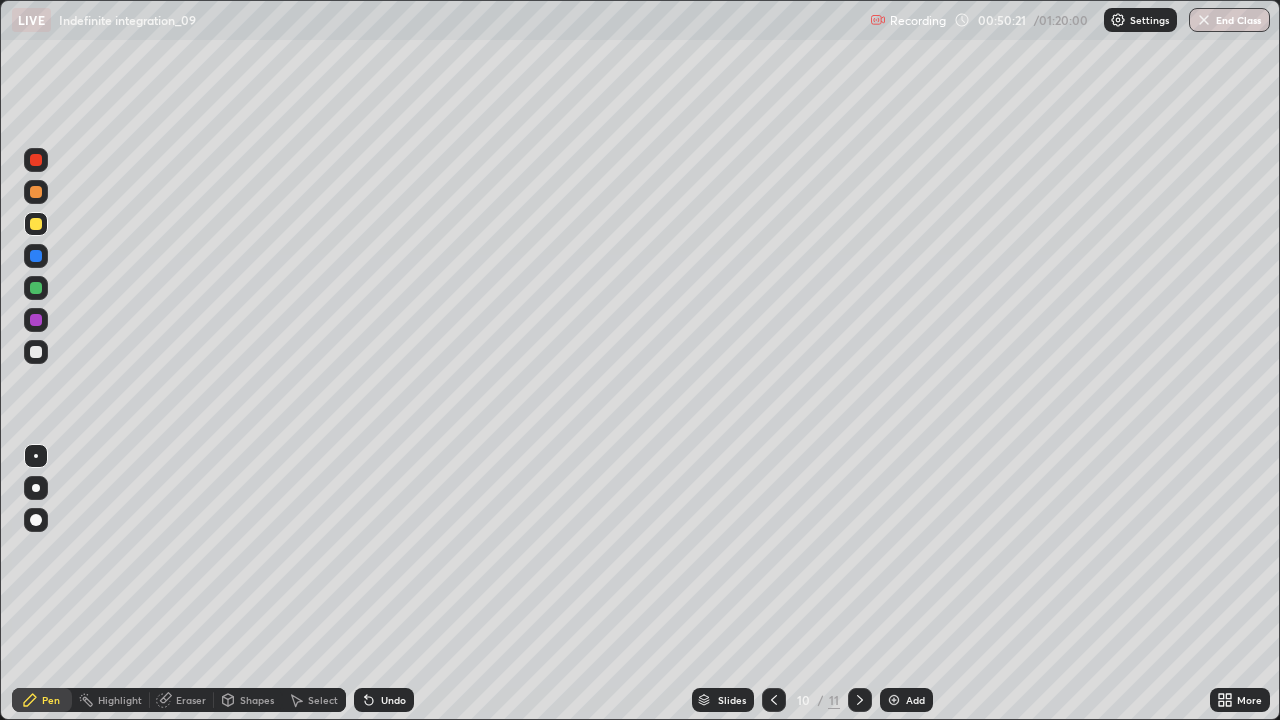 click 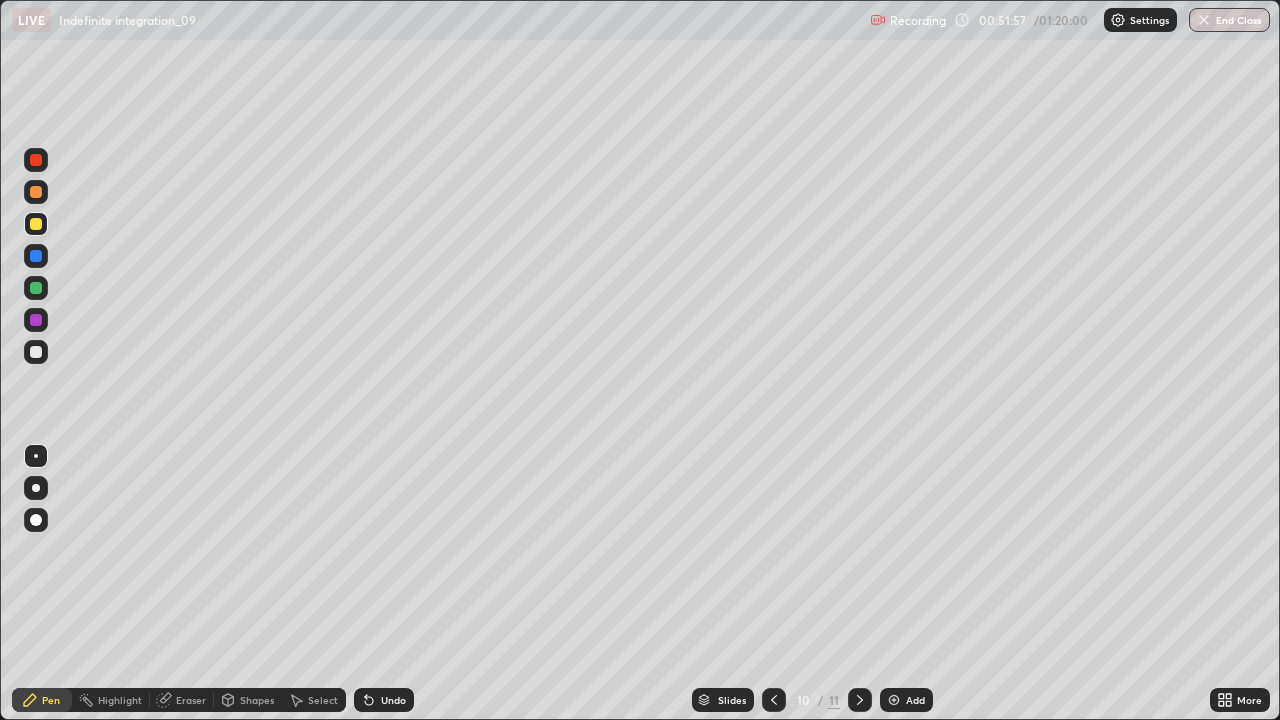 click 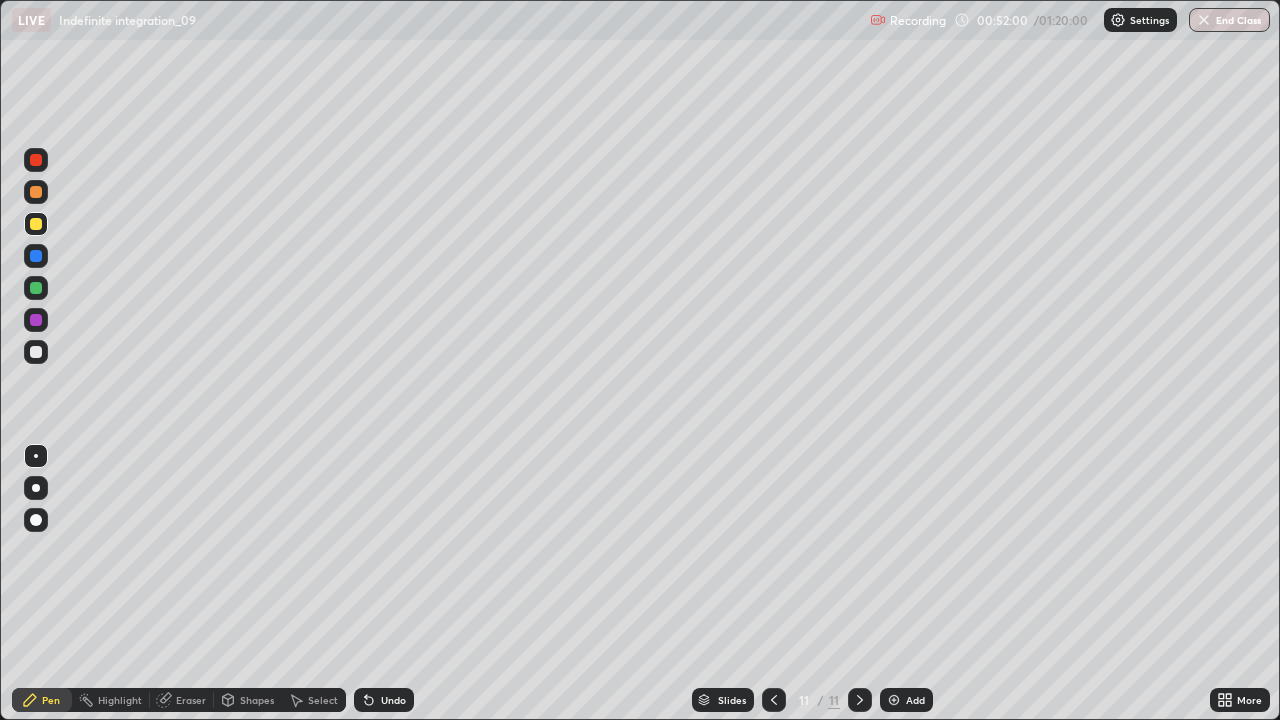 click at bounding box center (774, 700) 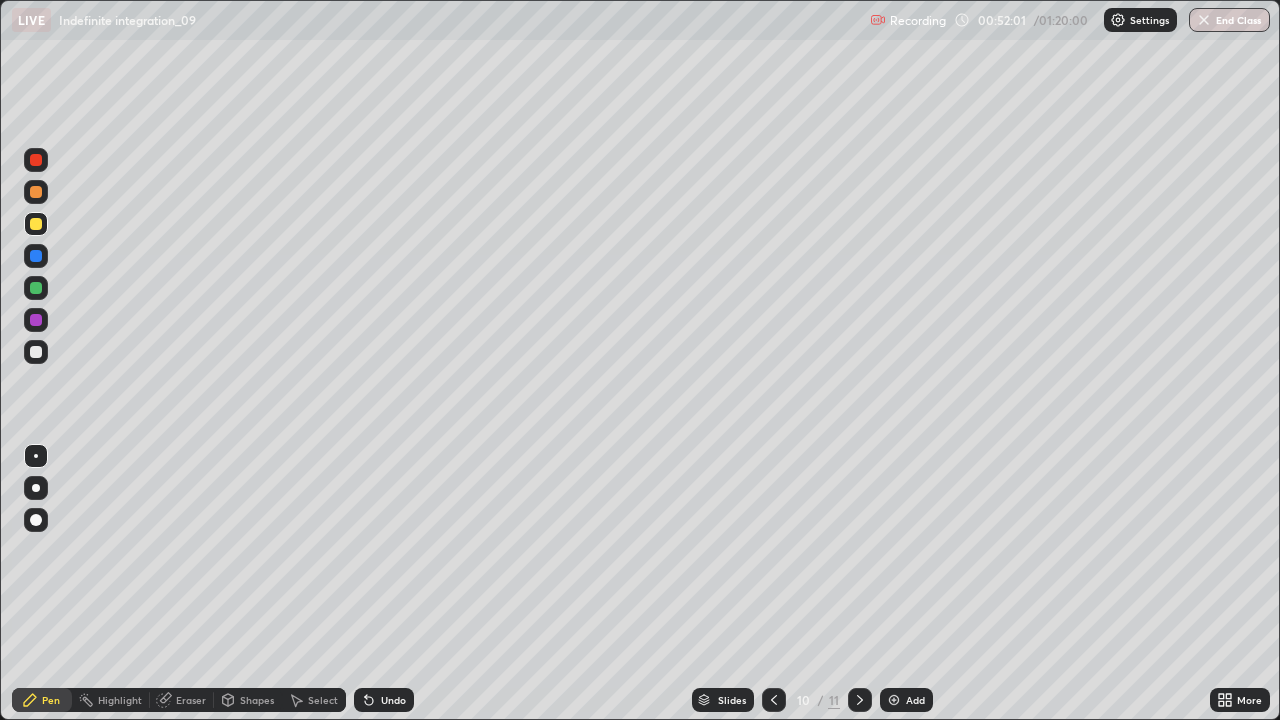 click at bounding box center (860, 700) 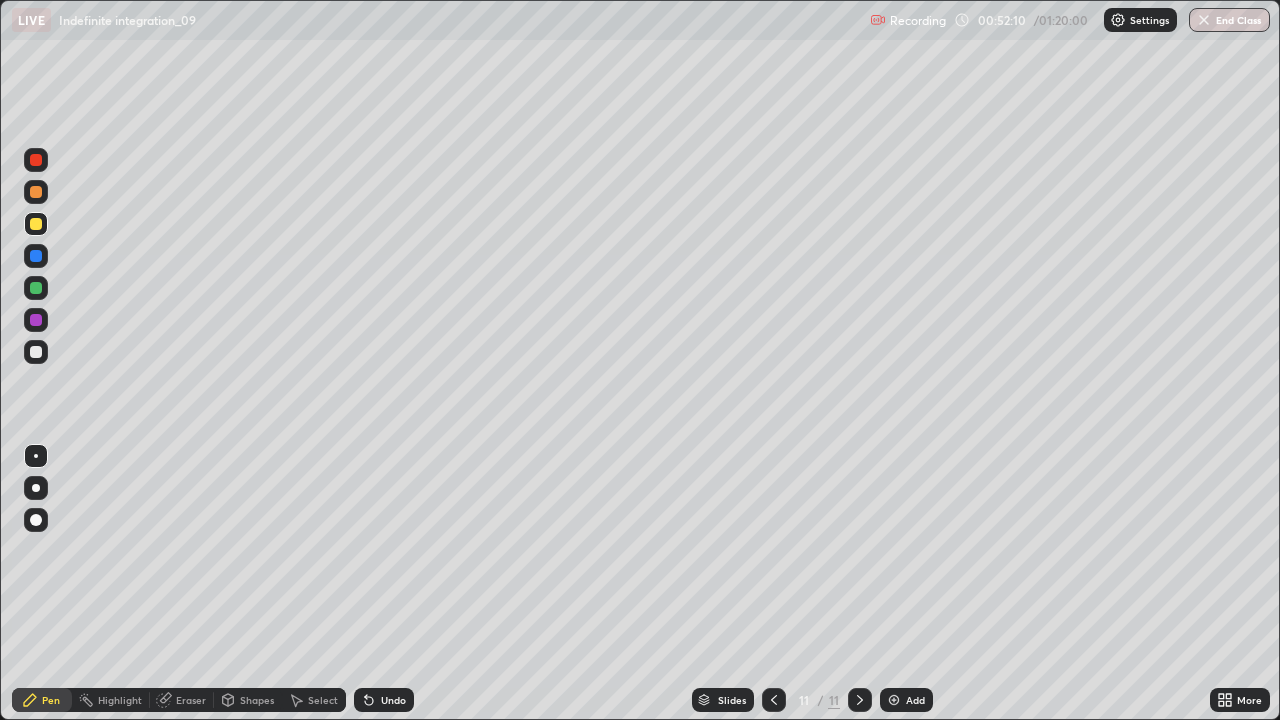 click at bounding box center [36, 224] 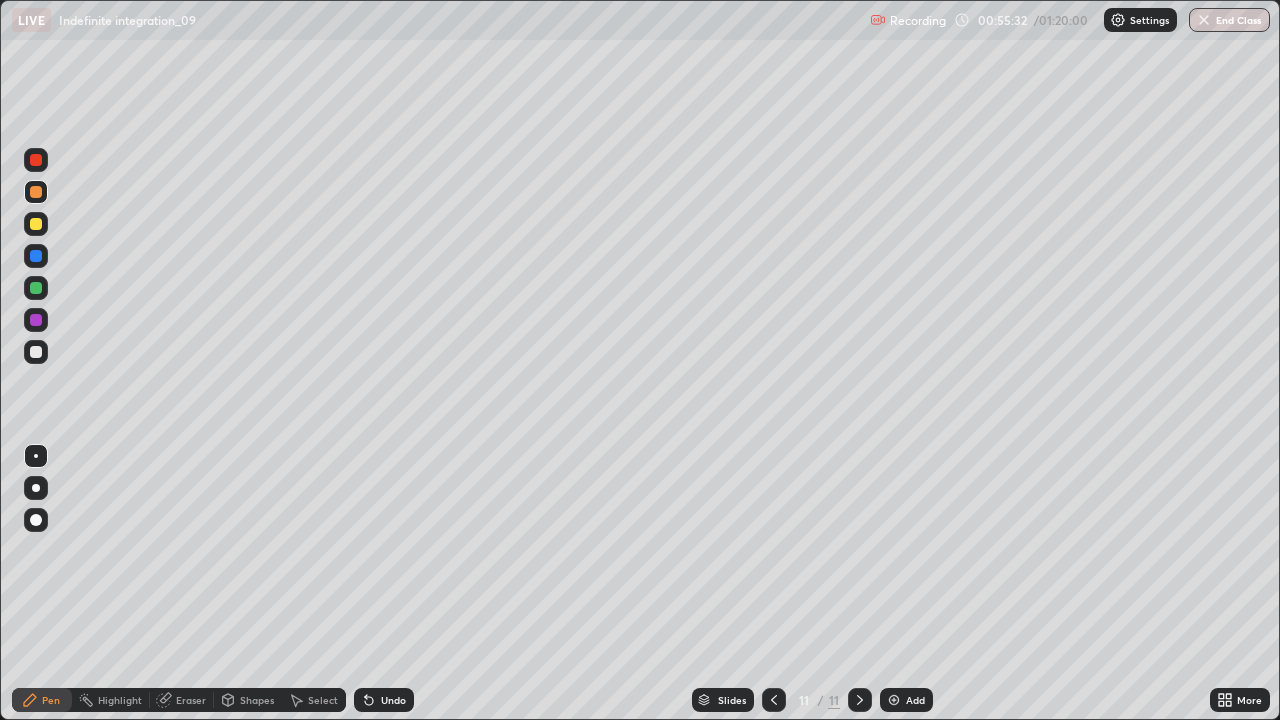 click 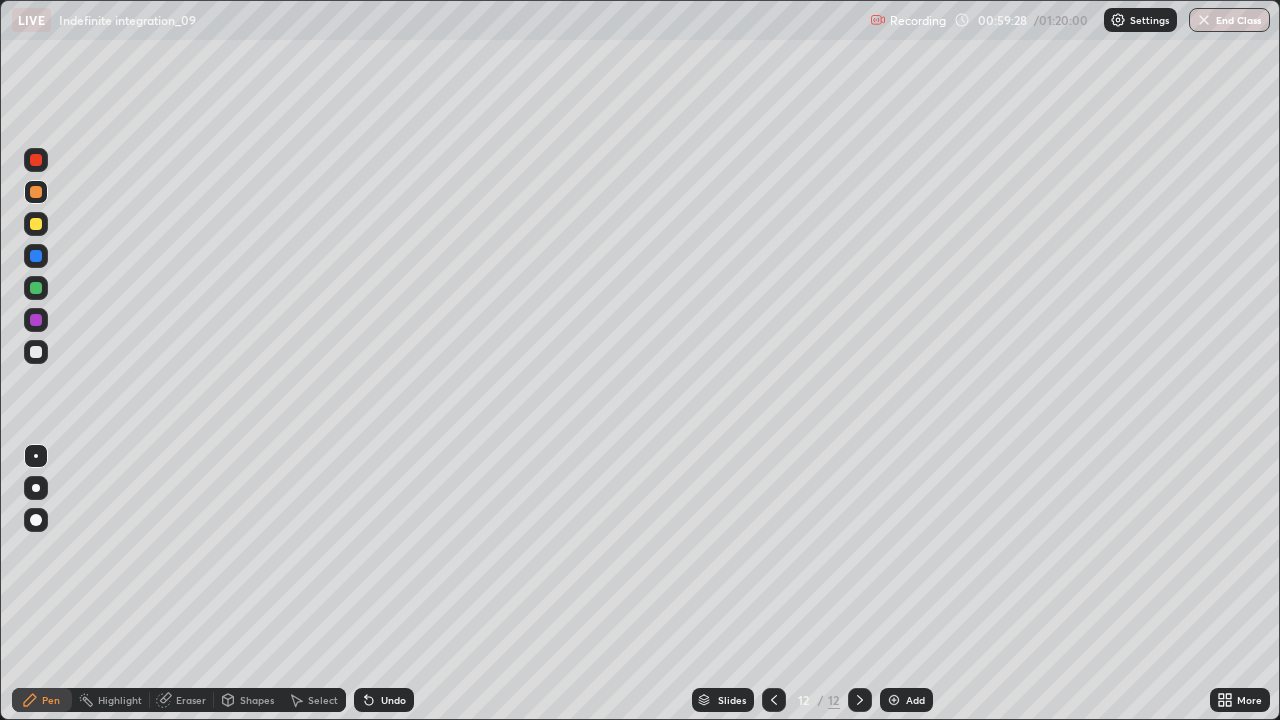 click on "Undo" at bounding box center (393, 700) 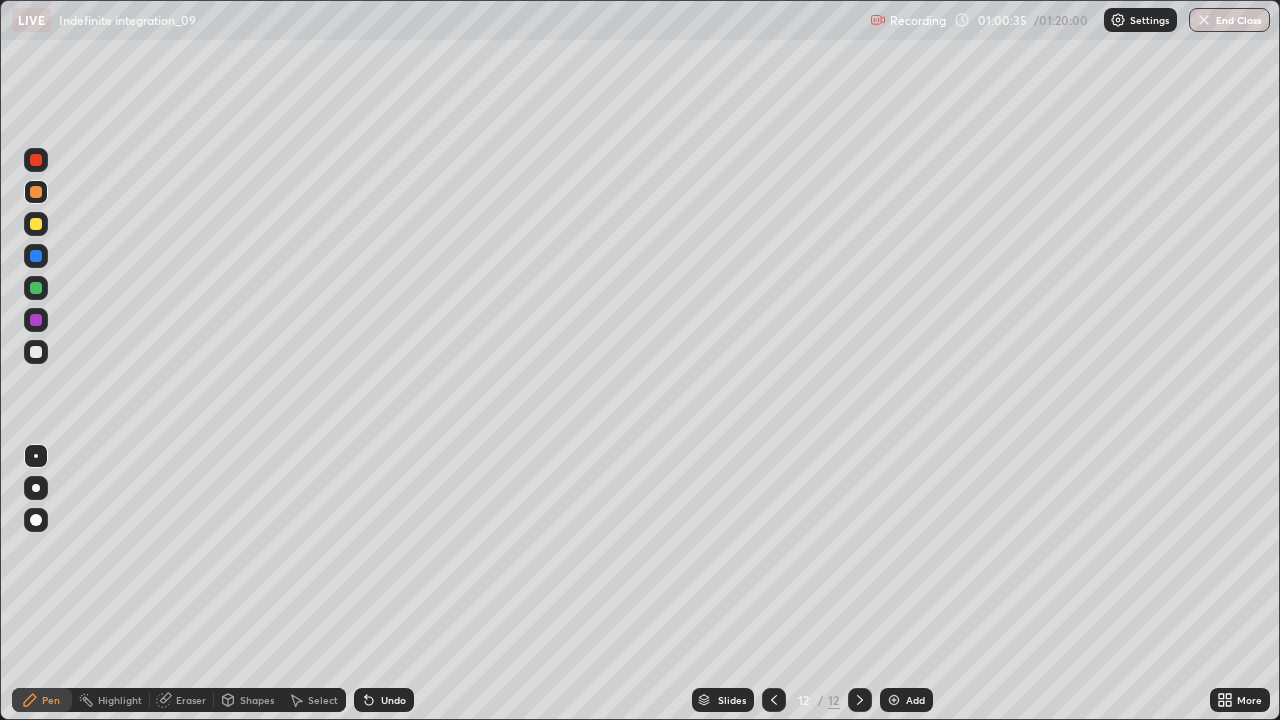click at bounding box center [36, 160] 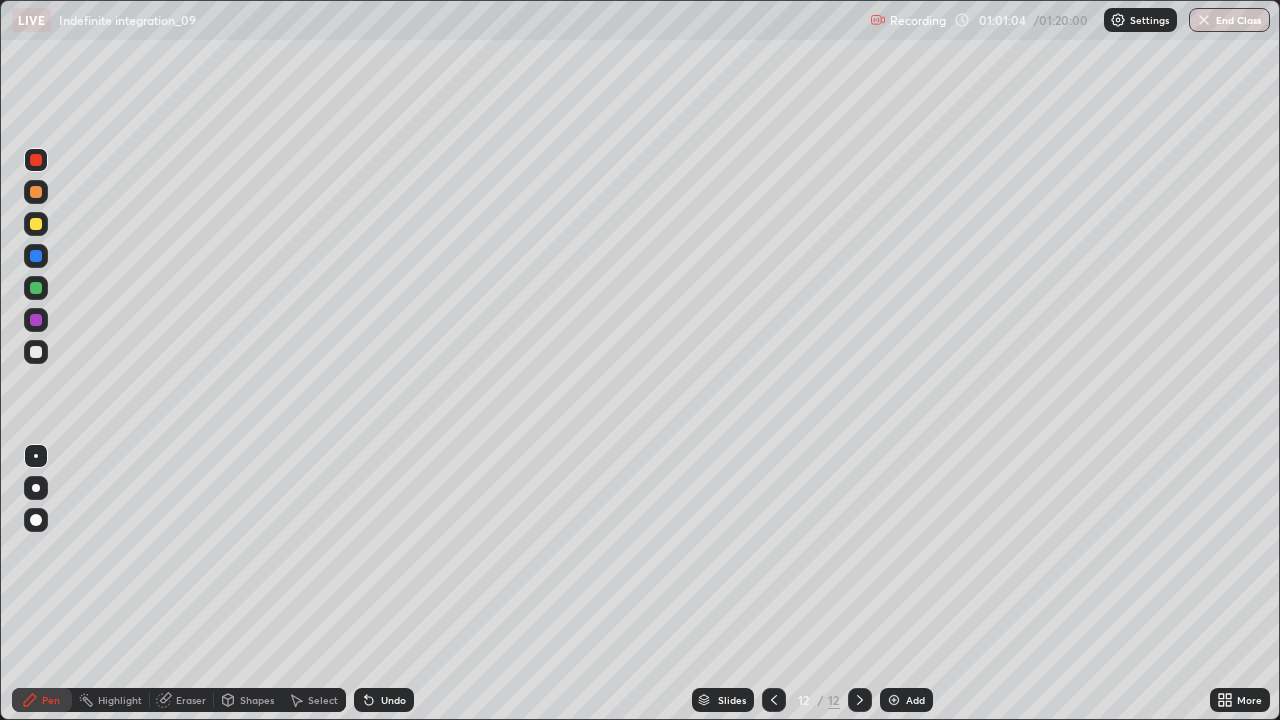 click on "Select" at bounding box center (323, 700) 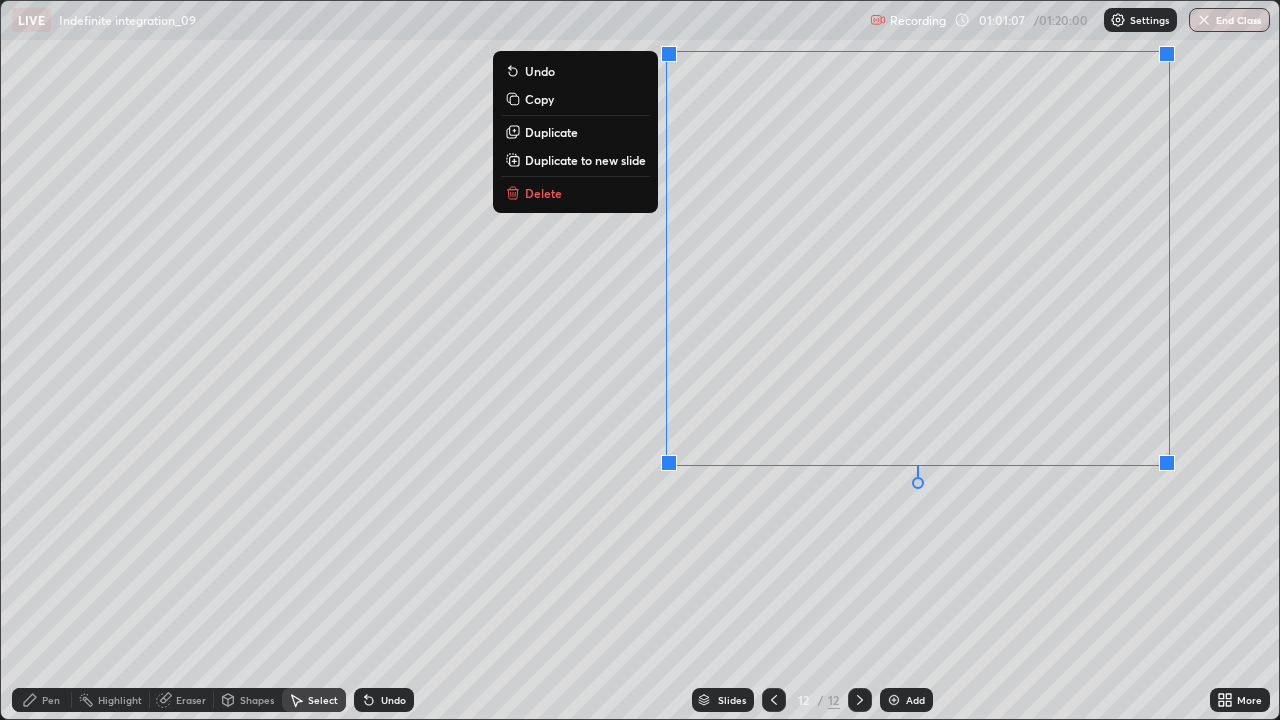 click on "Delete" at bounding box center [575, 193] 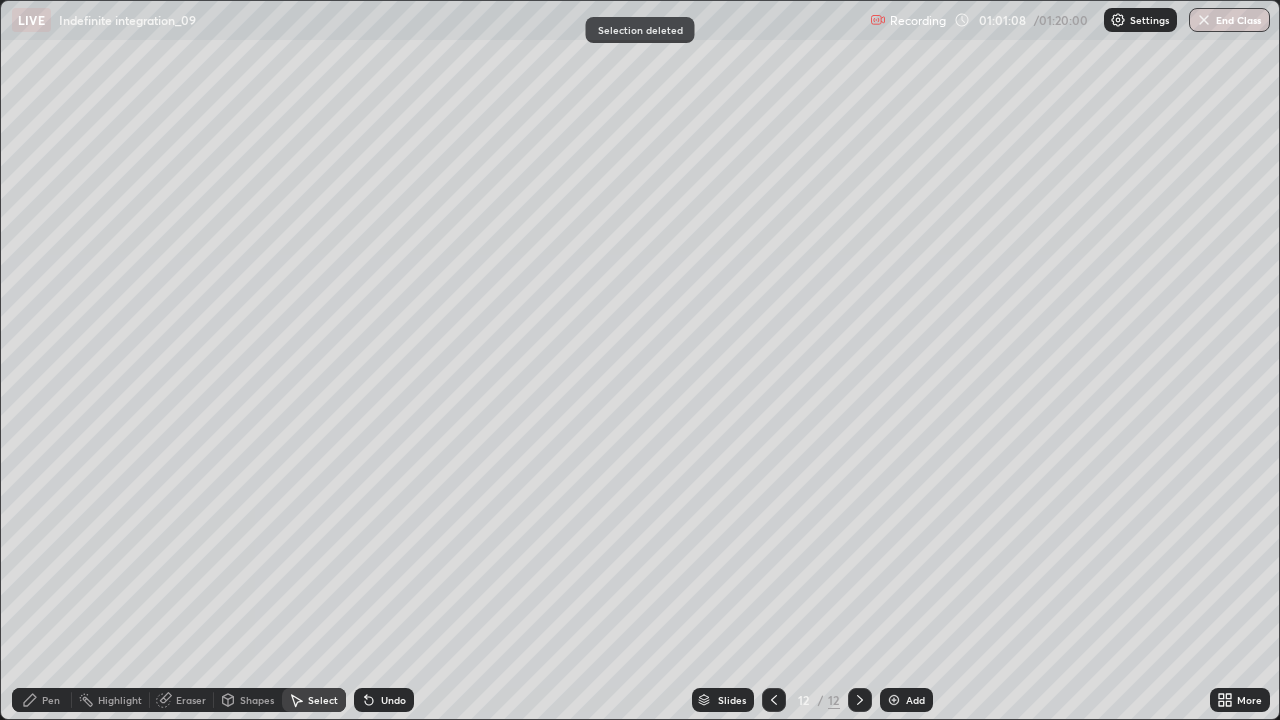 click on "Pen" at bounding box center [51, 700] 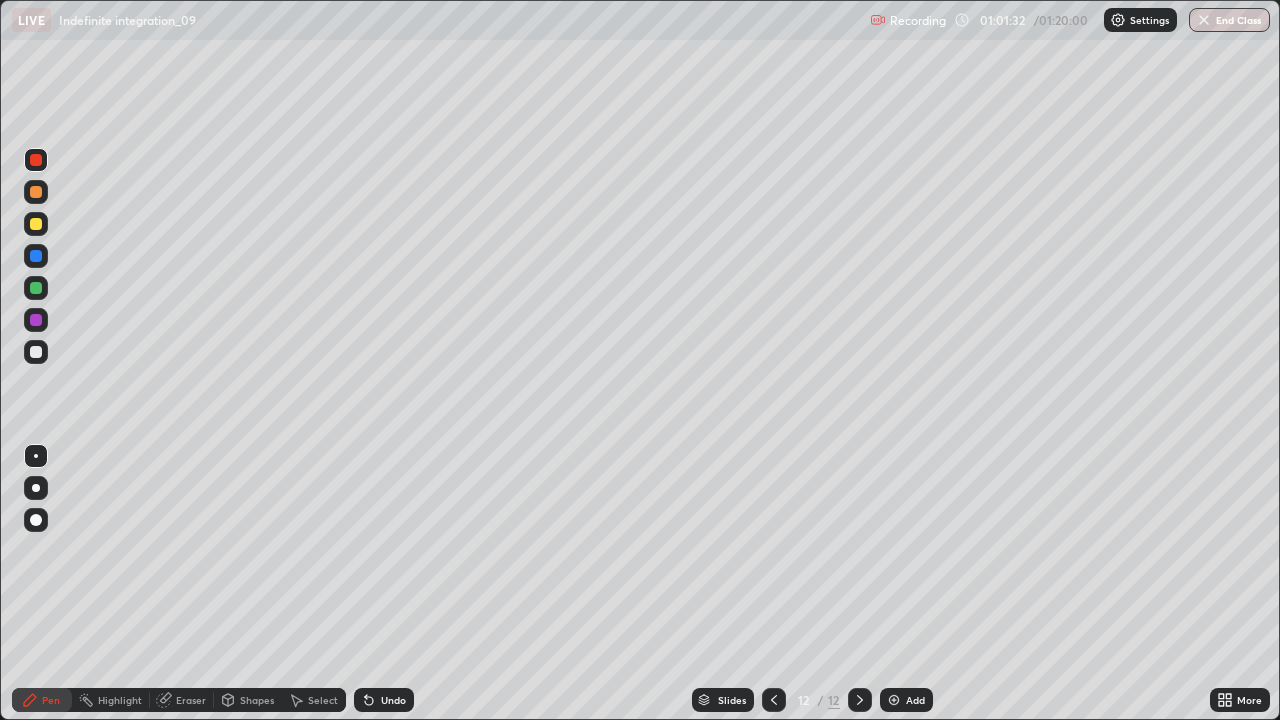 click at bounding box center (36, 352) 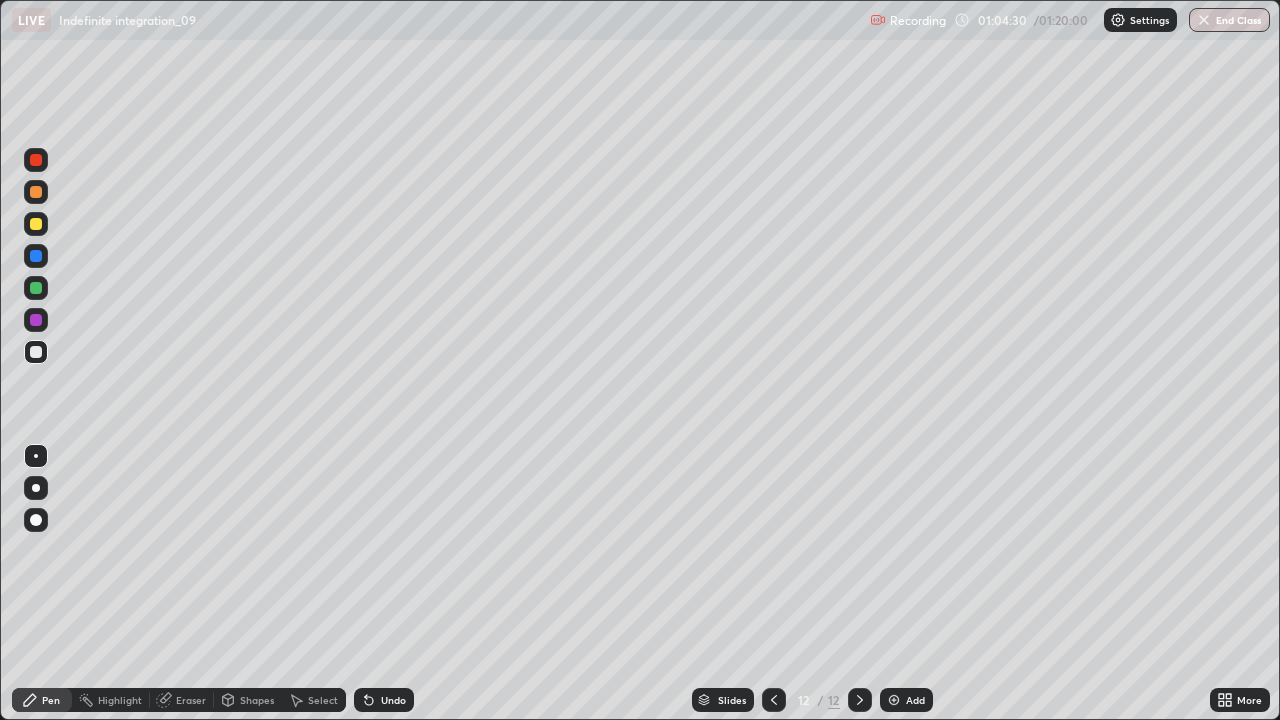 click on "Select" at bounding box center (314, 700) 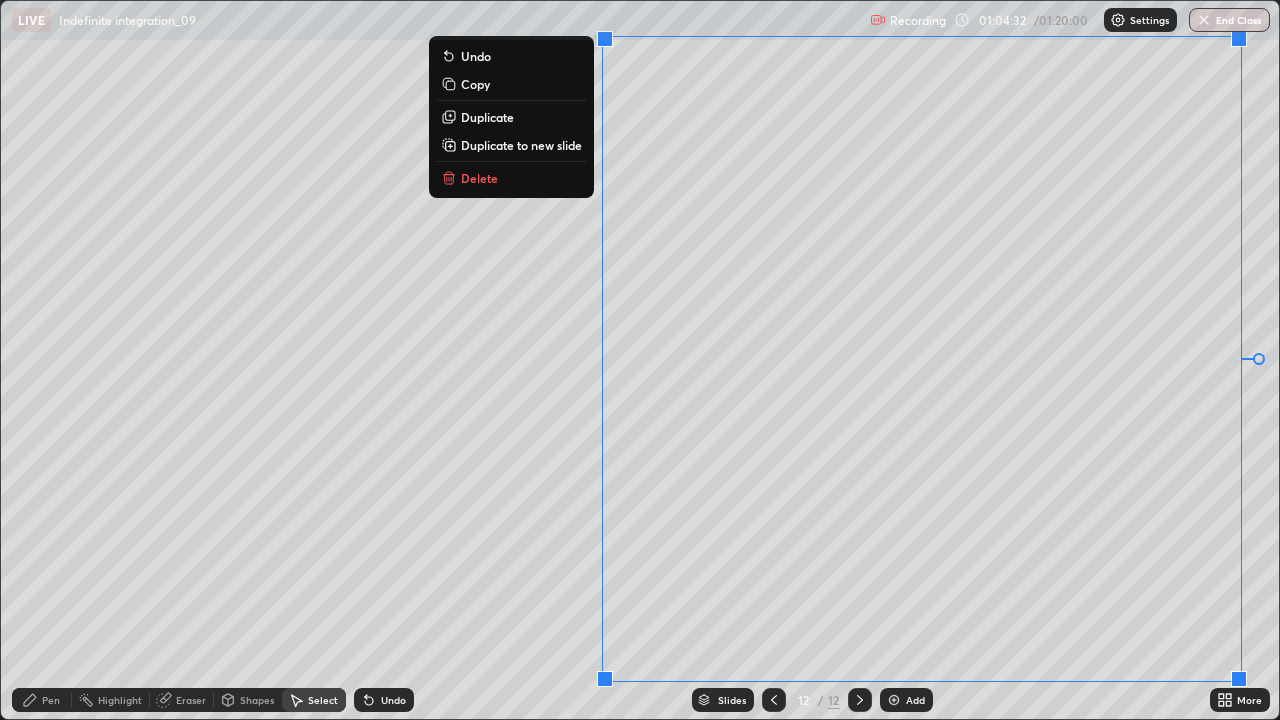 click on "Delete" at bounding box center (511, 178) 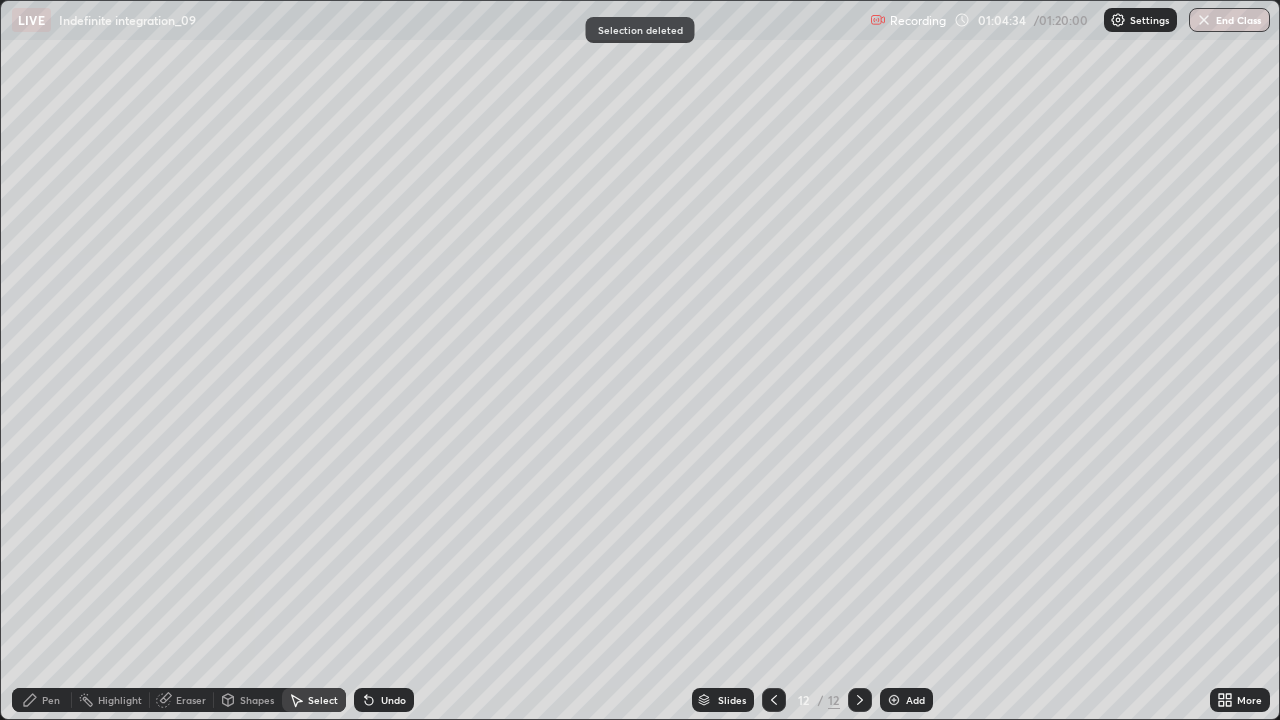 click on "Pen" at bounding box center (42, 700) 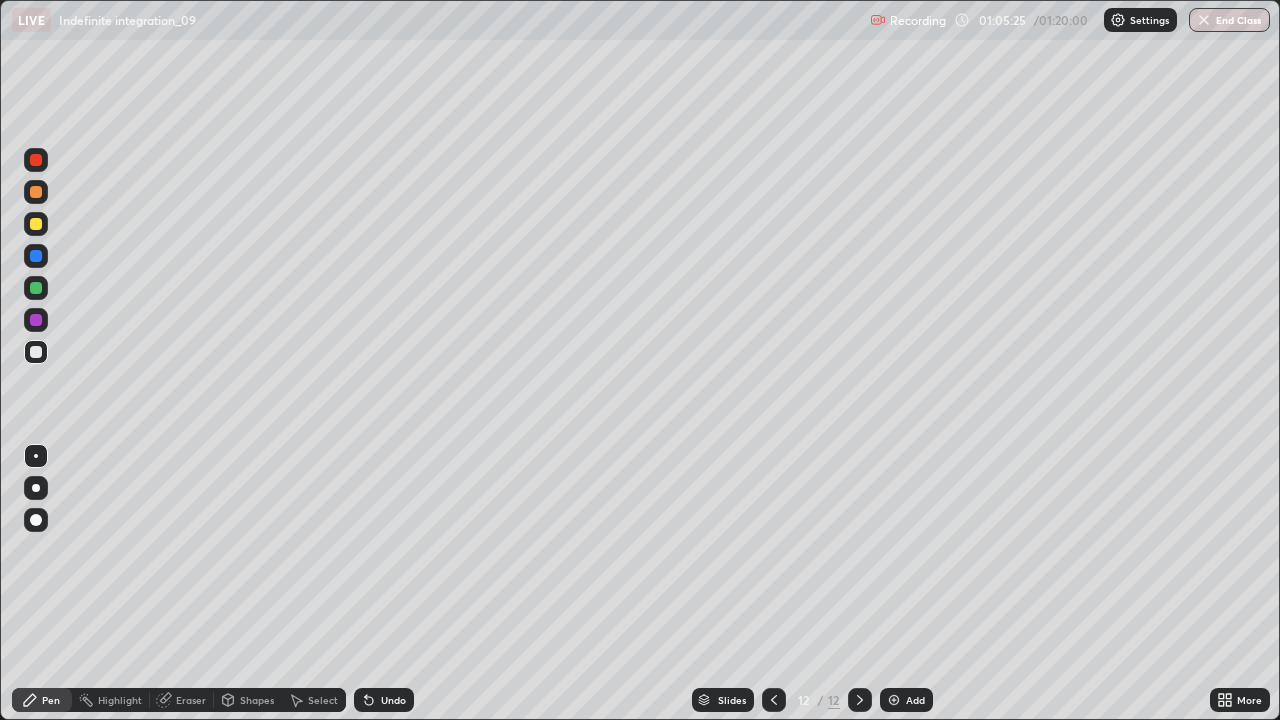 click on "Undo" at bounding box center [393, 700] 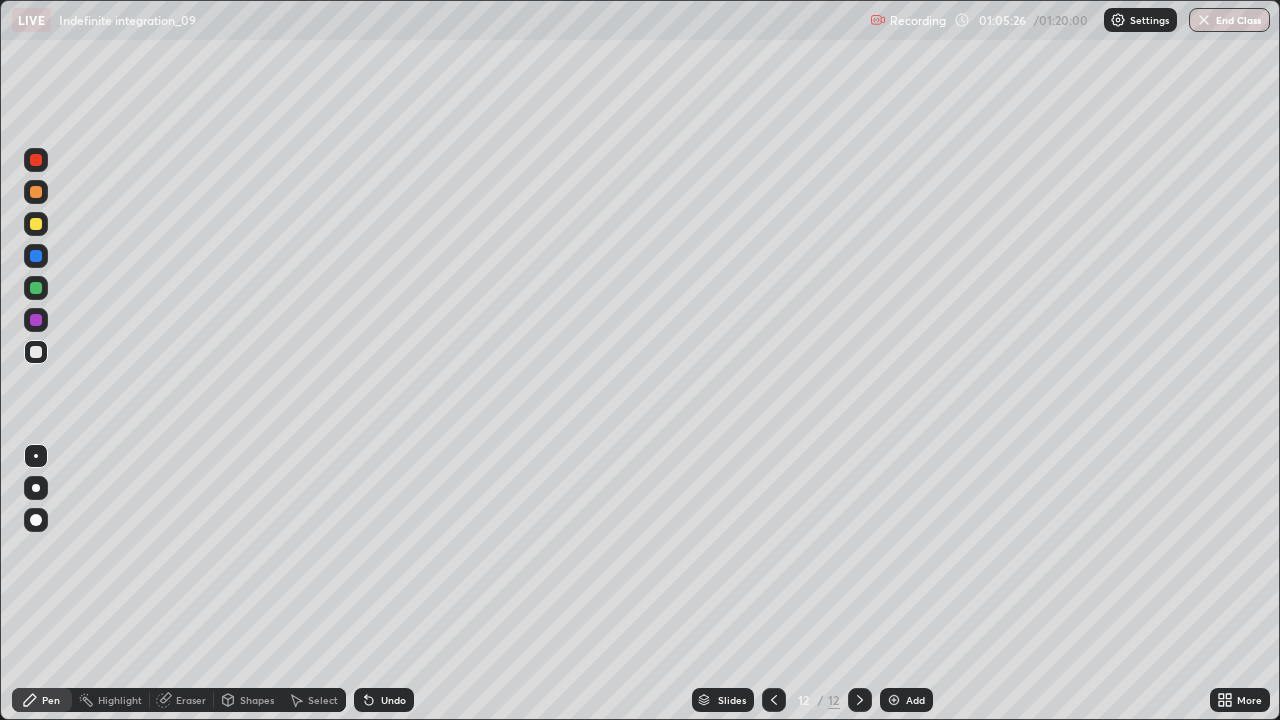 click on "Select" at bounding box center (314, 700) 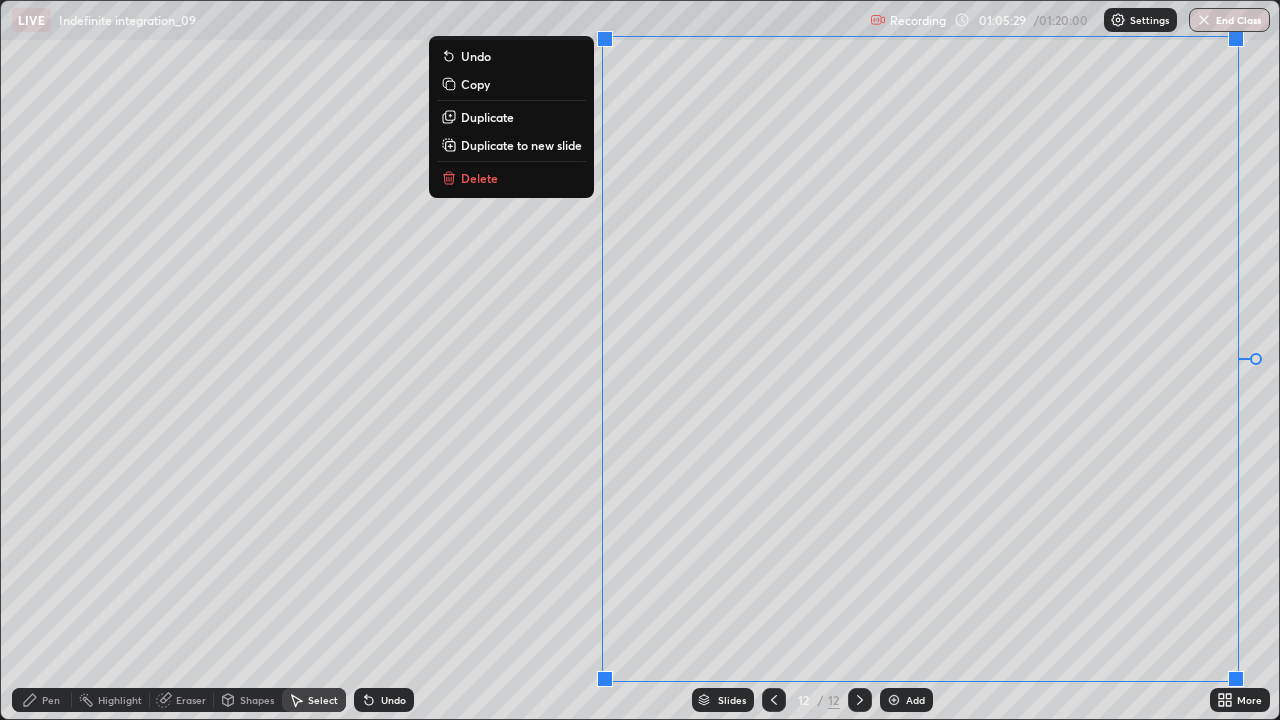 click on "Delete" at bounding box center (511, 178) 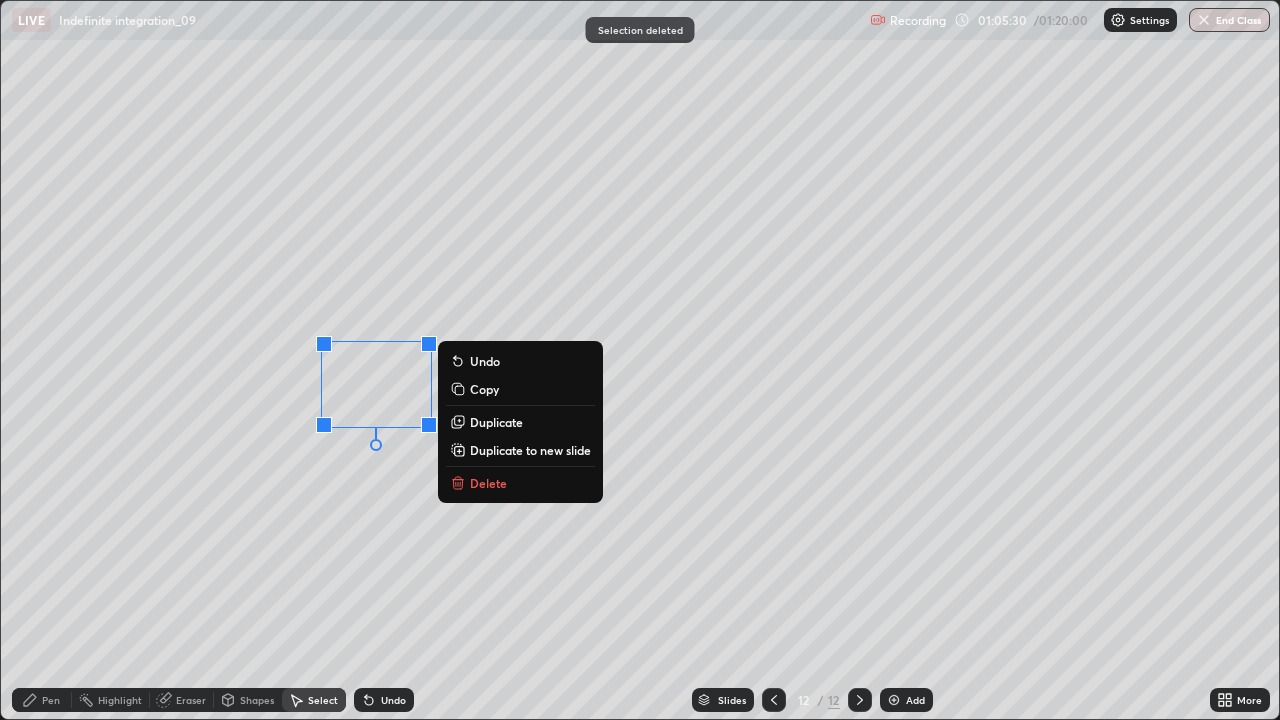 click on "Delete" at bounding box center (520, 483) 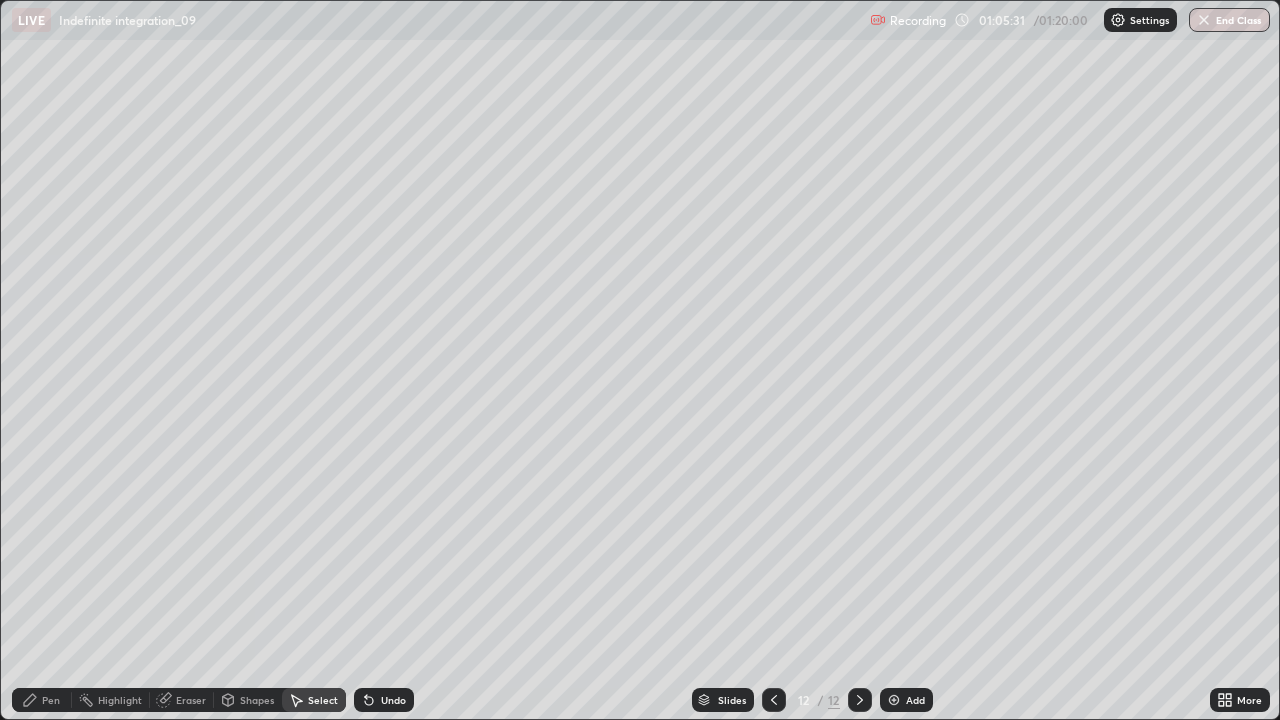 click on "Pen" at bounding box center (51, 700) 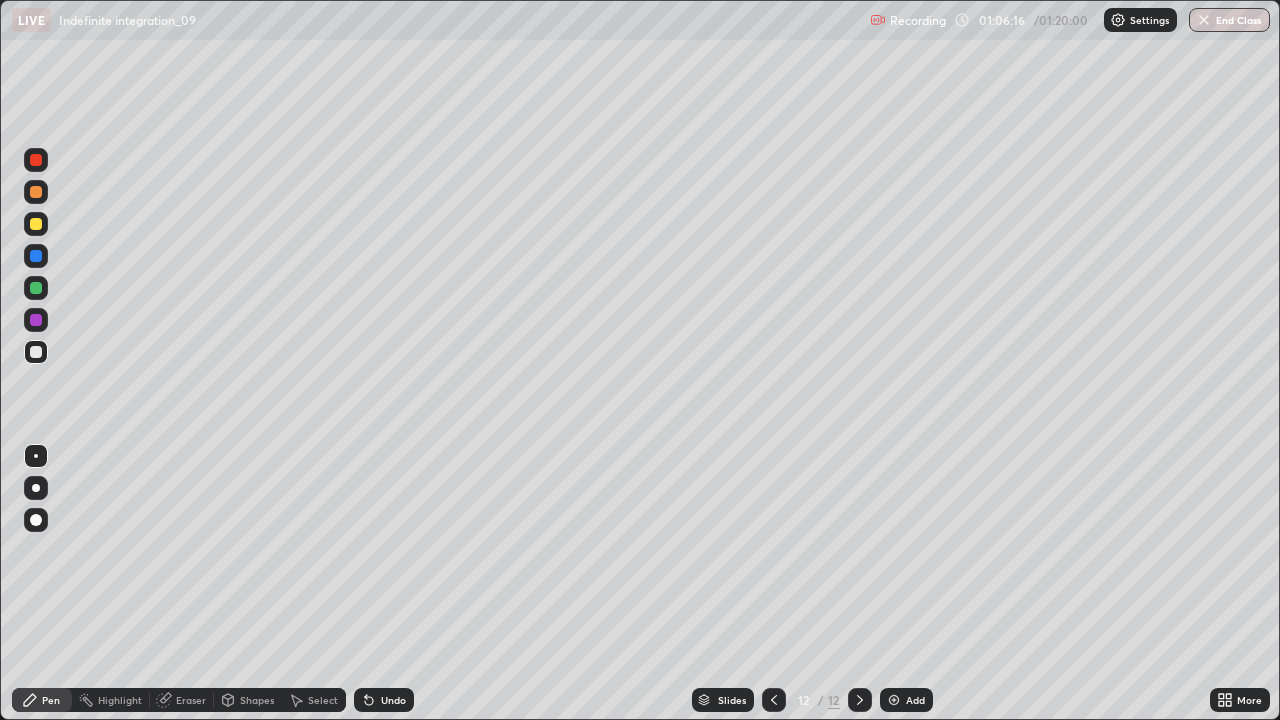 click on "Undo" at bounding box center (384, 700) 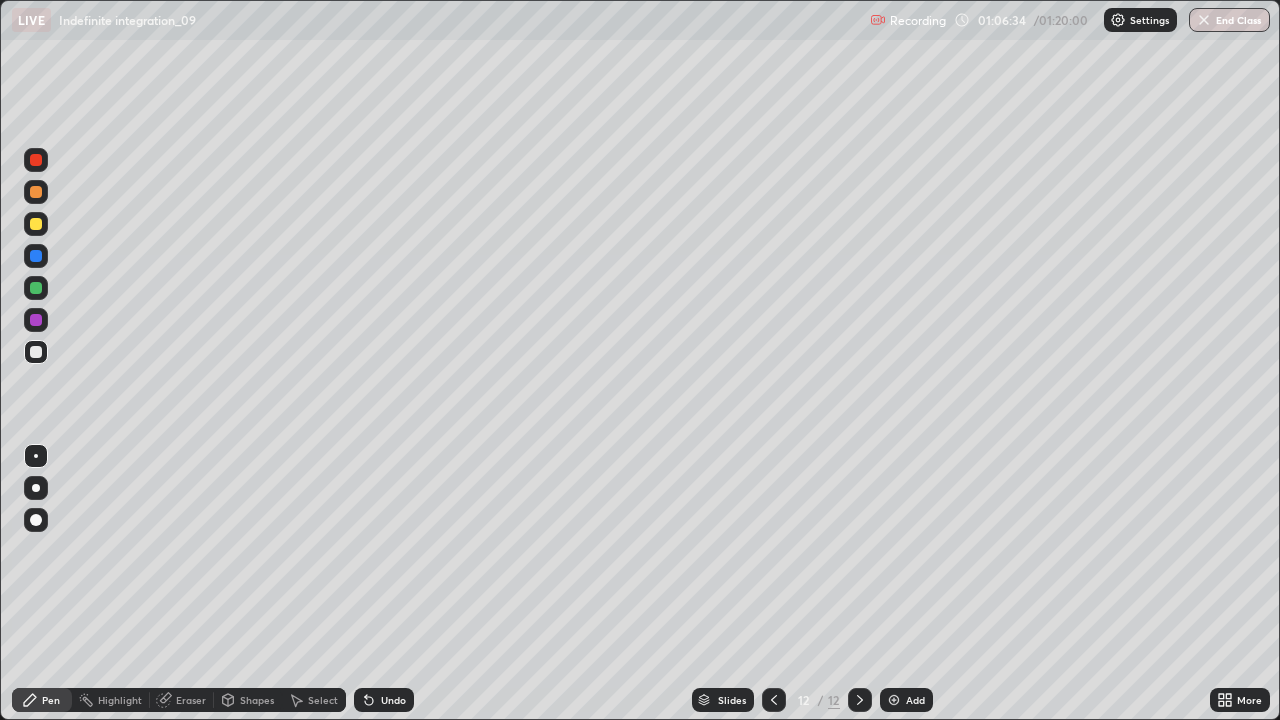 click on "Select" at bounding box center (314, 700) 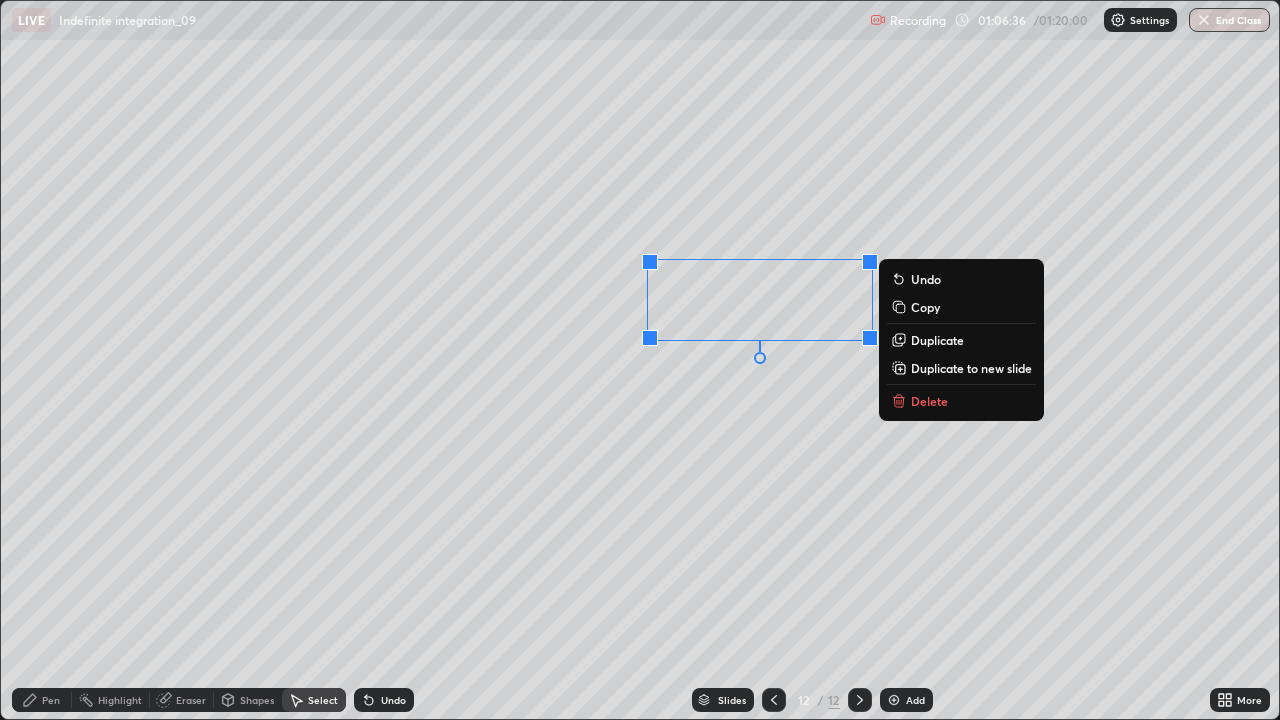 click on "Delete" at bounding box center (961, 401) 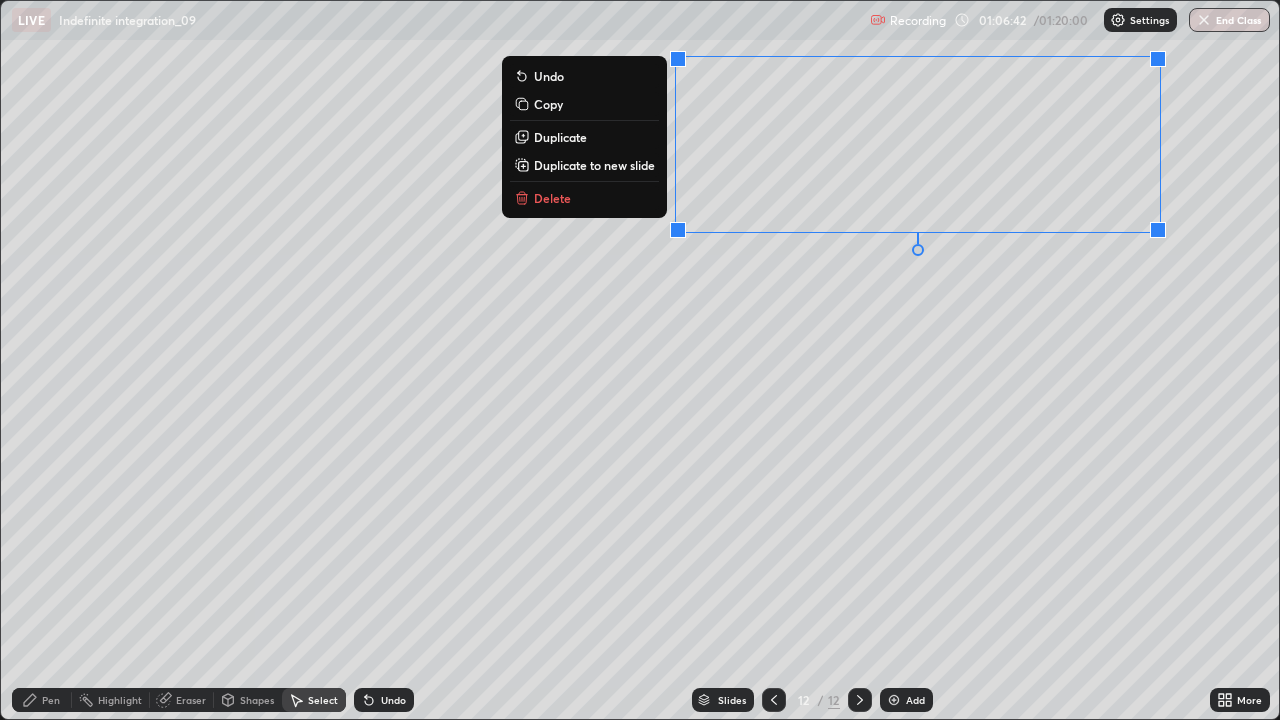 click on "0 ° Undo Copy Duplicate Duplicate to new slide Delete" at bounding box center [640, 360] 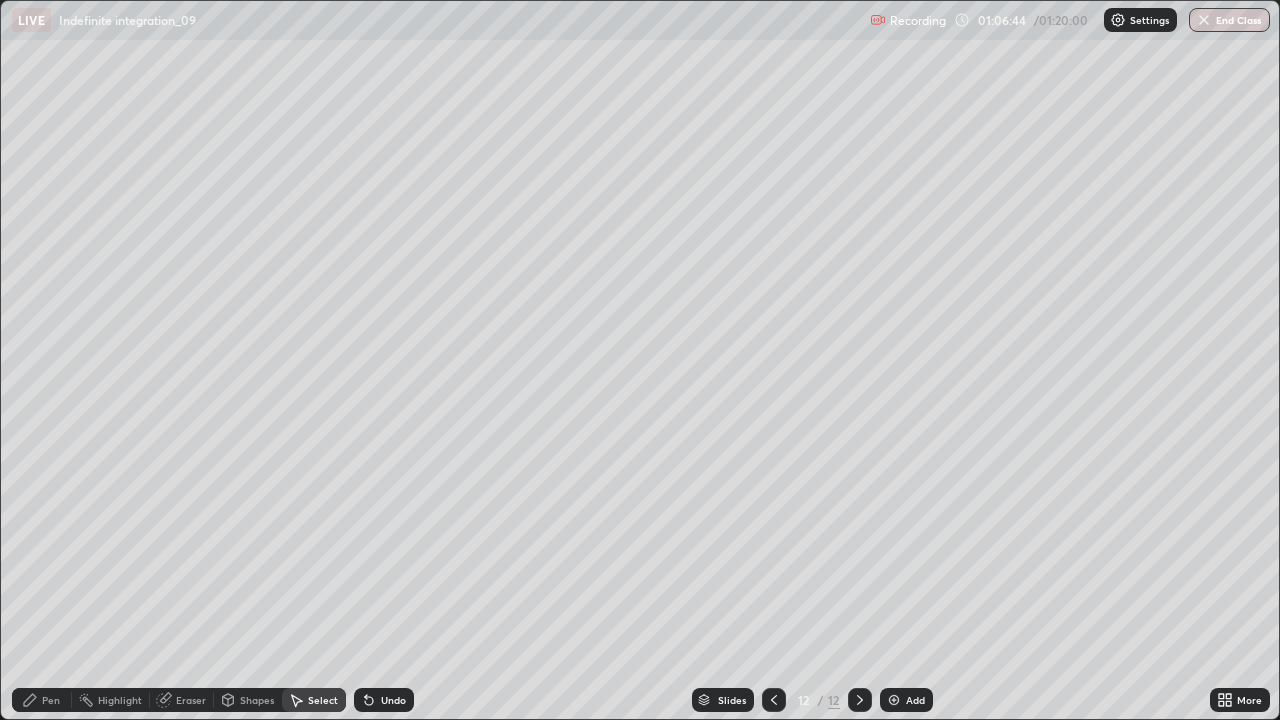 click at bounding box center (894, 700) 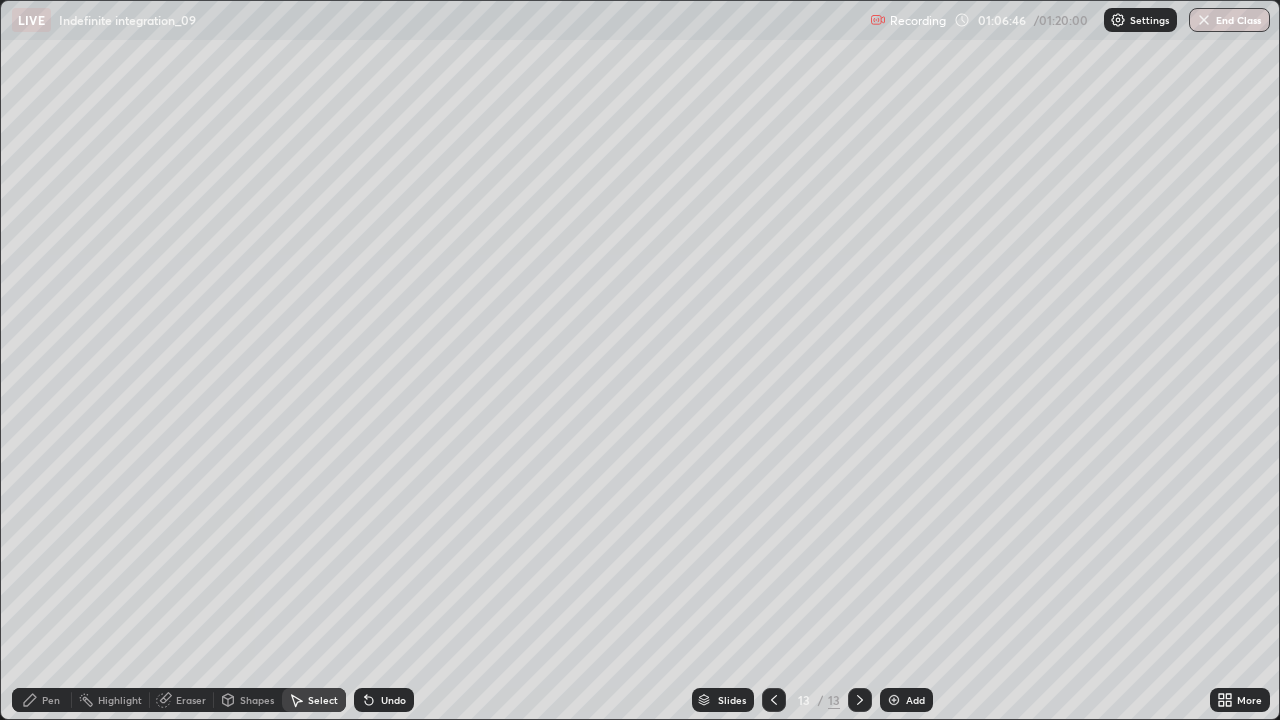click on "Pen" at bounding box center [42, 700] 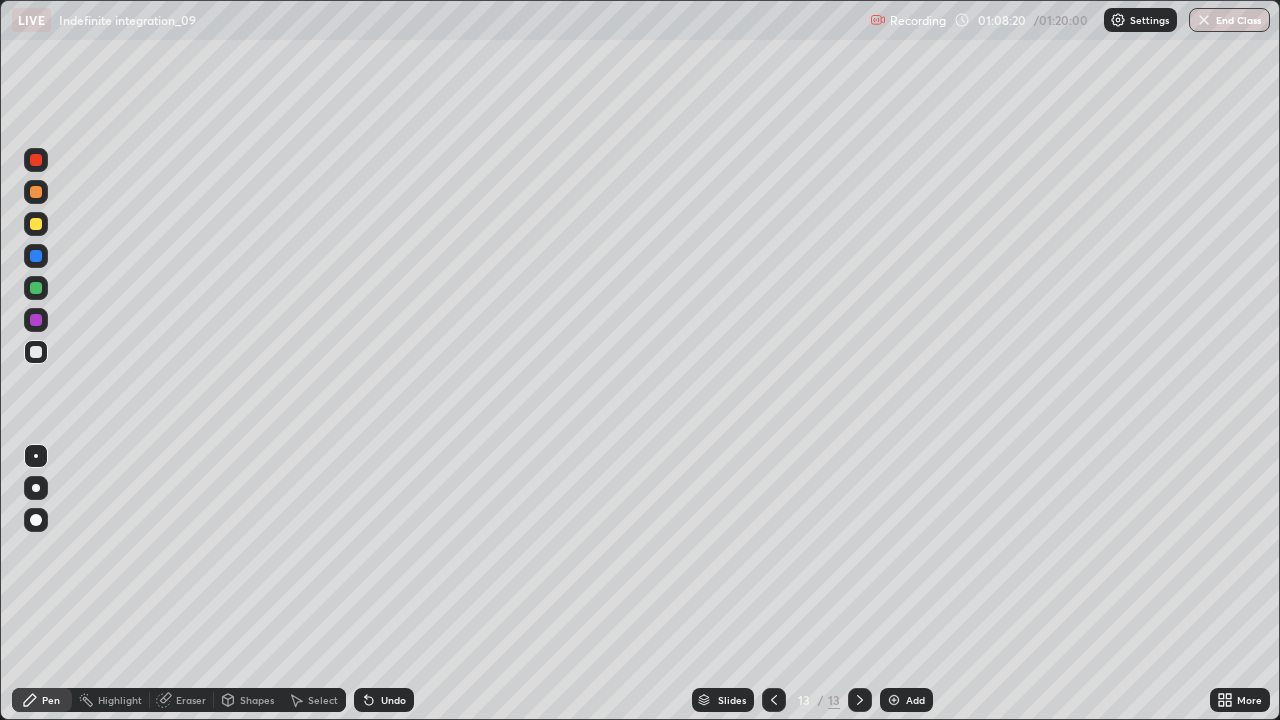 click at bounding box center [36, 192] 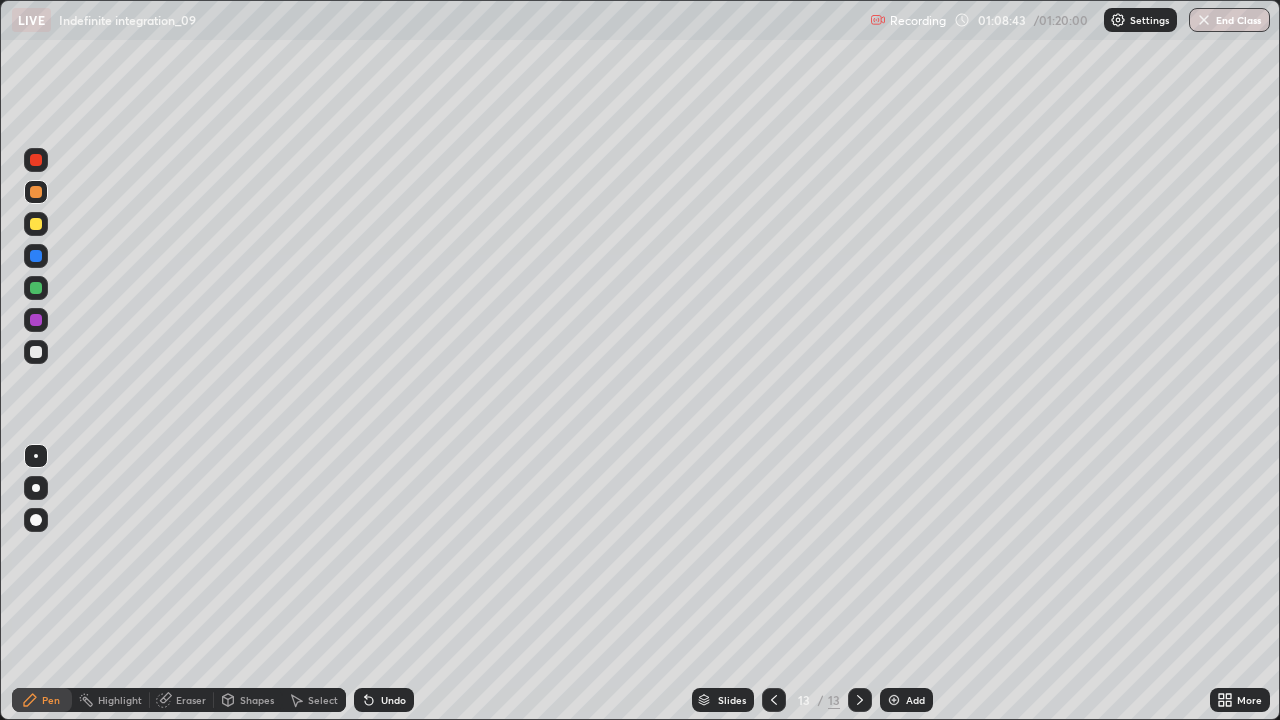 click on "Undo" at bounding box center (384, 700) 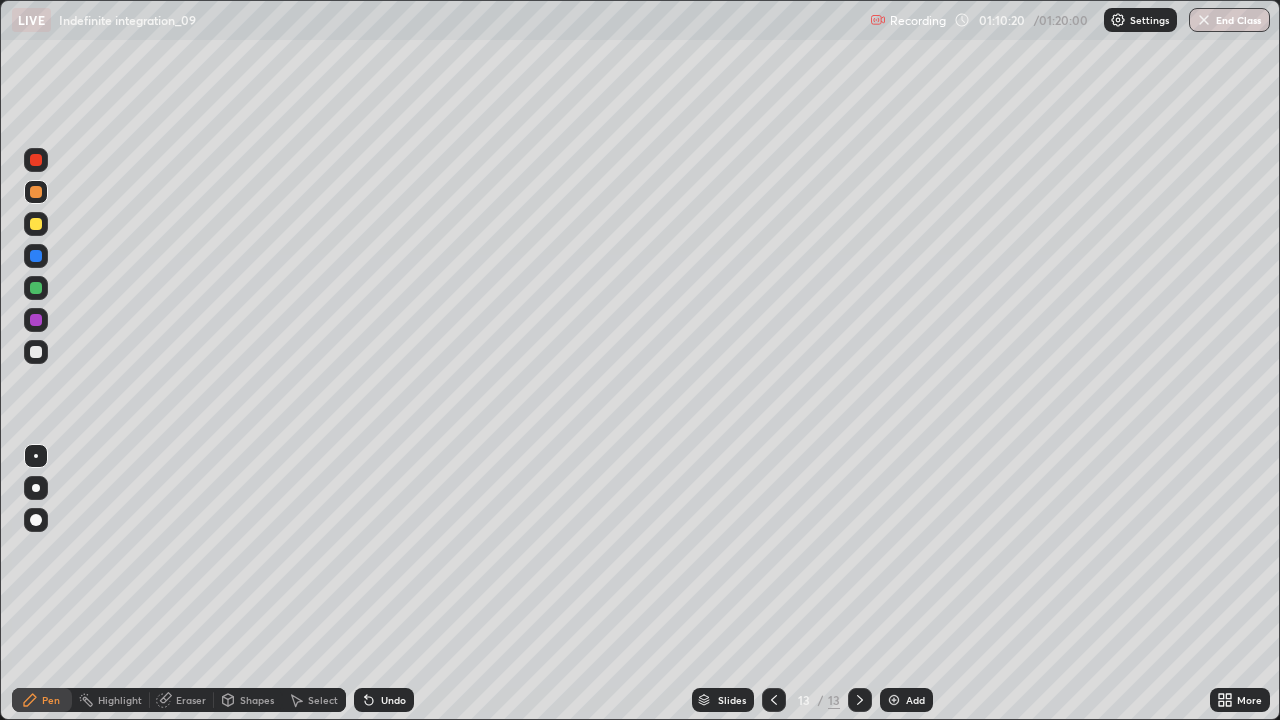 click on "Undo" at bounding box center [384, 700] 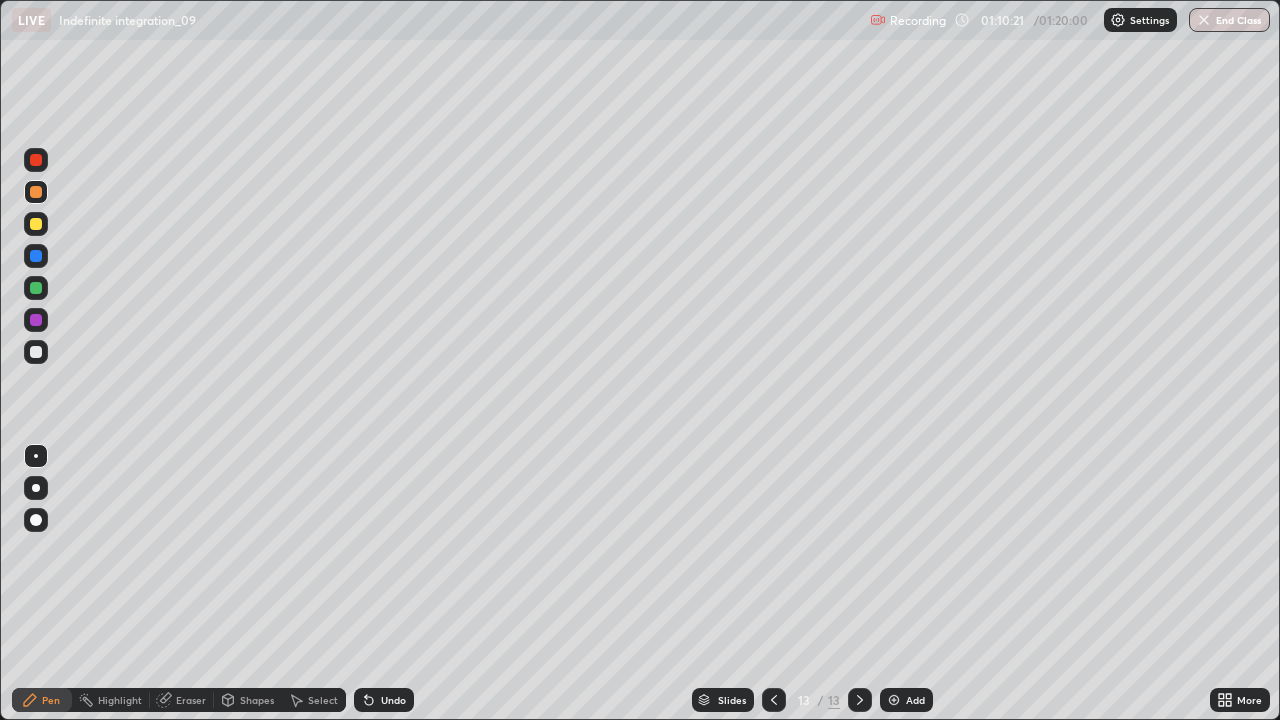 click on "Undo" at bounding box center [393, 700] 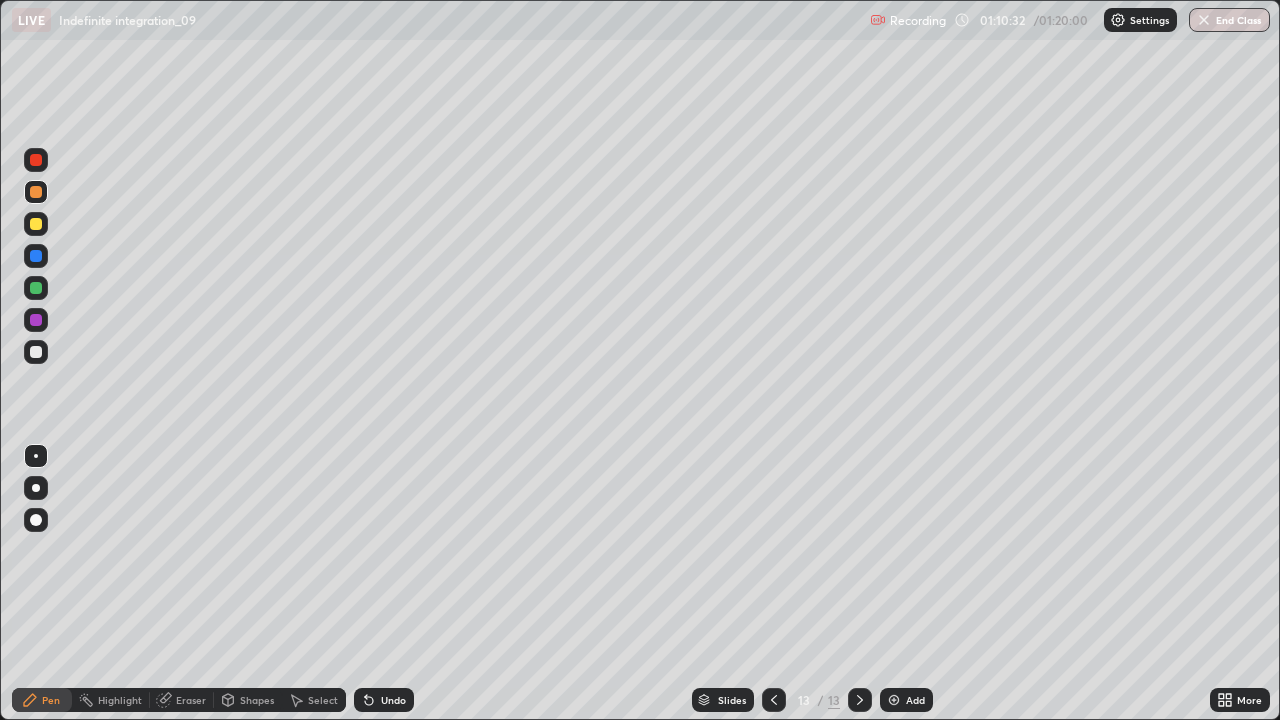 click on "Select" at bounding box center (323, 700) 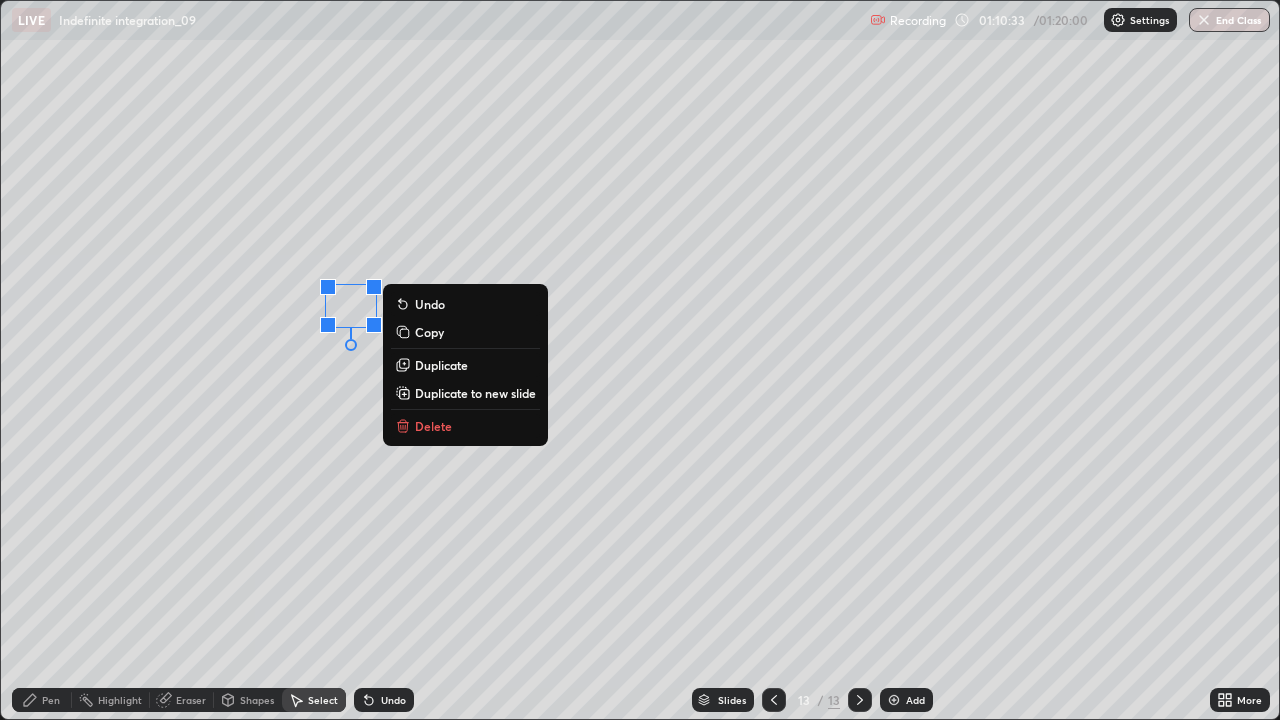 click on "Delete" at bounding box center (433, 426) 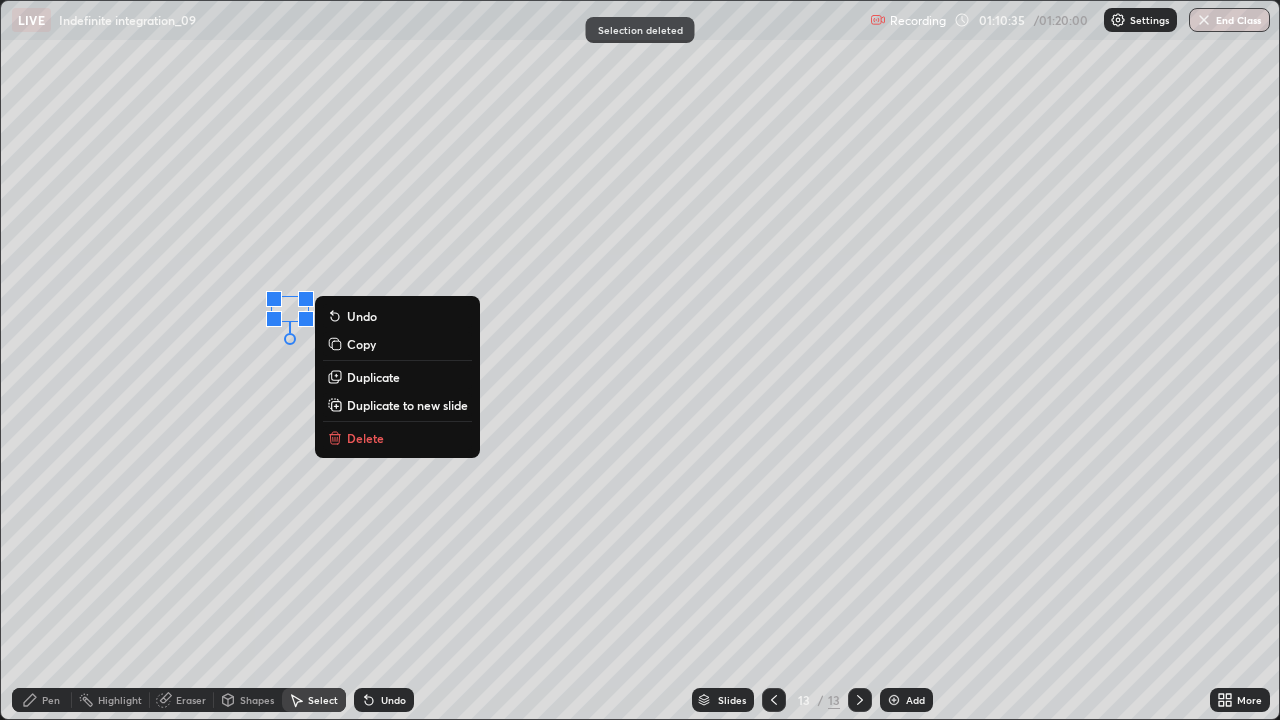 click on "Delete" at bounding box center (365, 438) 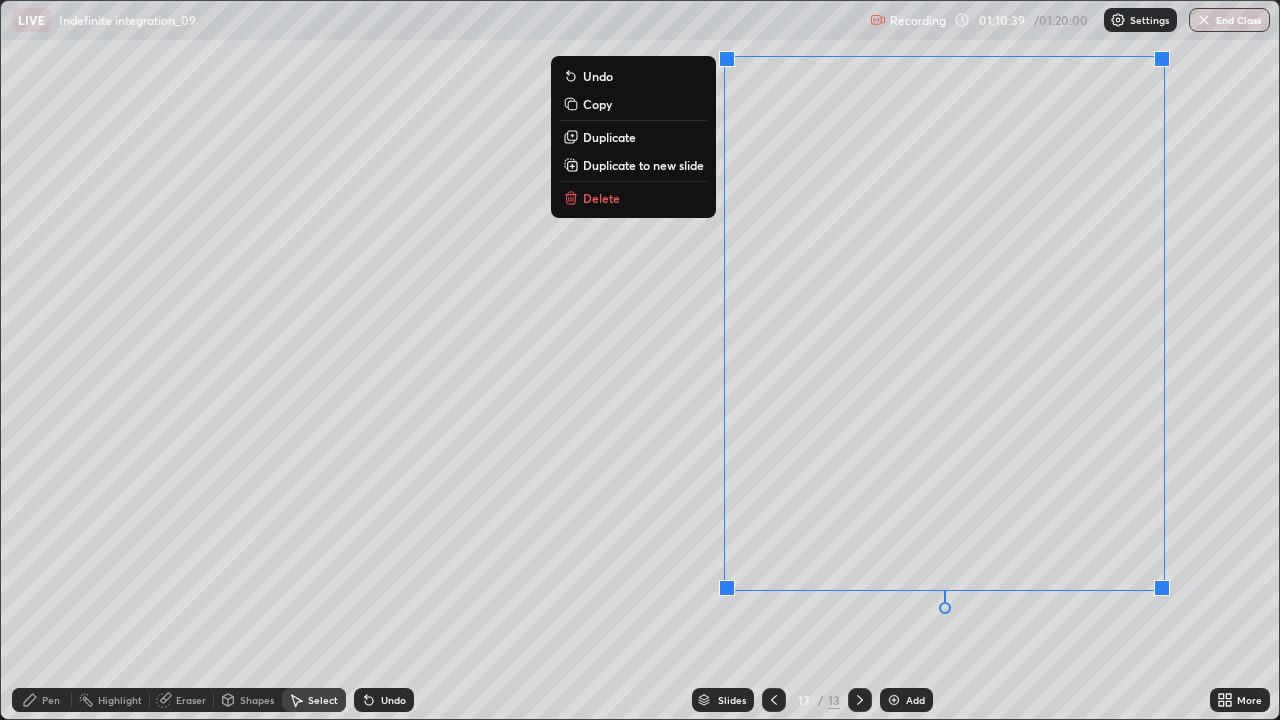 click on "0 ° Undo Copy Duplicate Duplicate to new slide Delete" at bounding box center [640, 360] 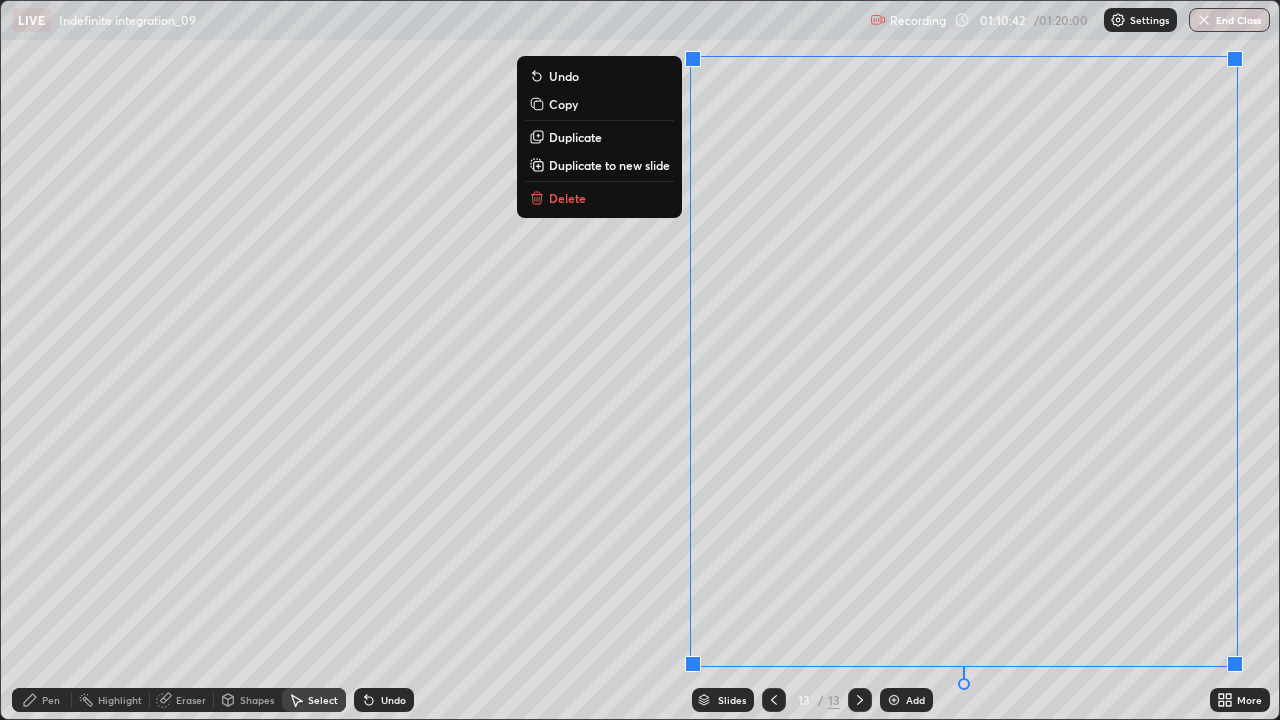 click on "0 ° Undo Copy Duplicate Duplicate to new slide Delete" at bounding box center (640, 360) 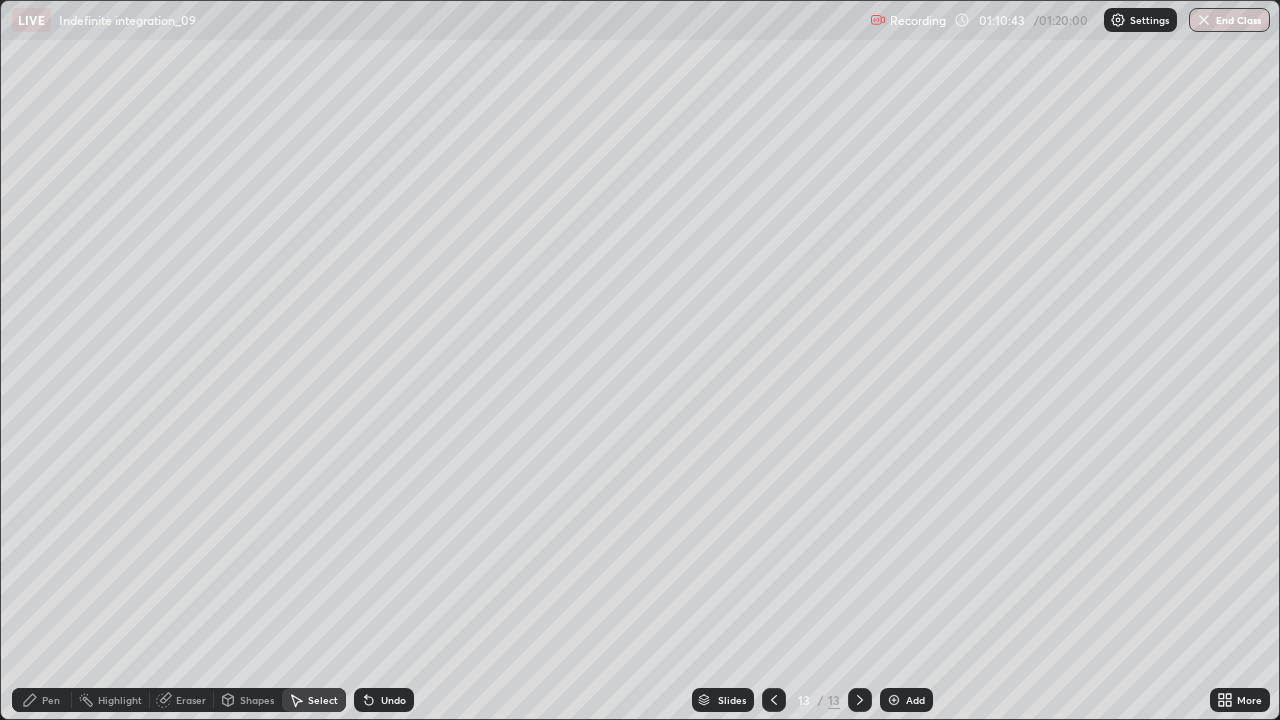 click on "Pen" at bounding box center [42, 700] 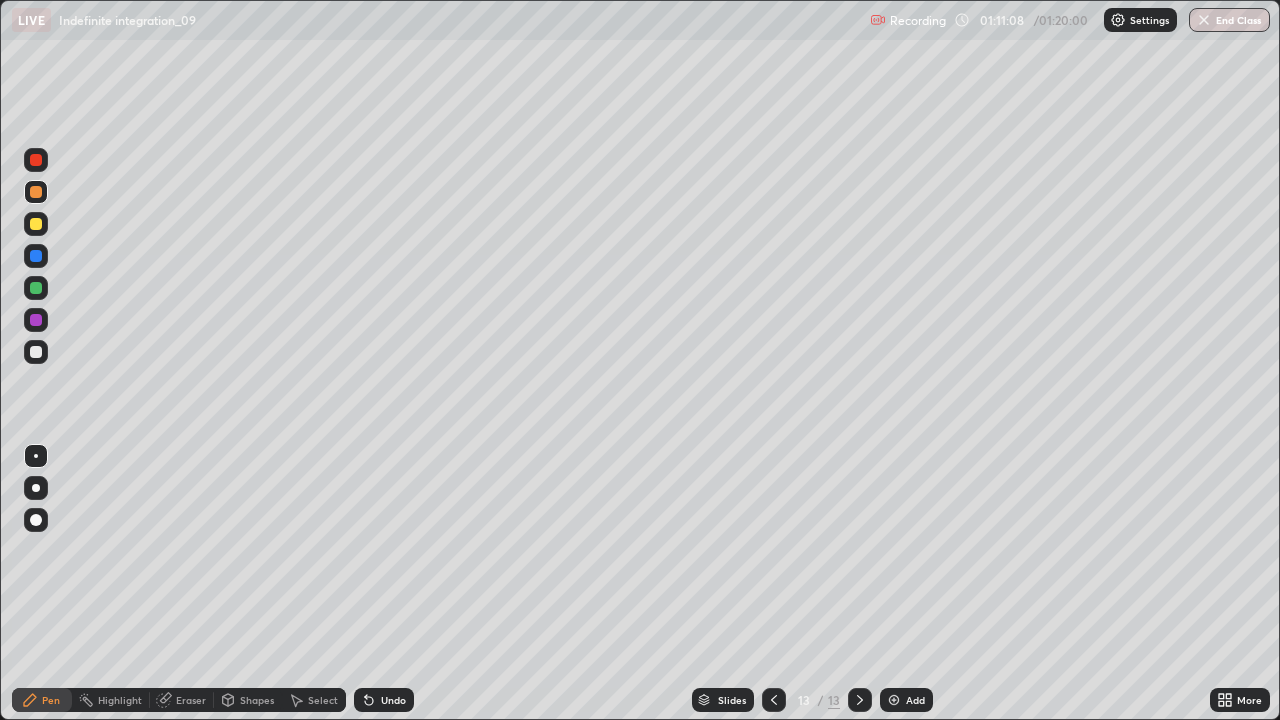 click on "Undo" at bounding box center (393, 700) 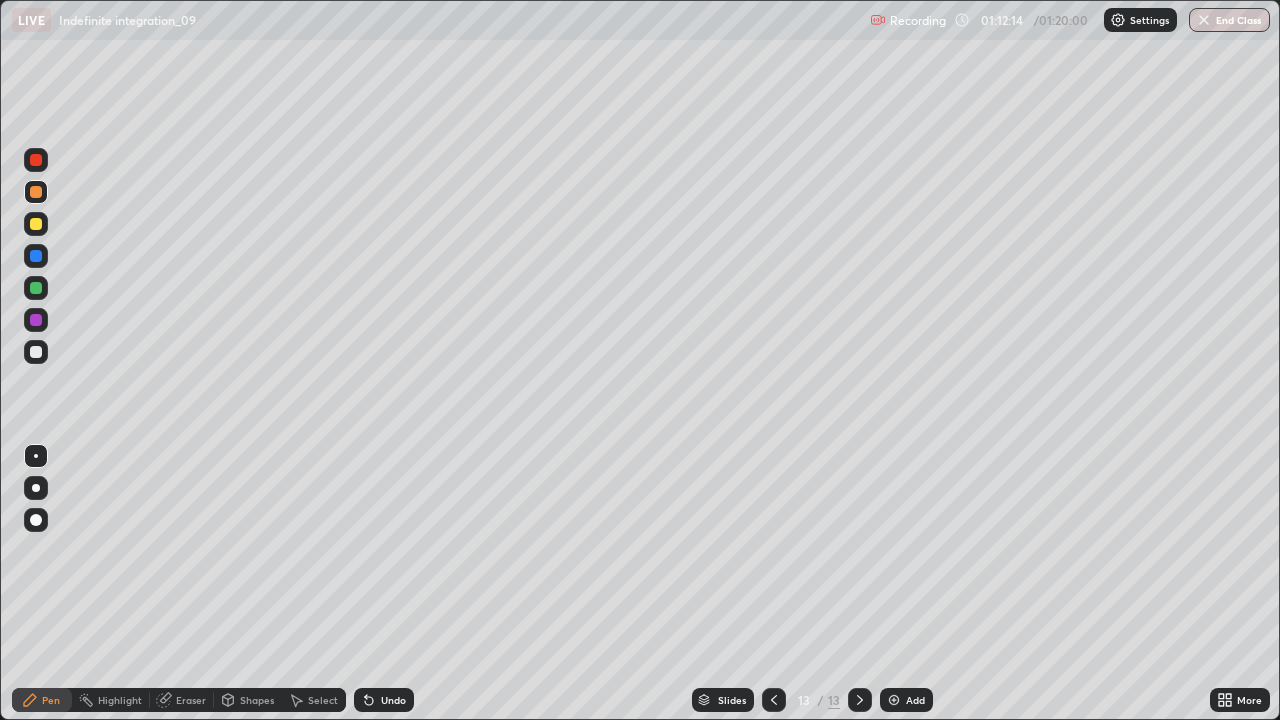 click on "Select" at bounding box center (323, 700) 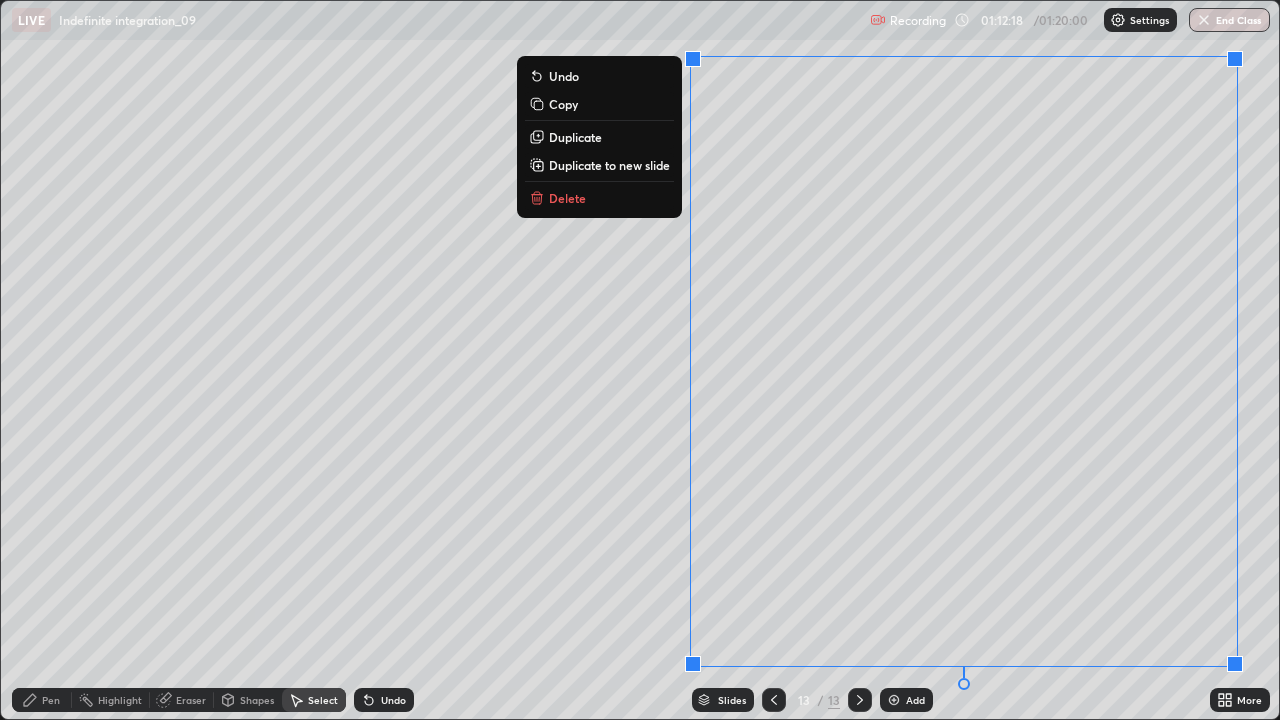 click on "Delete" at bounding box center (599, 198) 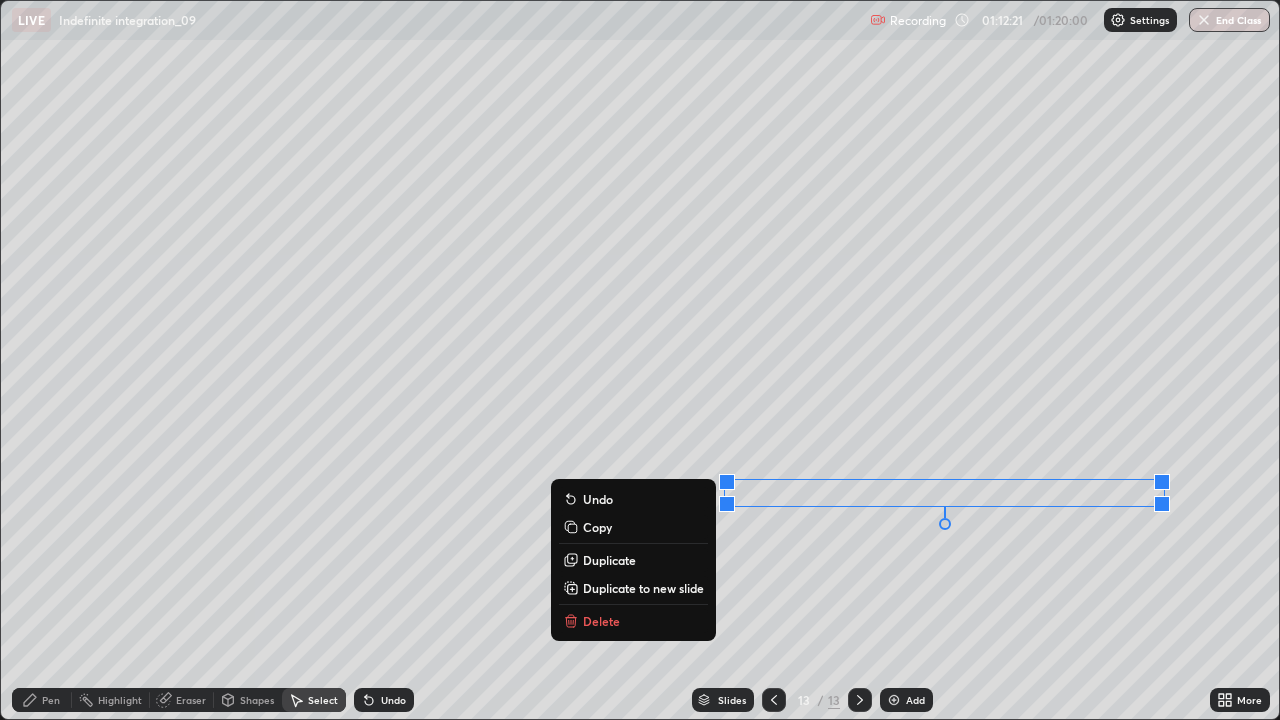 click on "0 ° Undo Copy Duplicate Duplicate to new slide Delete" at bounding box center [640, 360] 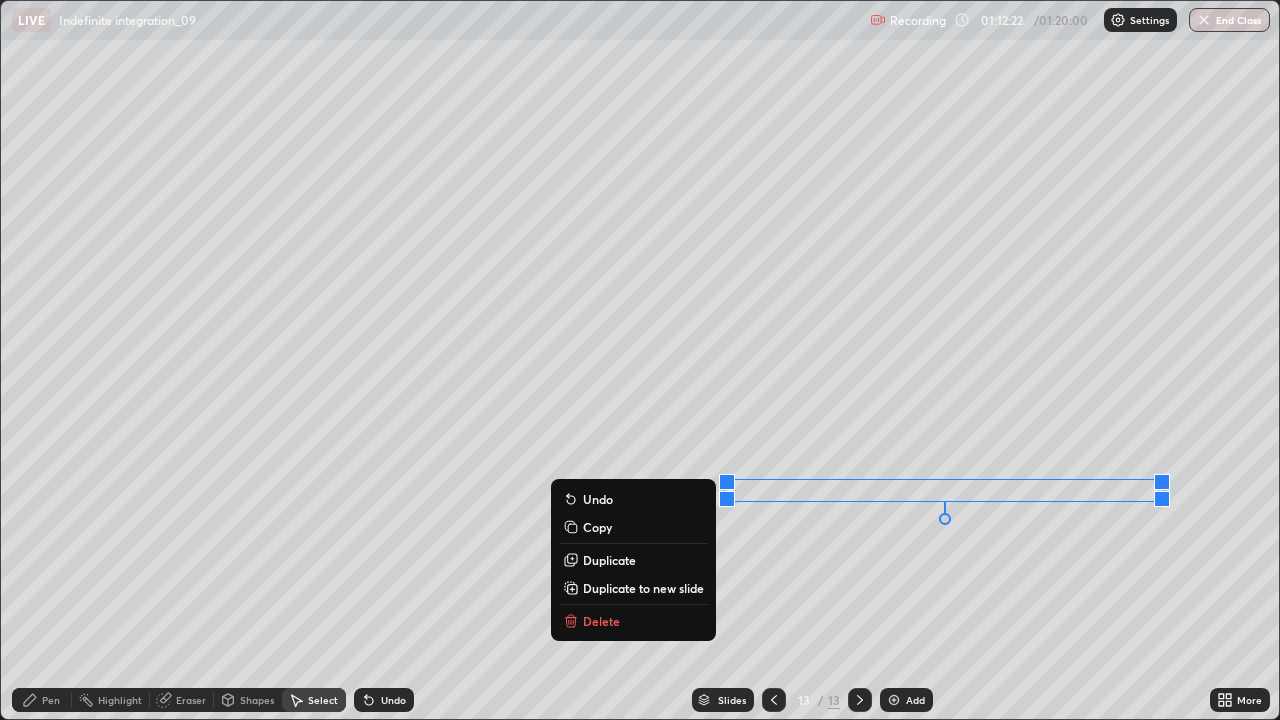 click on "0 ° Undo Copy Duplicate Duplicate to new slide Delete" at bounding box center (640, 360) 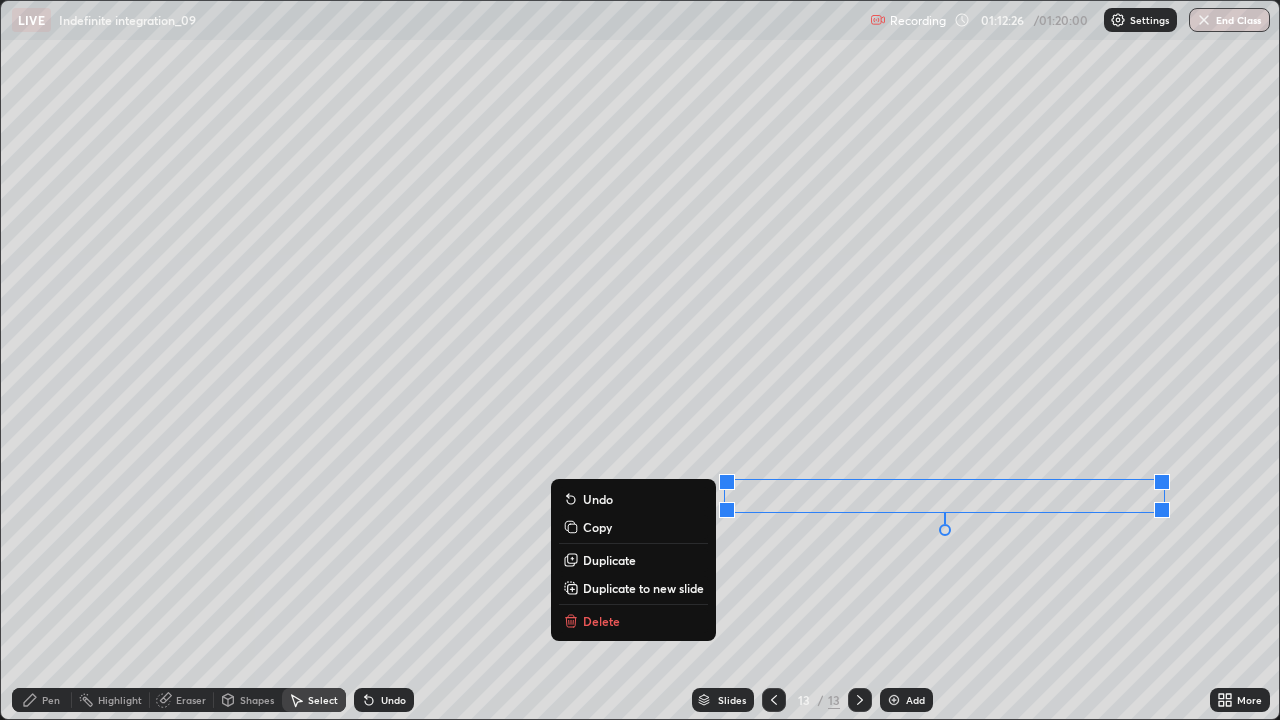 click on "Delete" at bounding box center [633, 621] 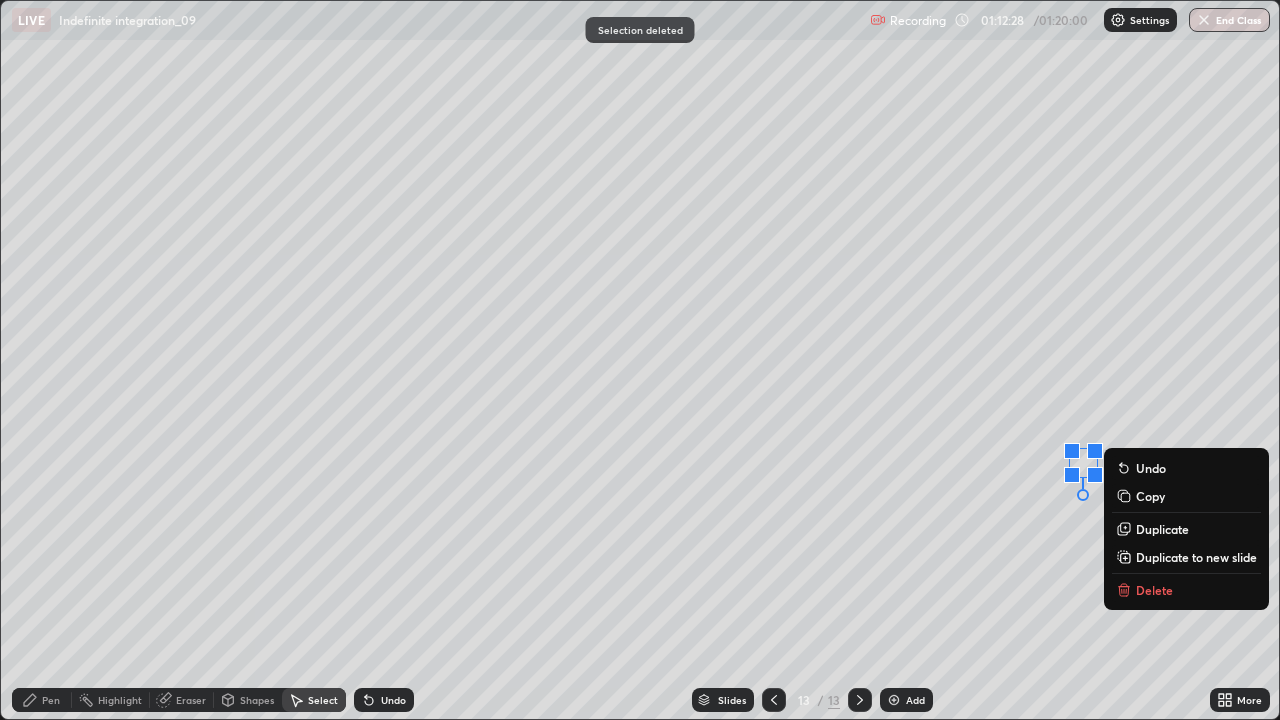 click on "Delete" at bounding box center [1186, 590] 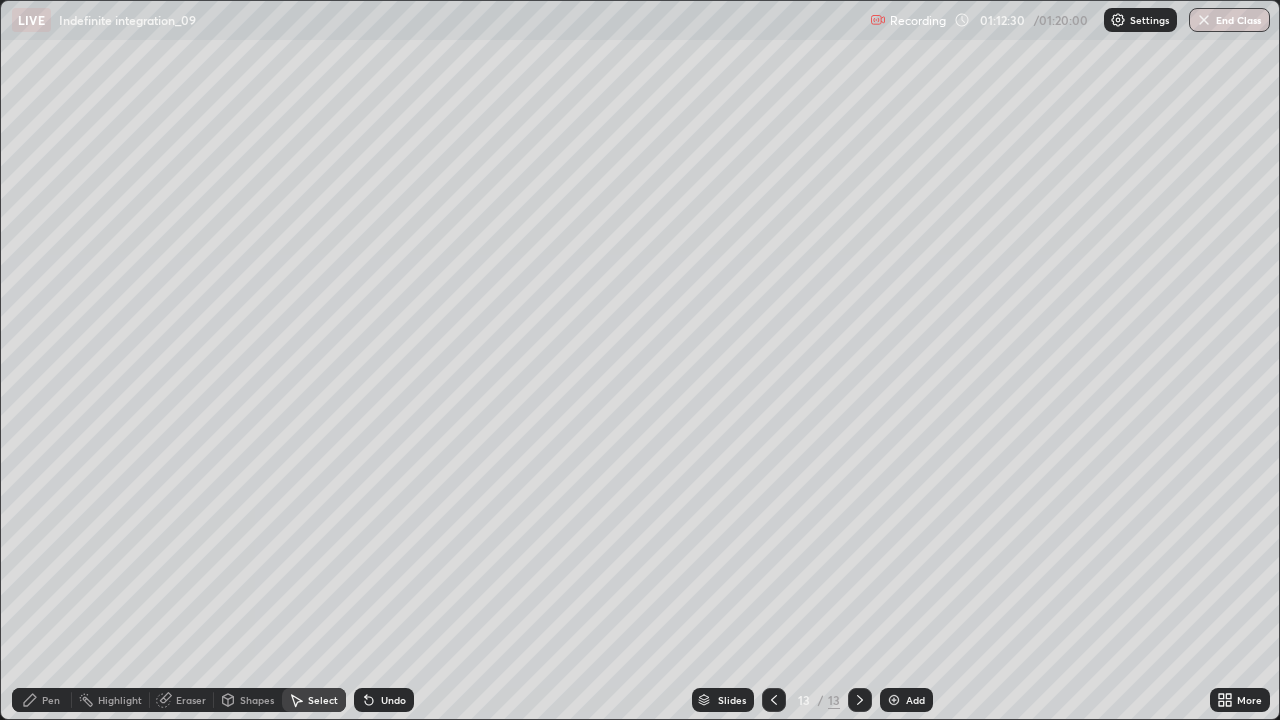 click on "Pen" at bounding box center [42, 700] 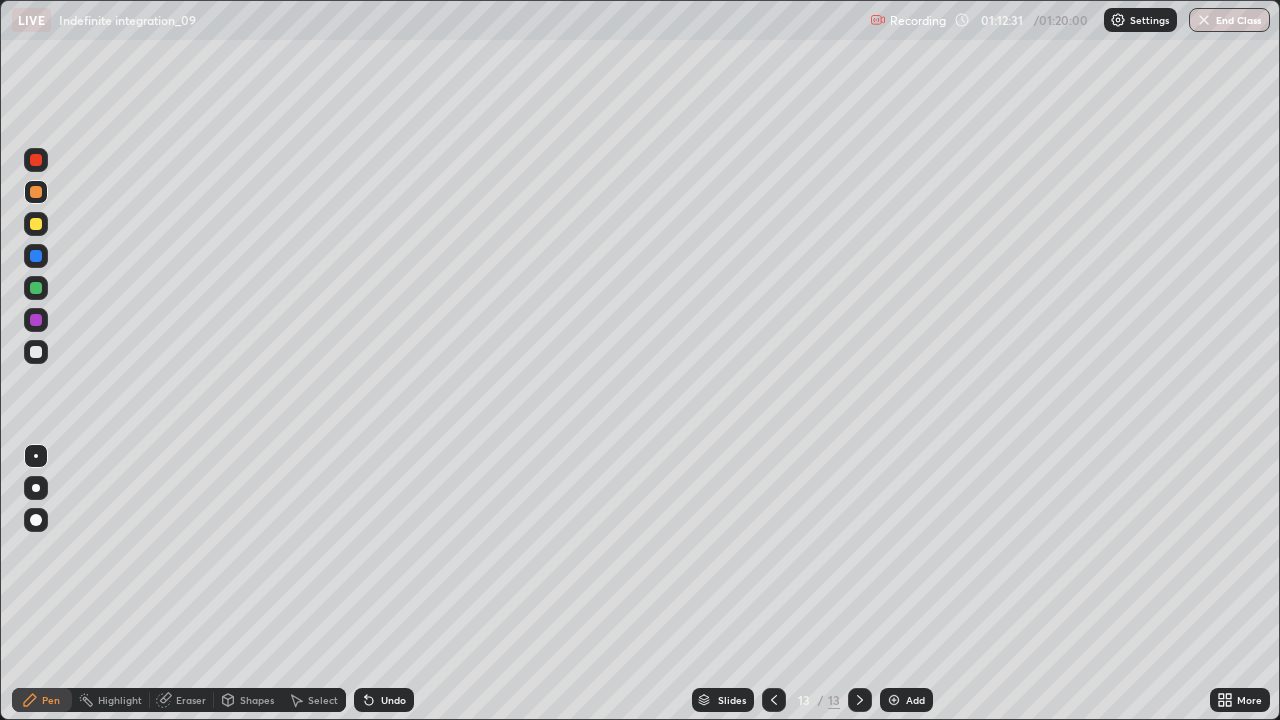 click at bounding box center [36, 352] 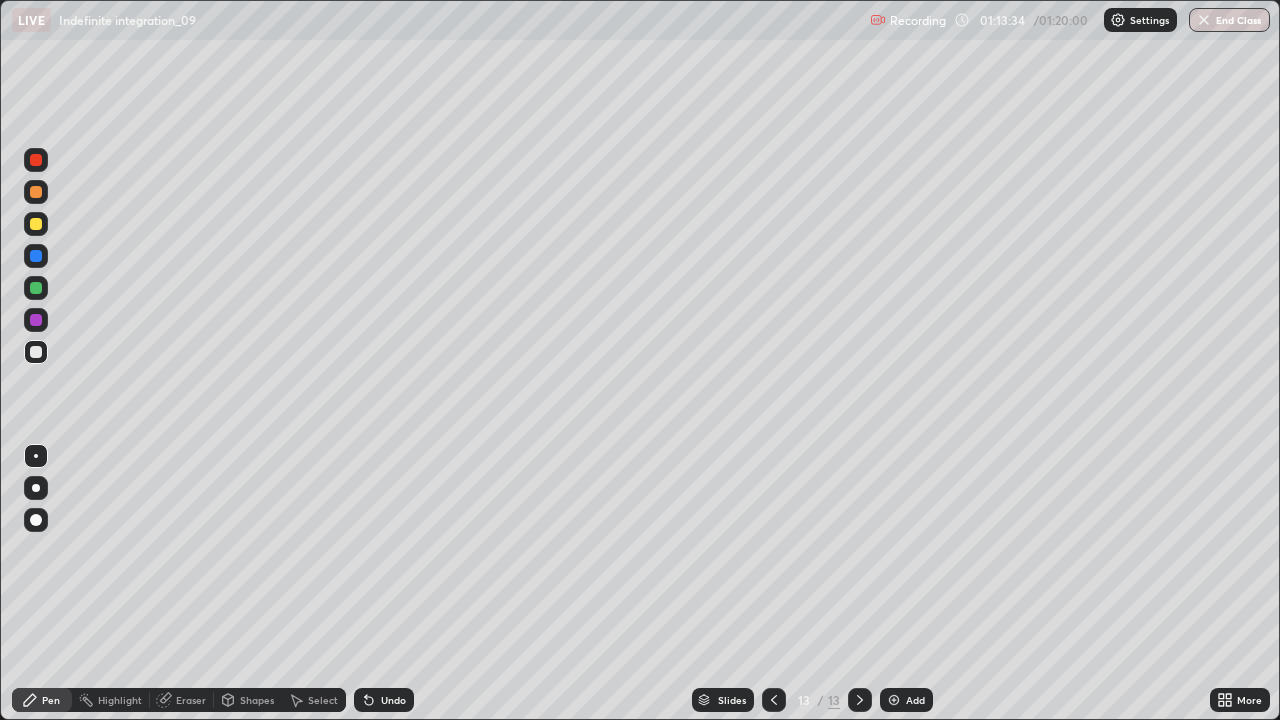 click on "Select" at bounding box center [323, 700] 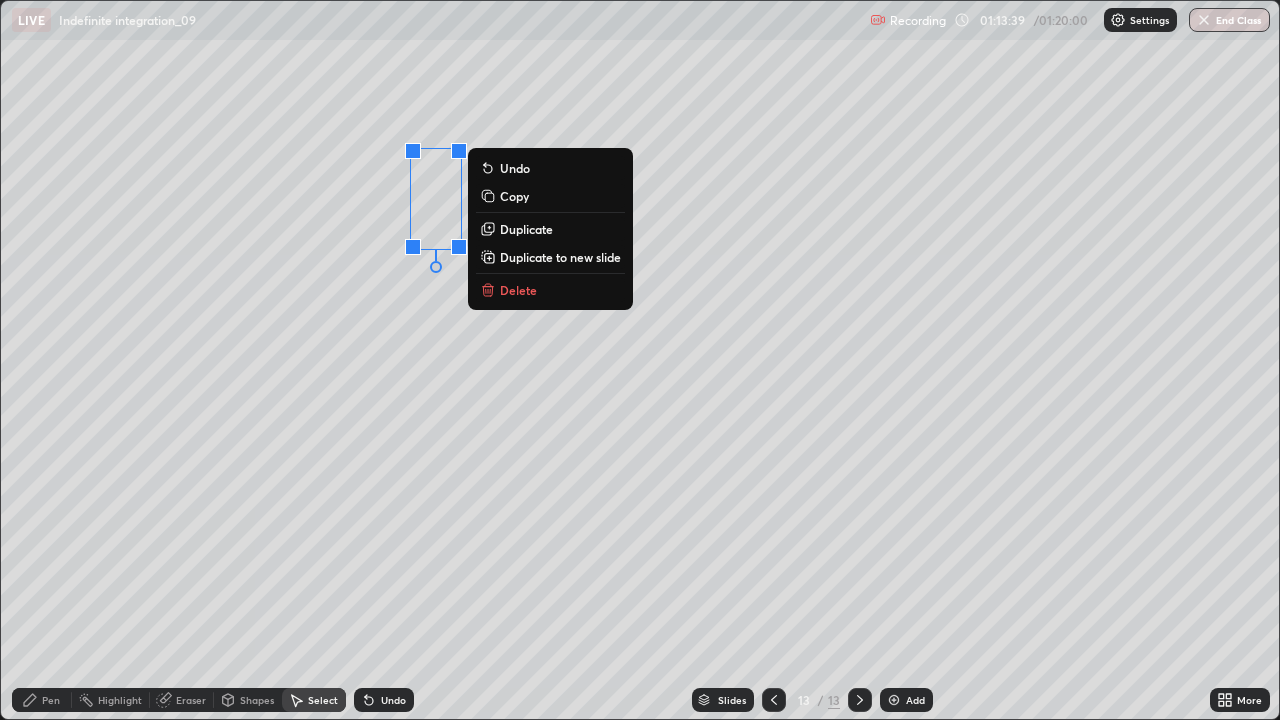 click on "Pen" at bounding box center (42, 700) 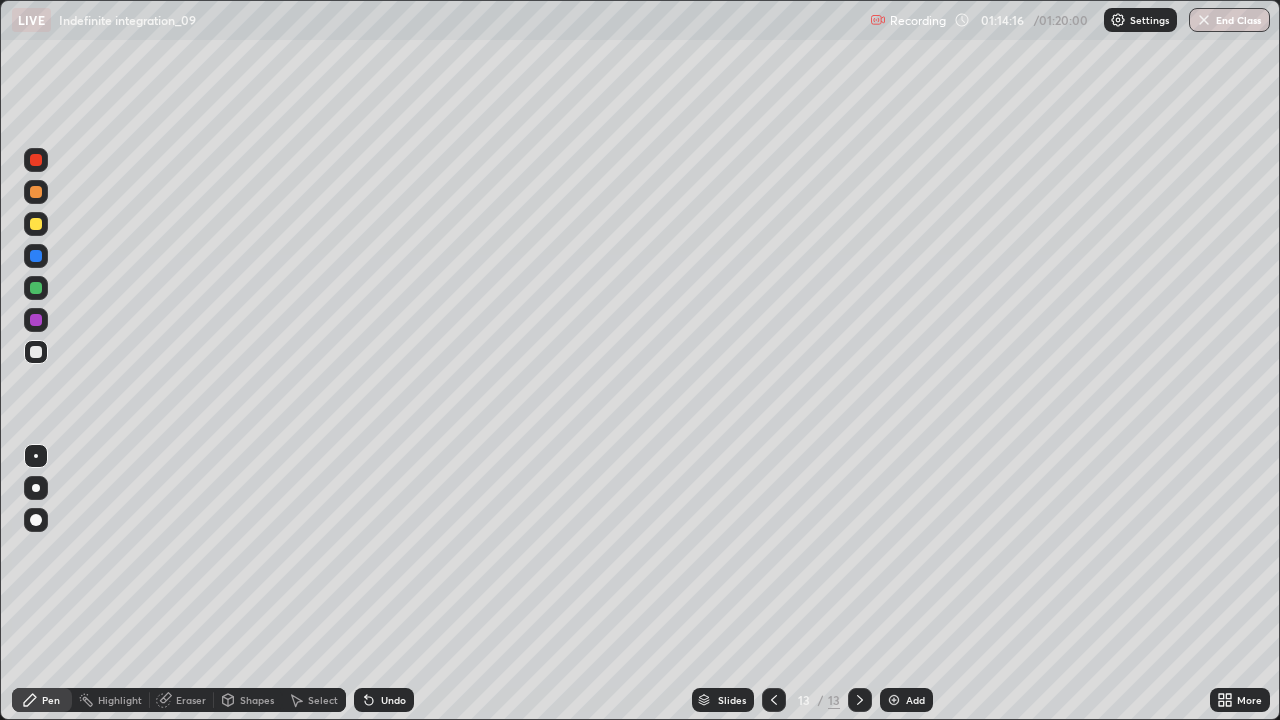 click on "Add" at bounding box center (915, 700) 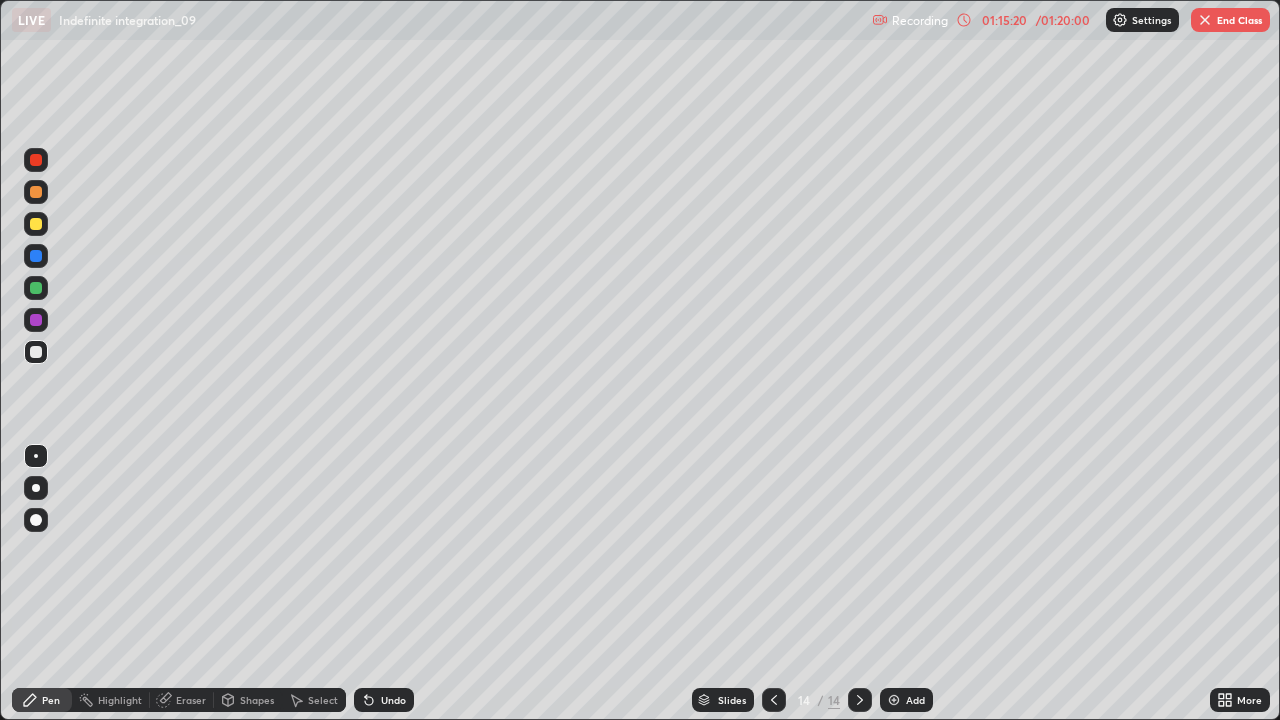 click on "End Class" at bounding box center (1230, 20) 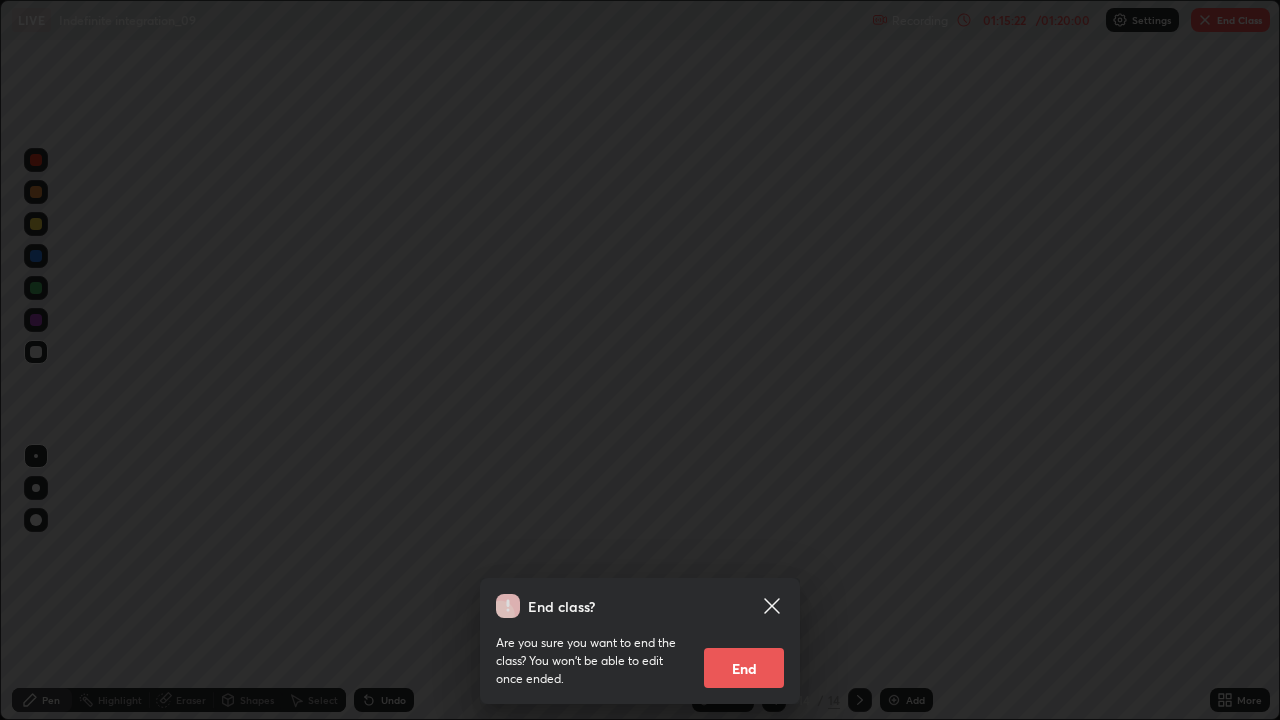 click on "End" at bounding box center (744, 668) 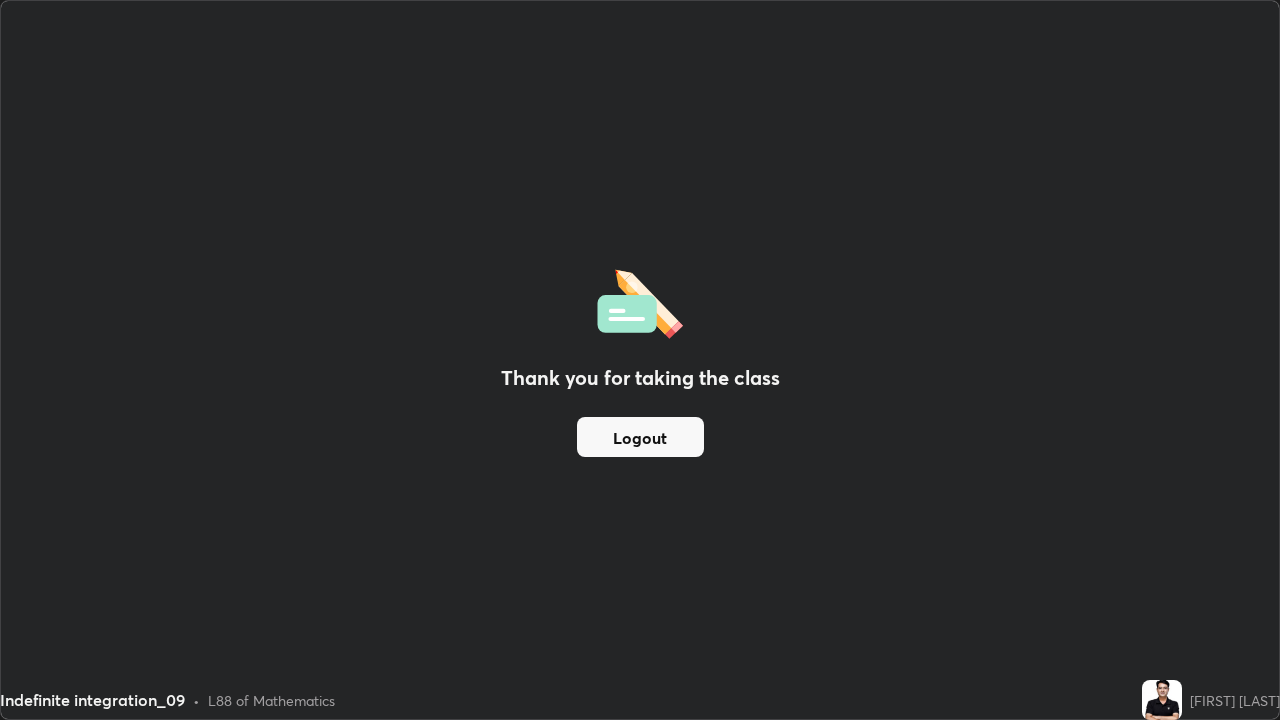 click on "Logout" at bounding box center [640, 437] 